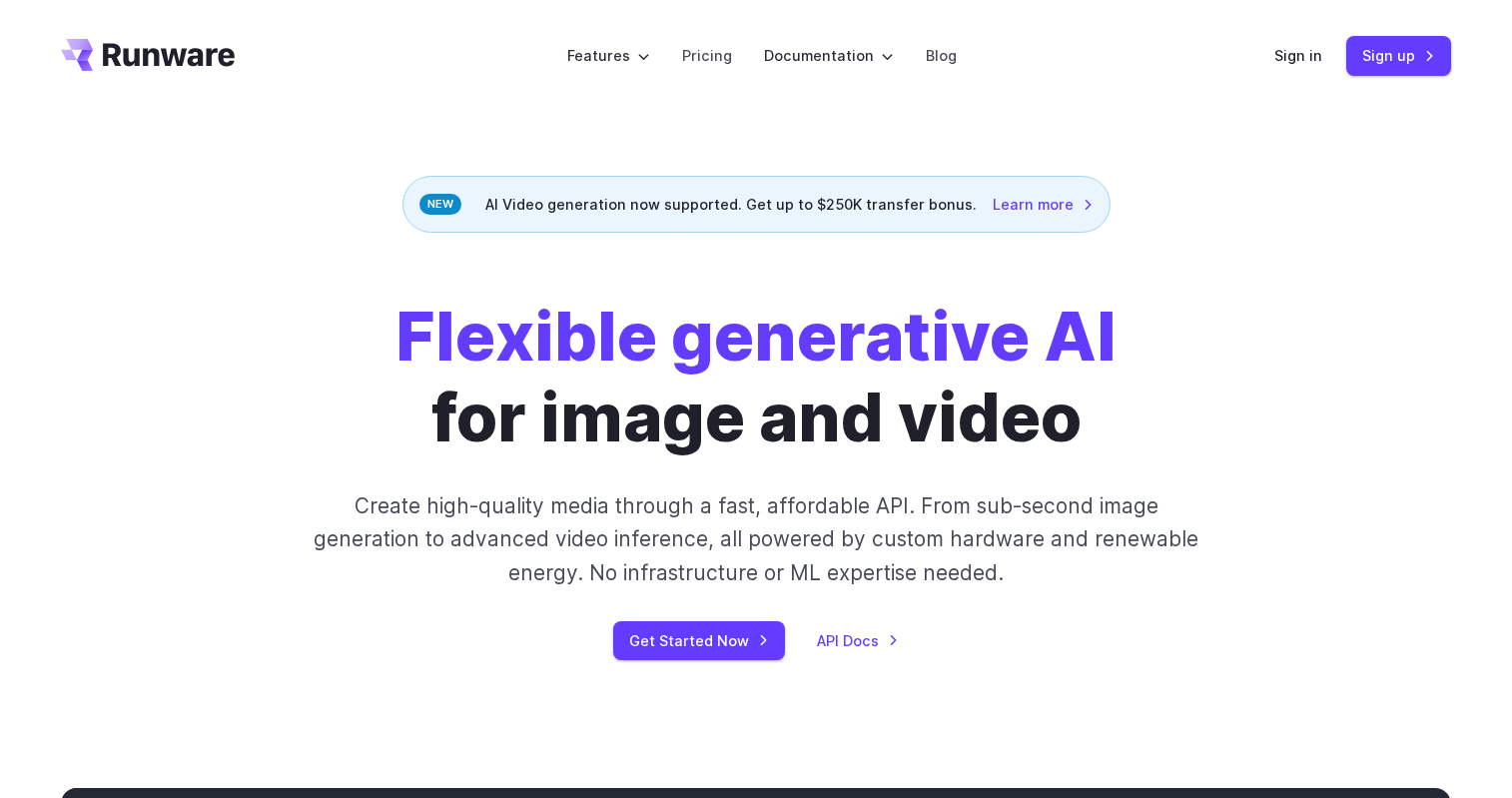 scroll, scrollTop: 0, scrollLeft: 0, axis: both 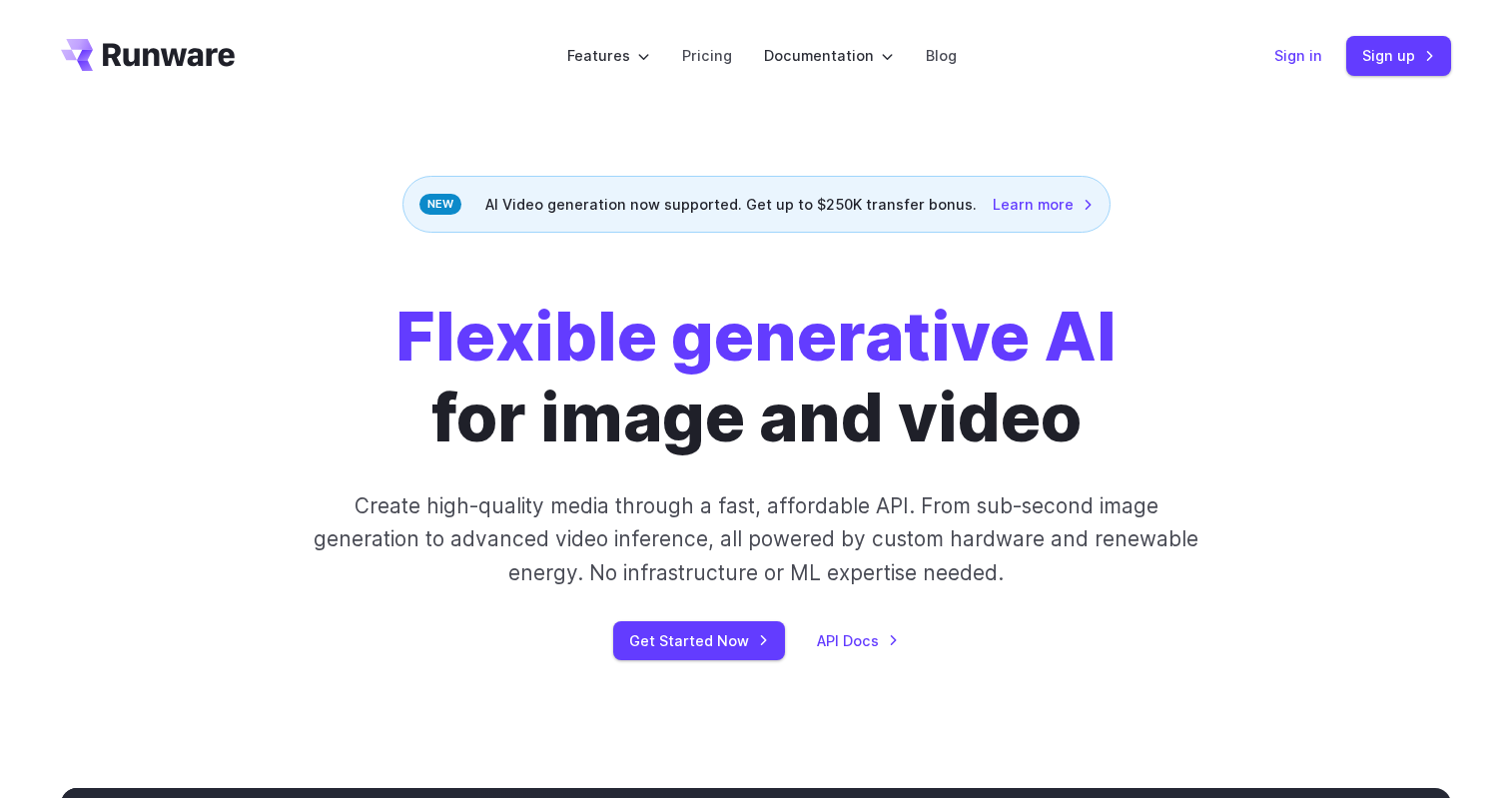 click on "Sign in" at bounding box center (1298, 55) 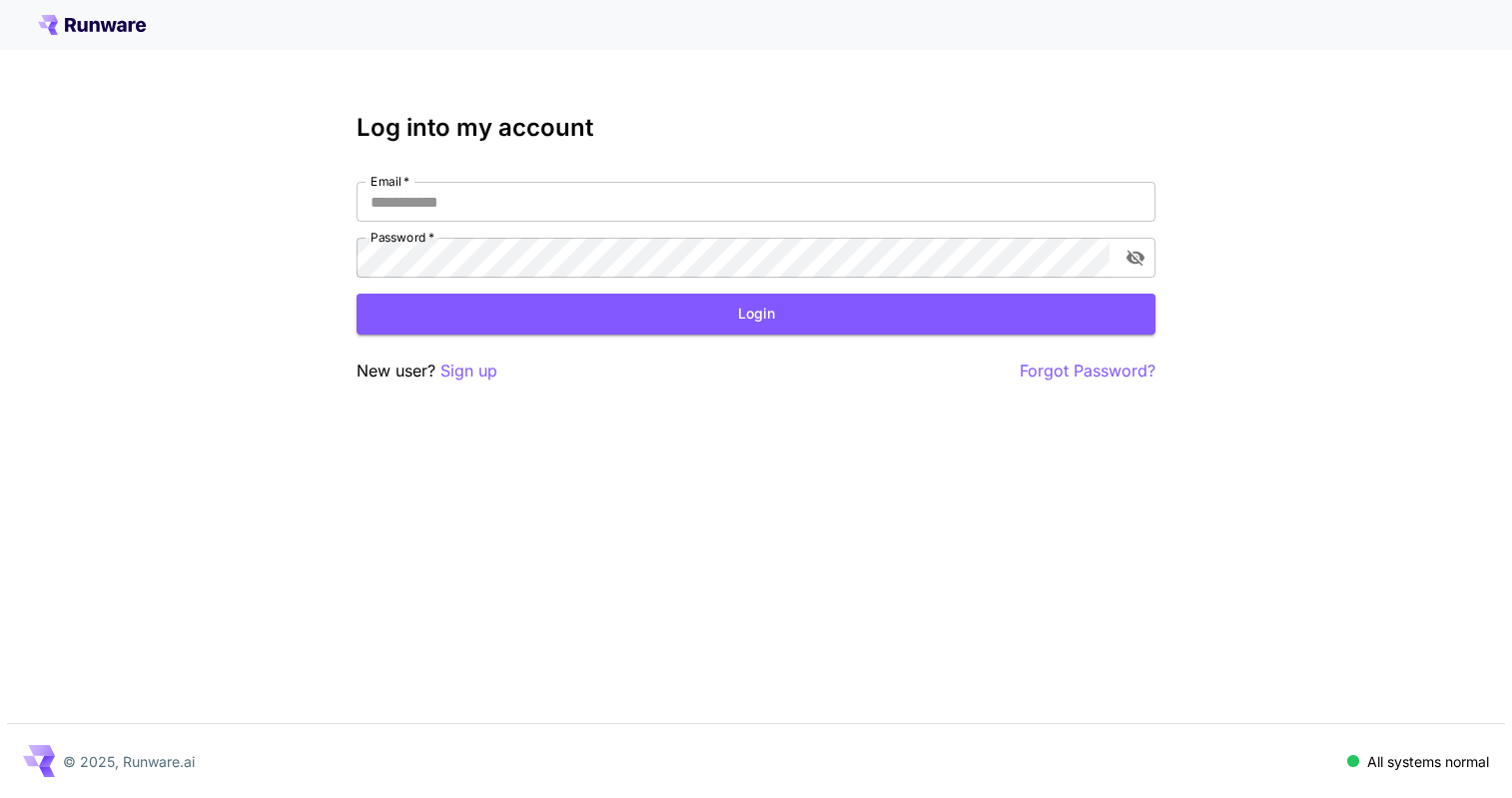 scroll, scrollTop: 0, scrollLeft: 0, axis: both 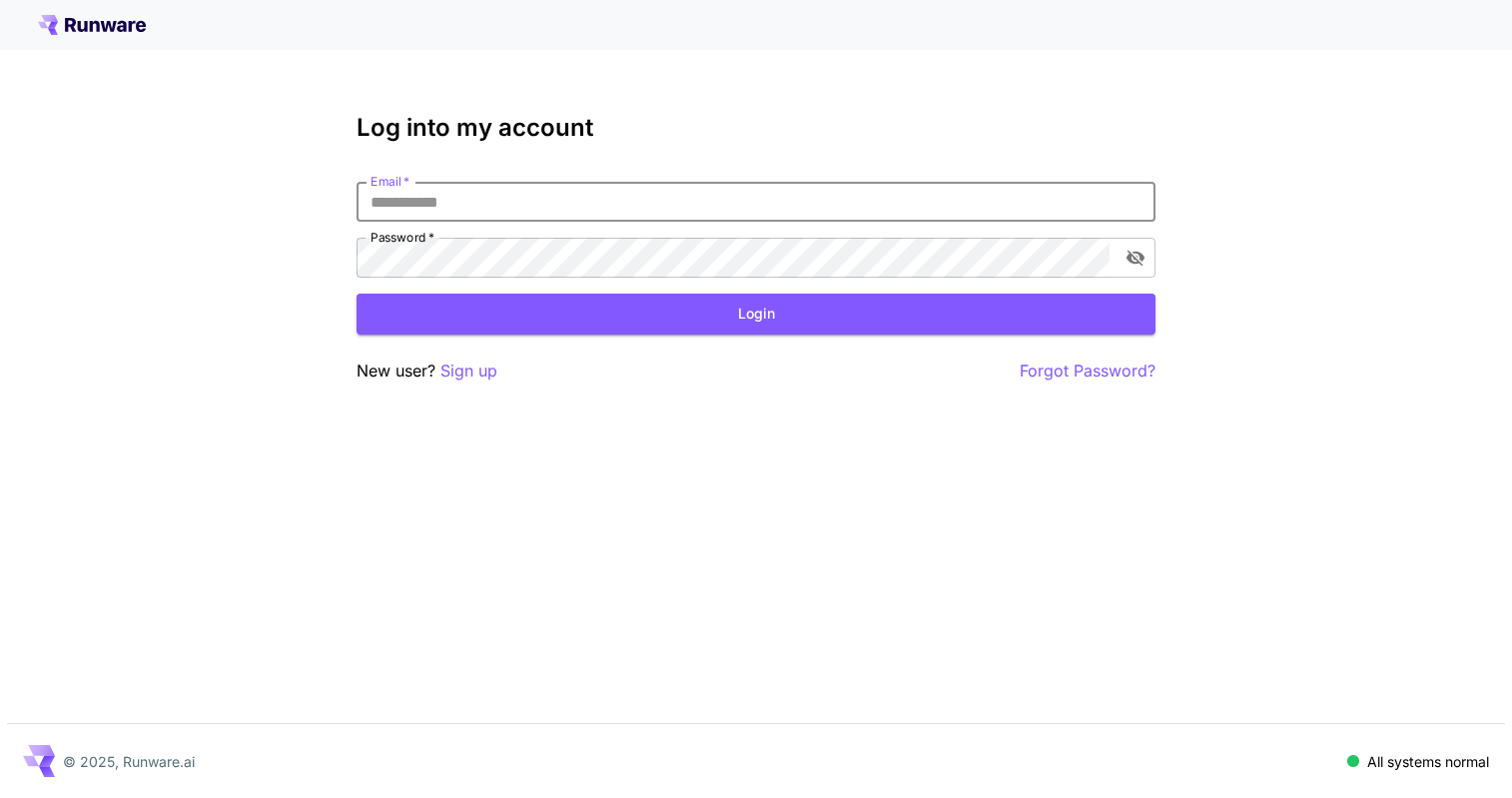 click on "Email   *" at bounding box center [756, 202] 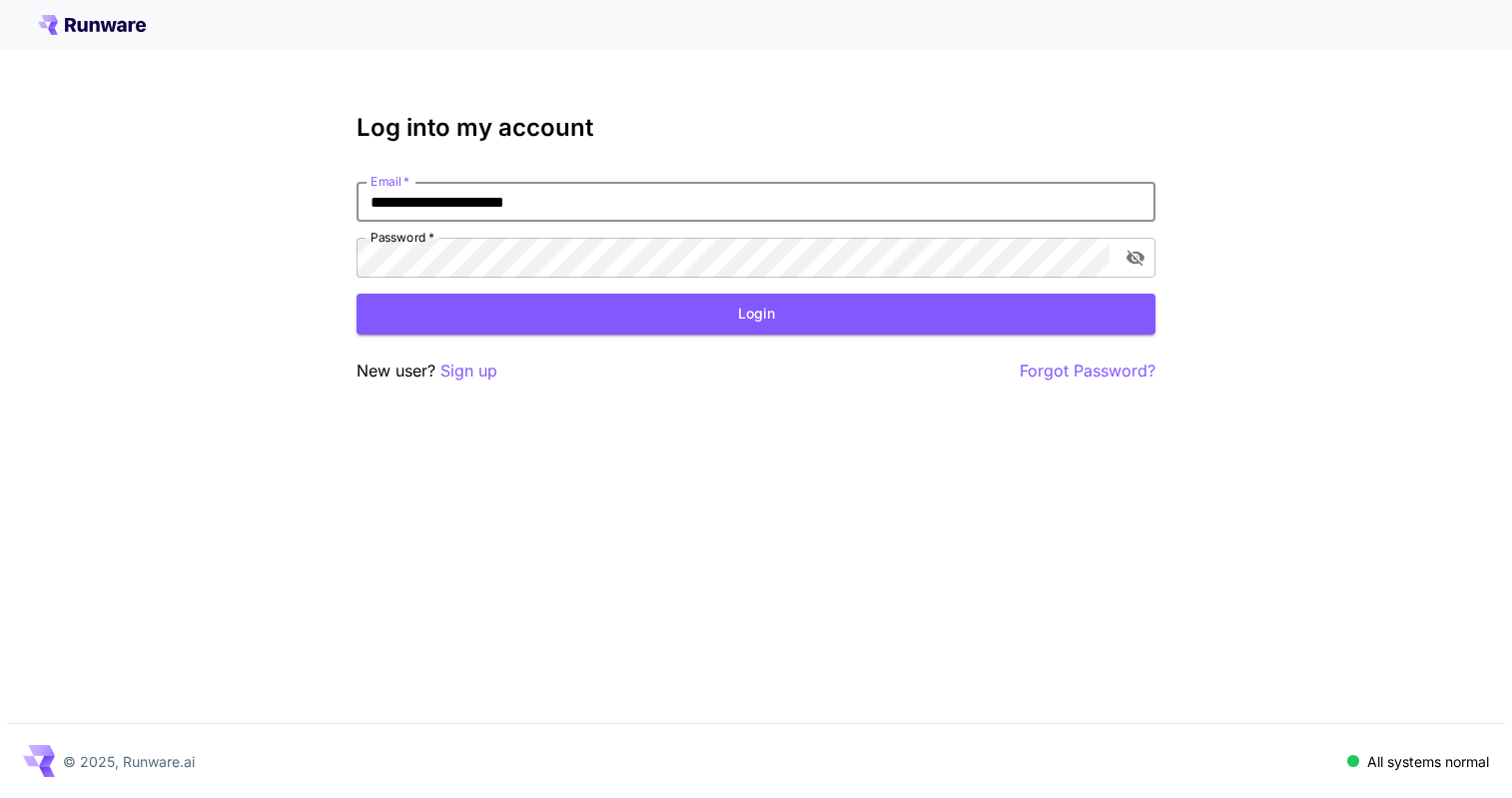 type on "**********" 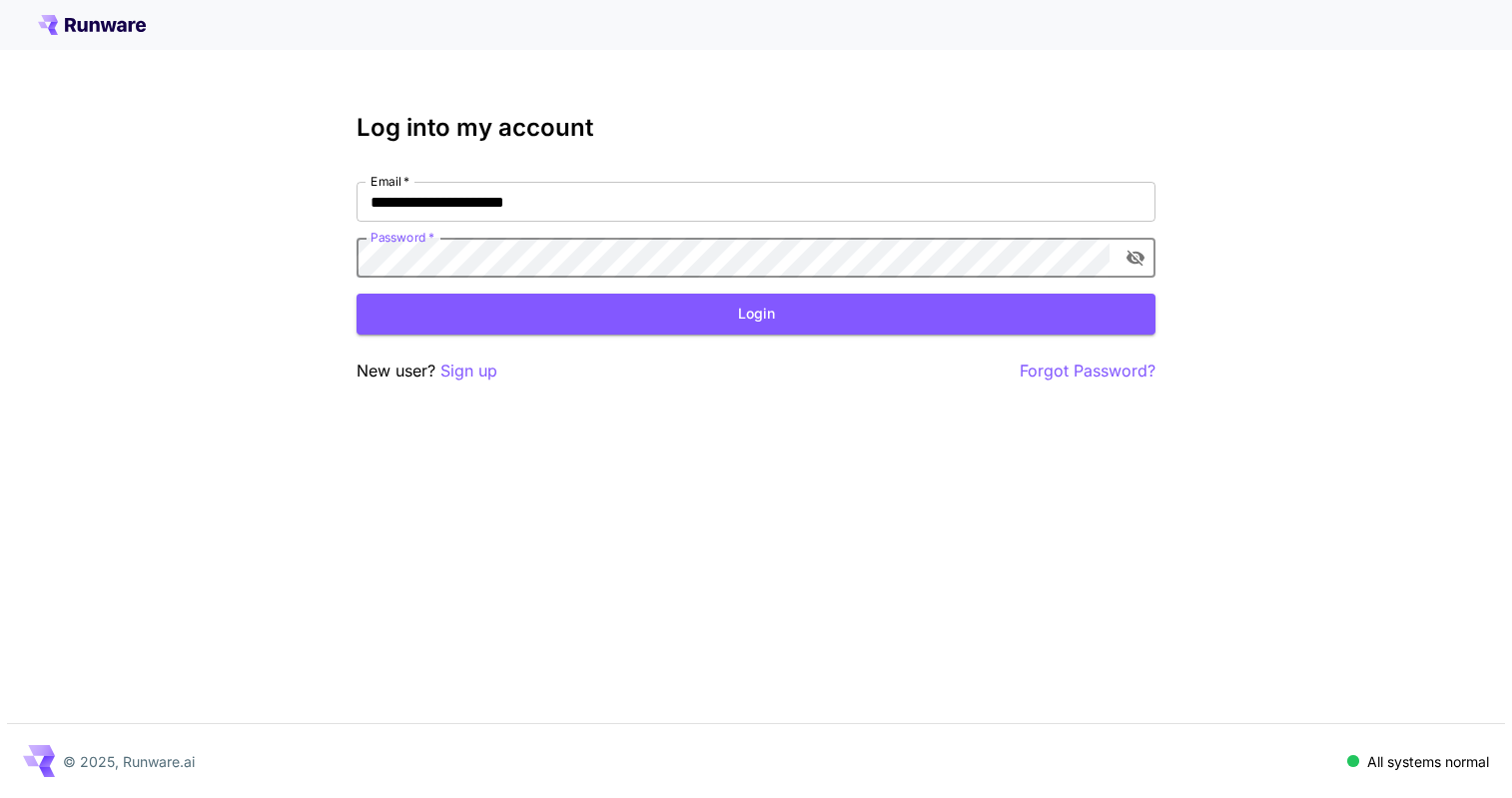 click 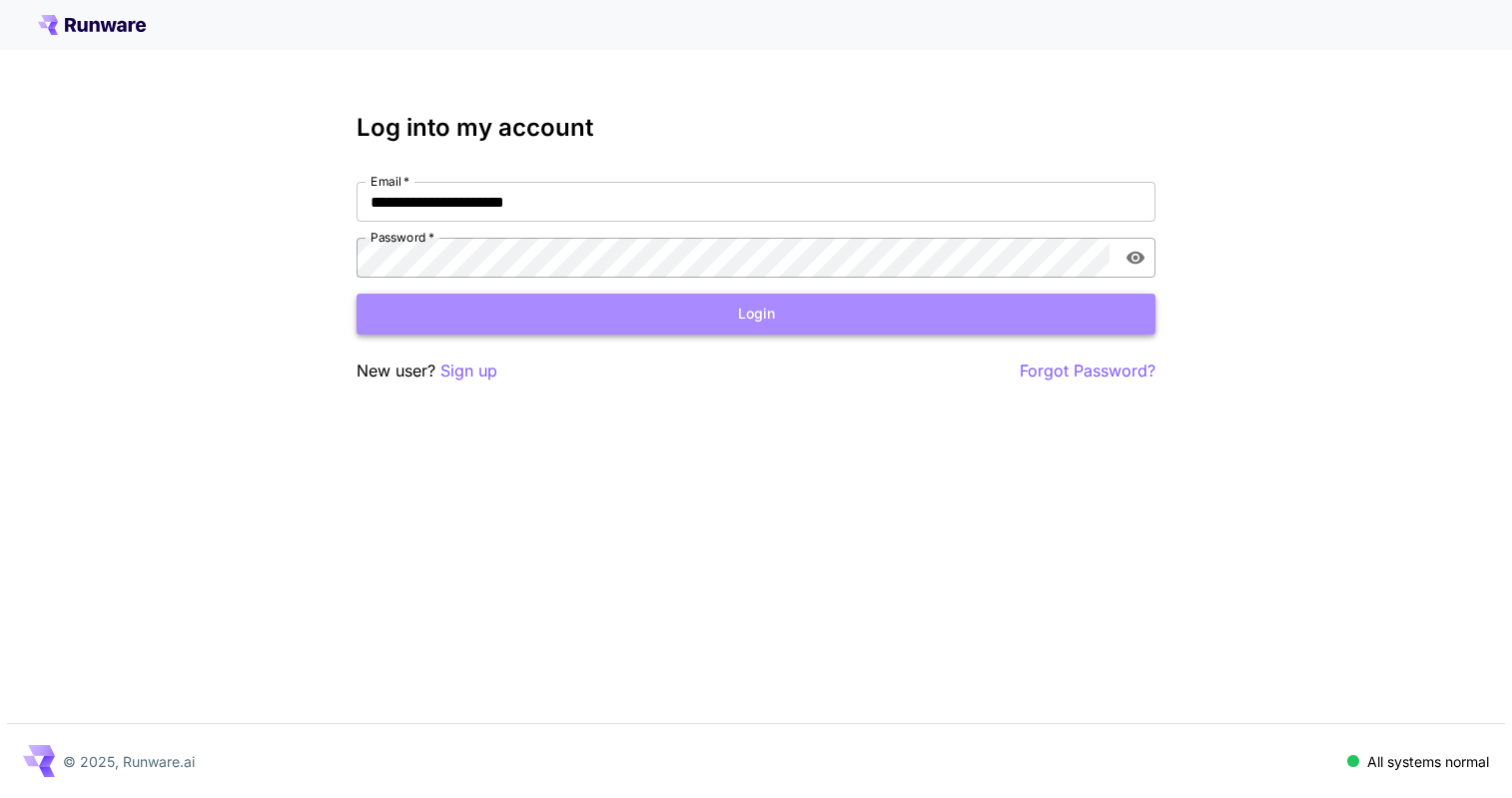 click on "Login" at bounding box center (756, 314) 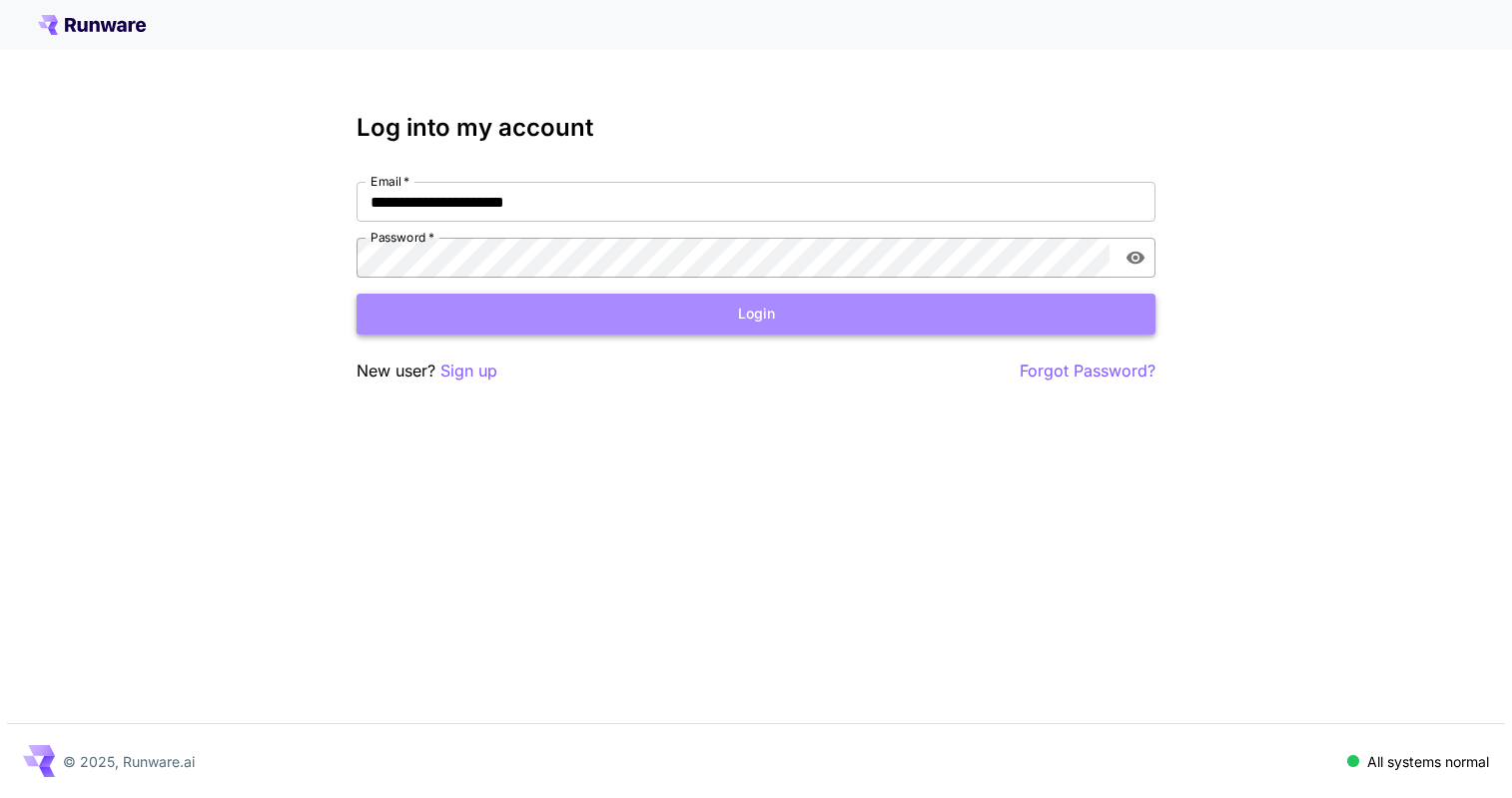 click on "Login" at bounding box center (756, 314) 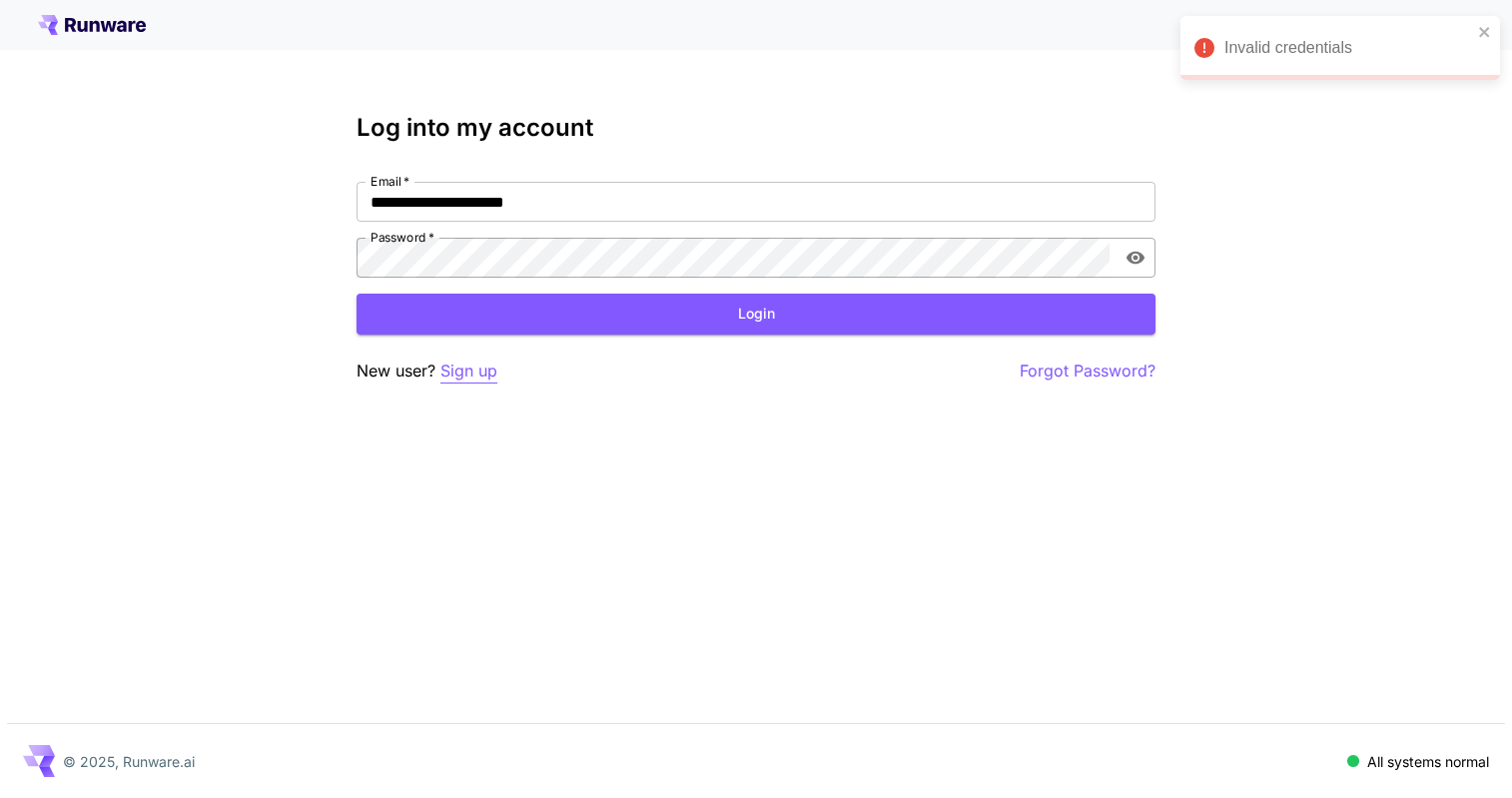 click on "Sign up" at bounding box center (468, 371) 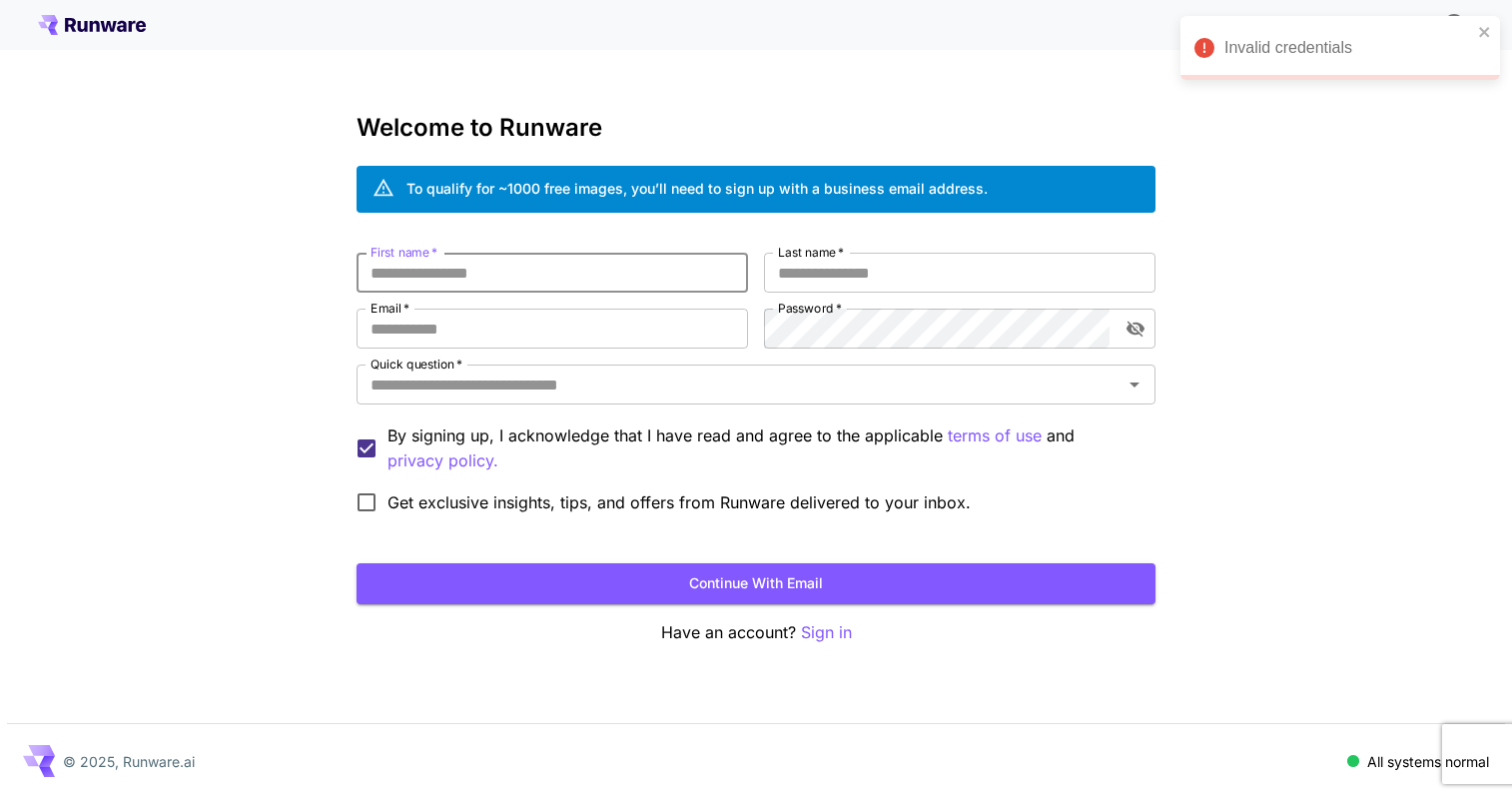 click on "First name   *" at bounding box center [552, 273] 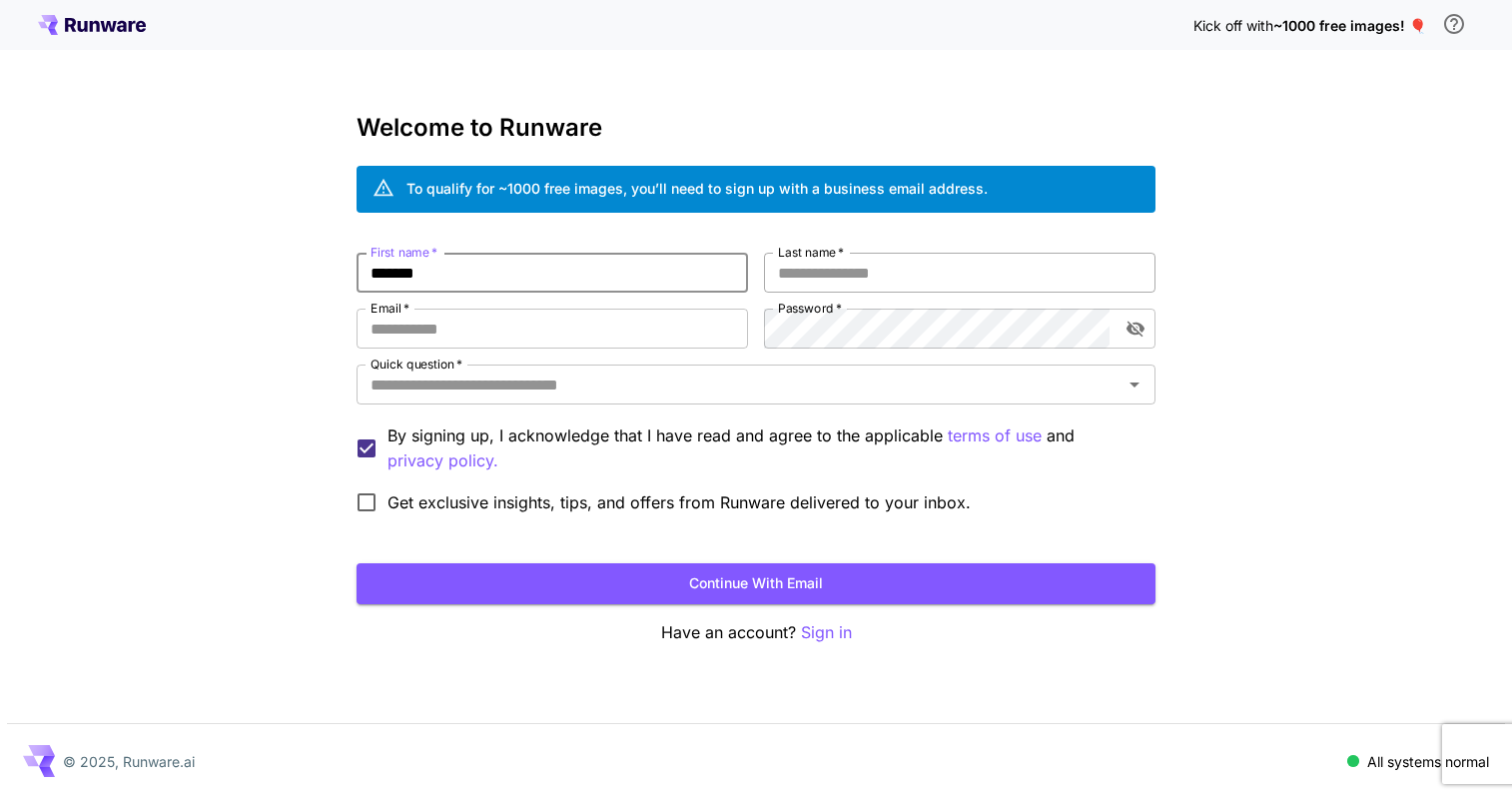type on "*******" 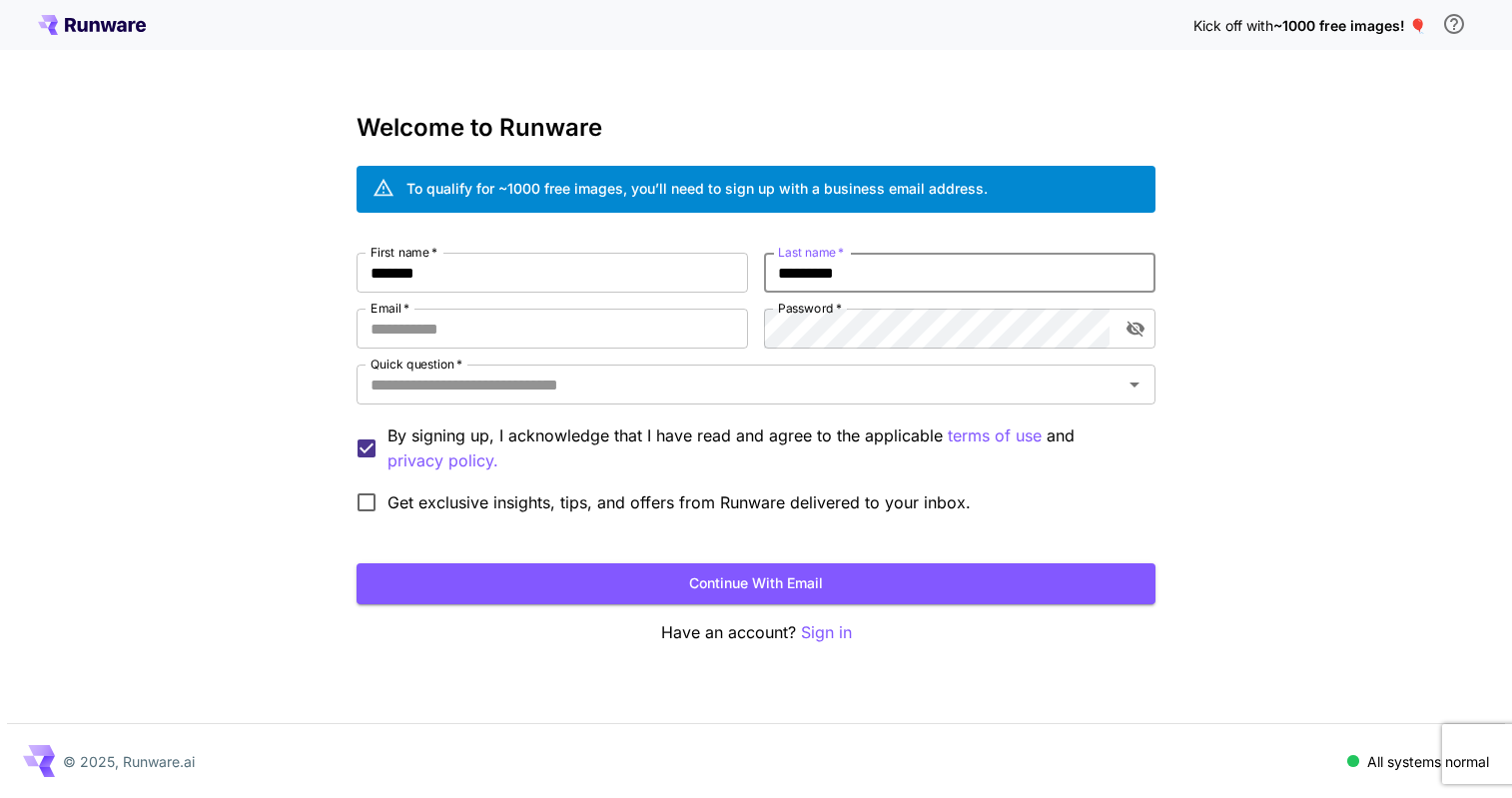 type on "*********" 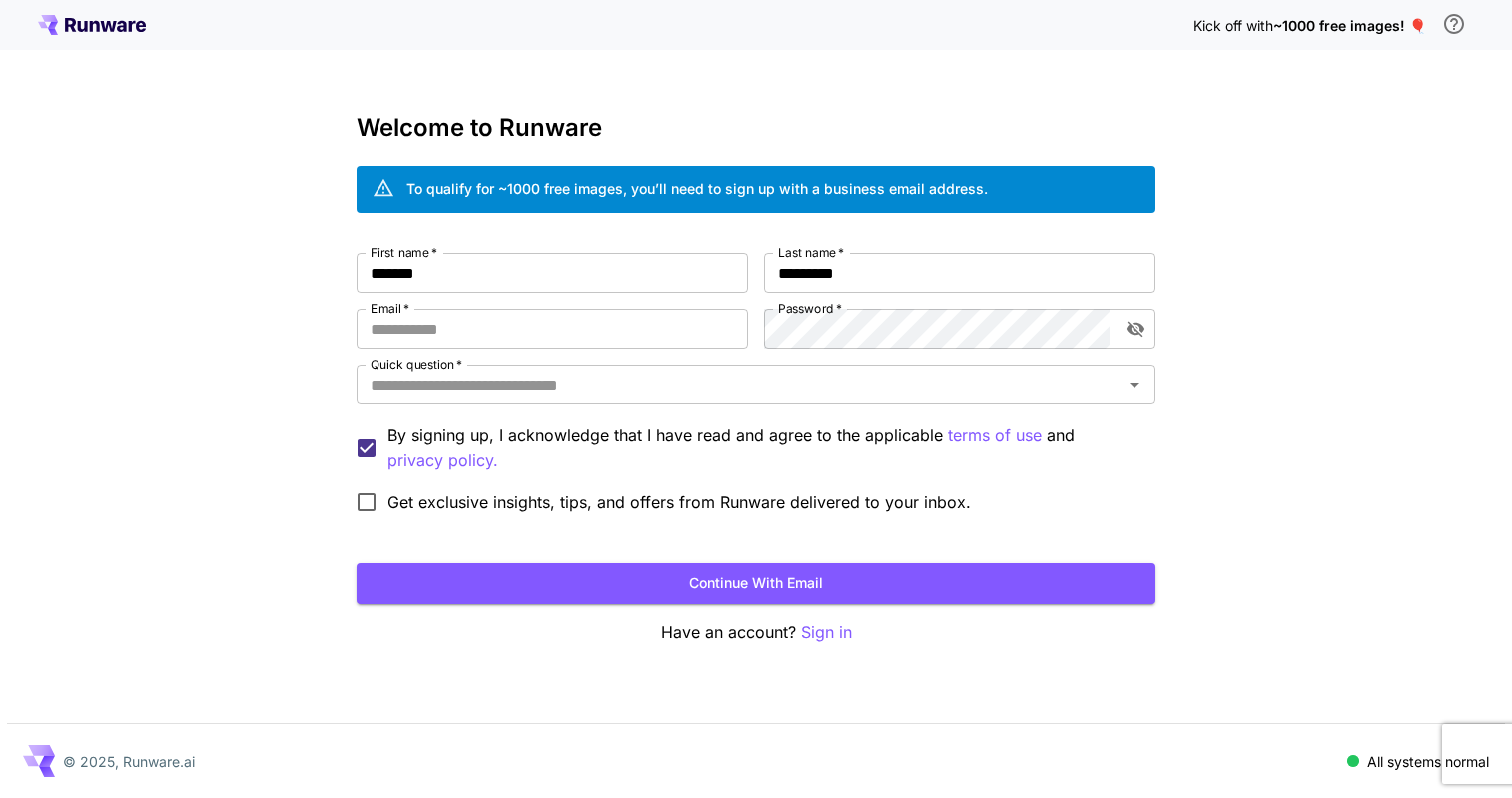 click on "Kick off with ~1000 free images! 🎈 Welcome to Runware To qualify for ~1000 free images, you’ll need to sign up with a business email address. First name   * [FIRST] First name   * Last name   * [LAST] Last name   * Email   * [EMAIL] Email   * Password   * Password   * Quick question   * Quick question   * By signing up, I acknowledge that I have read and agree to the applicable terms of use and privacy policy. Get exclusive insights, tips, and offers from Runware delivered to your inbox. Continue with email Have an account? Sign in © [YEAR], Runware.ai All systems normal" at bounding box center [756, 399] 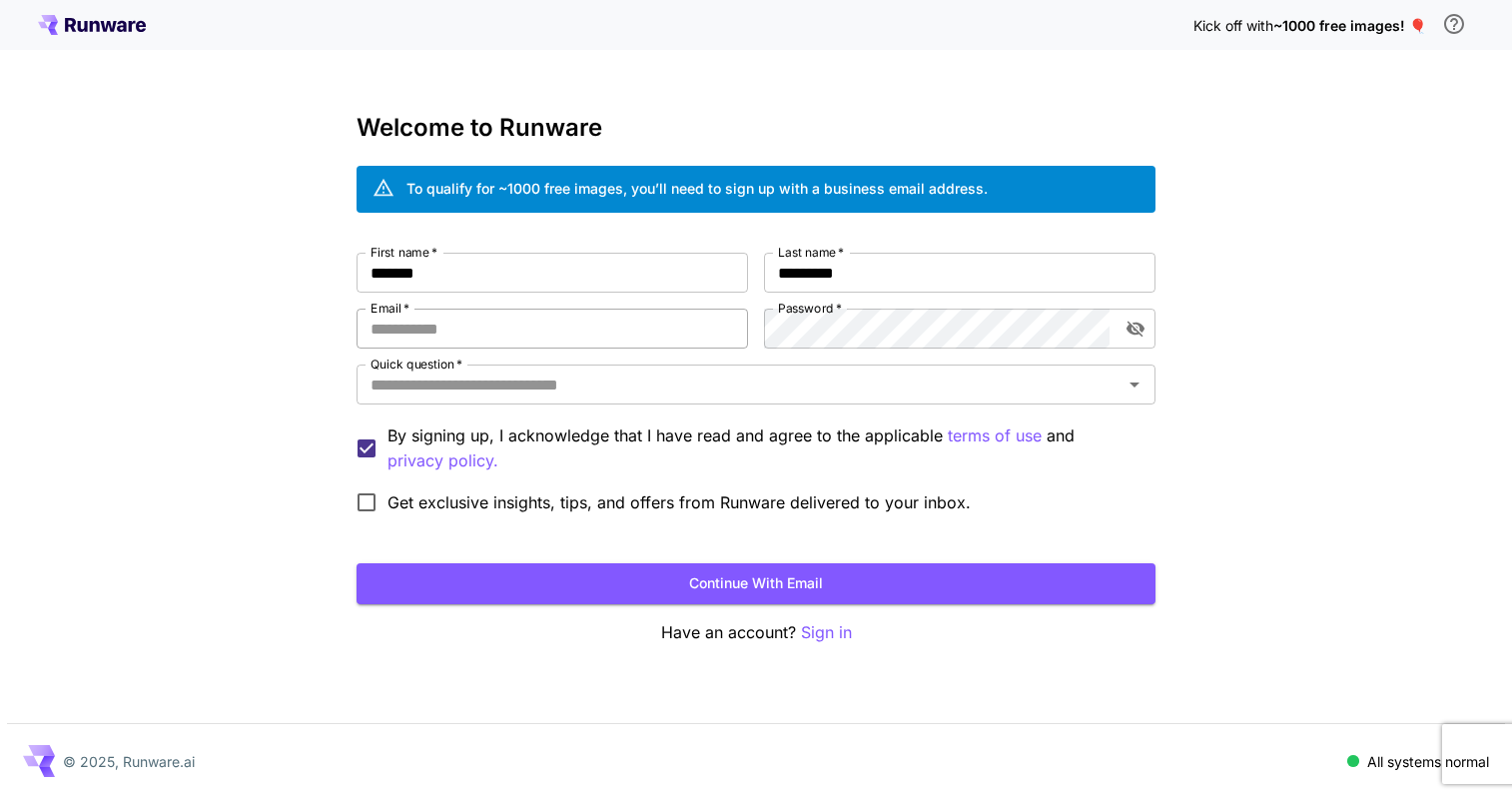 click on "Email   *" at bounding box center [552, 329] 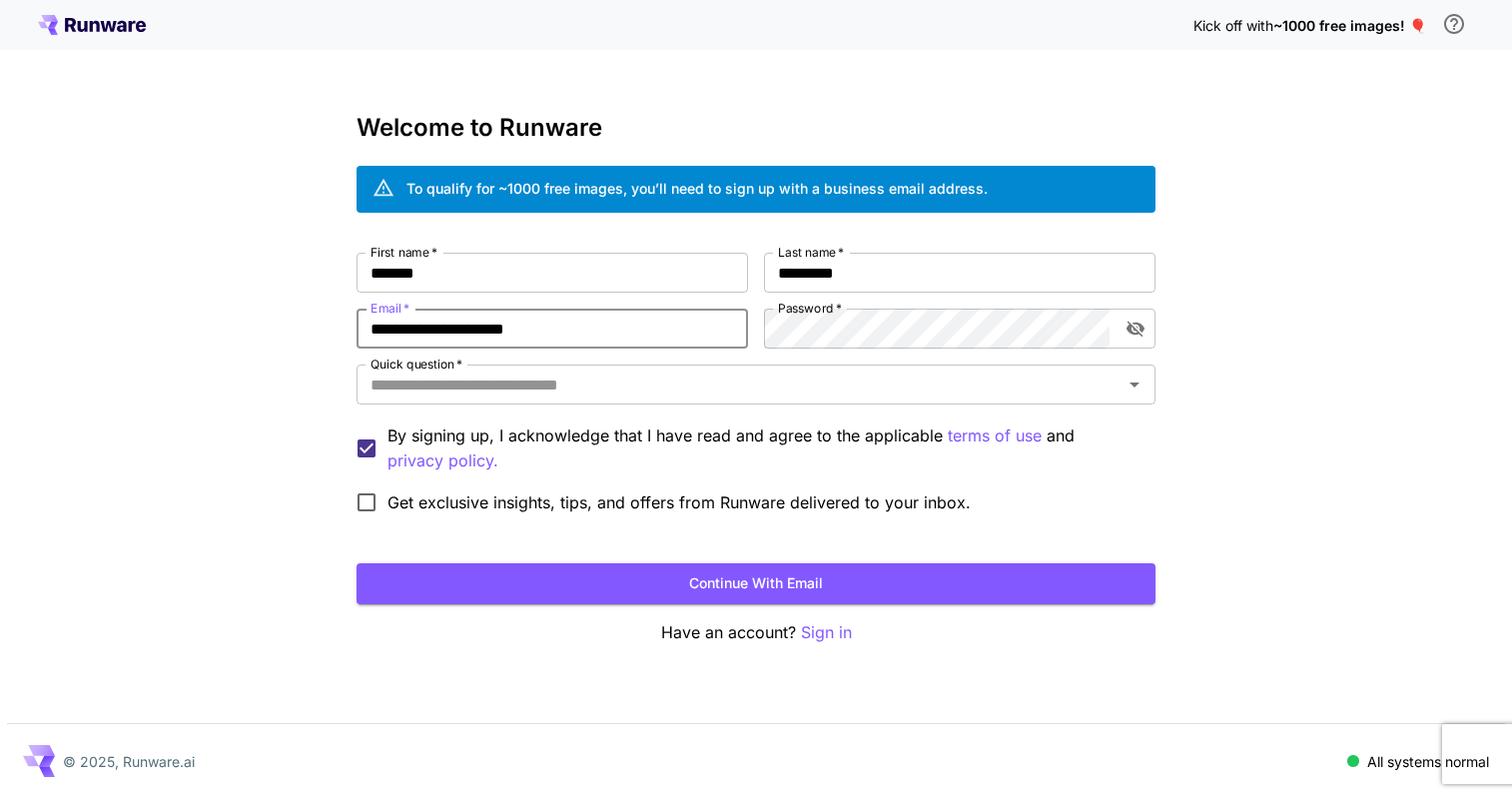 type on "**********" 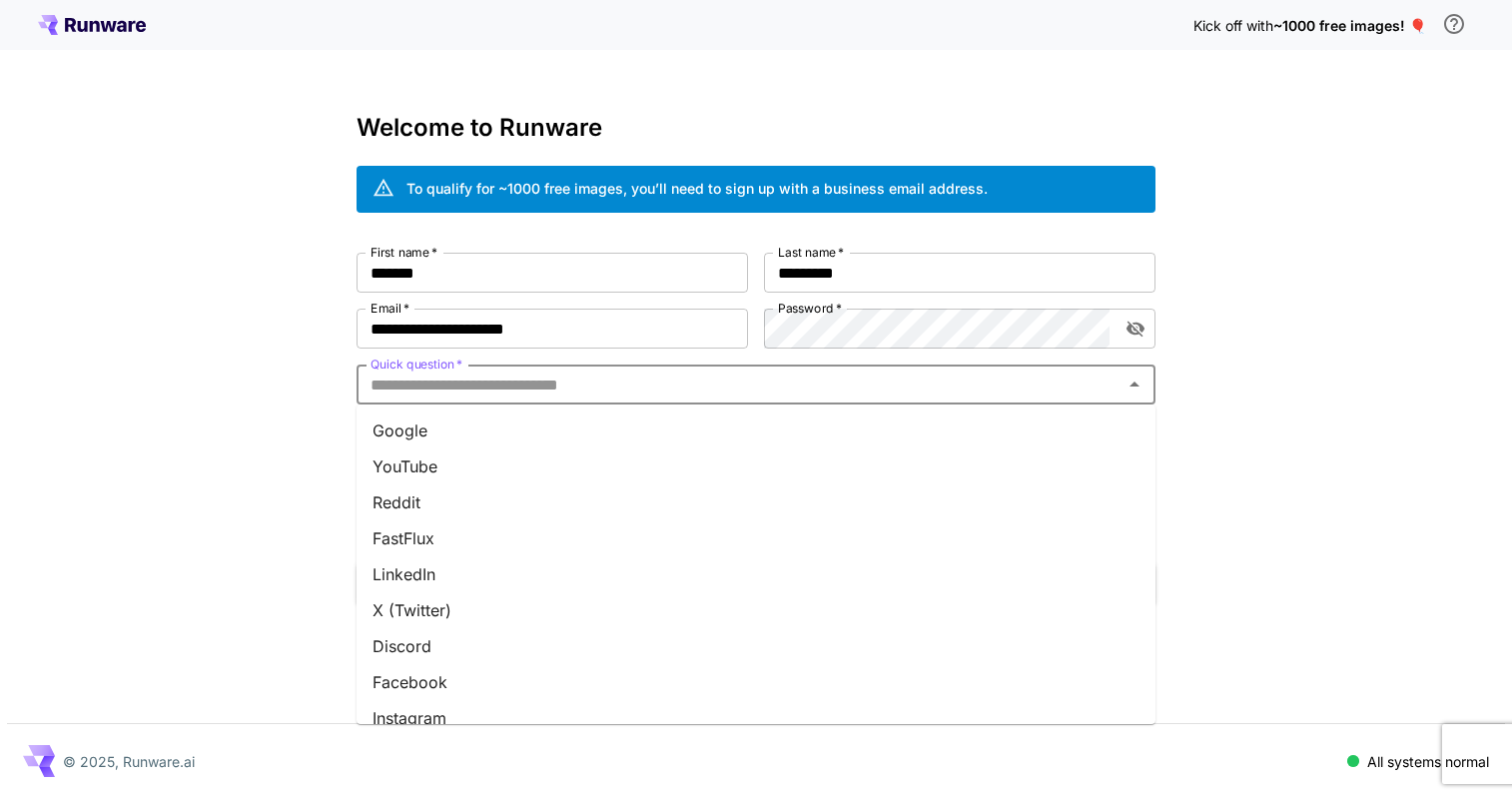 click on "Quick question   *" at bounding box center (739, 385) 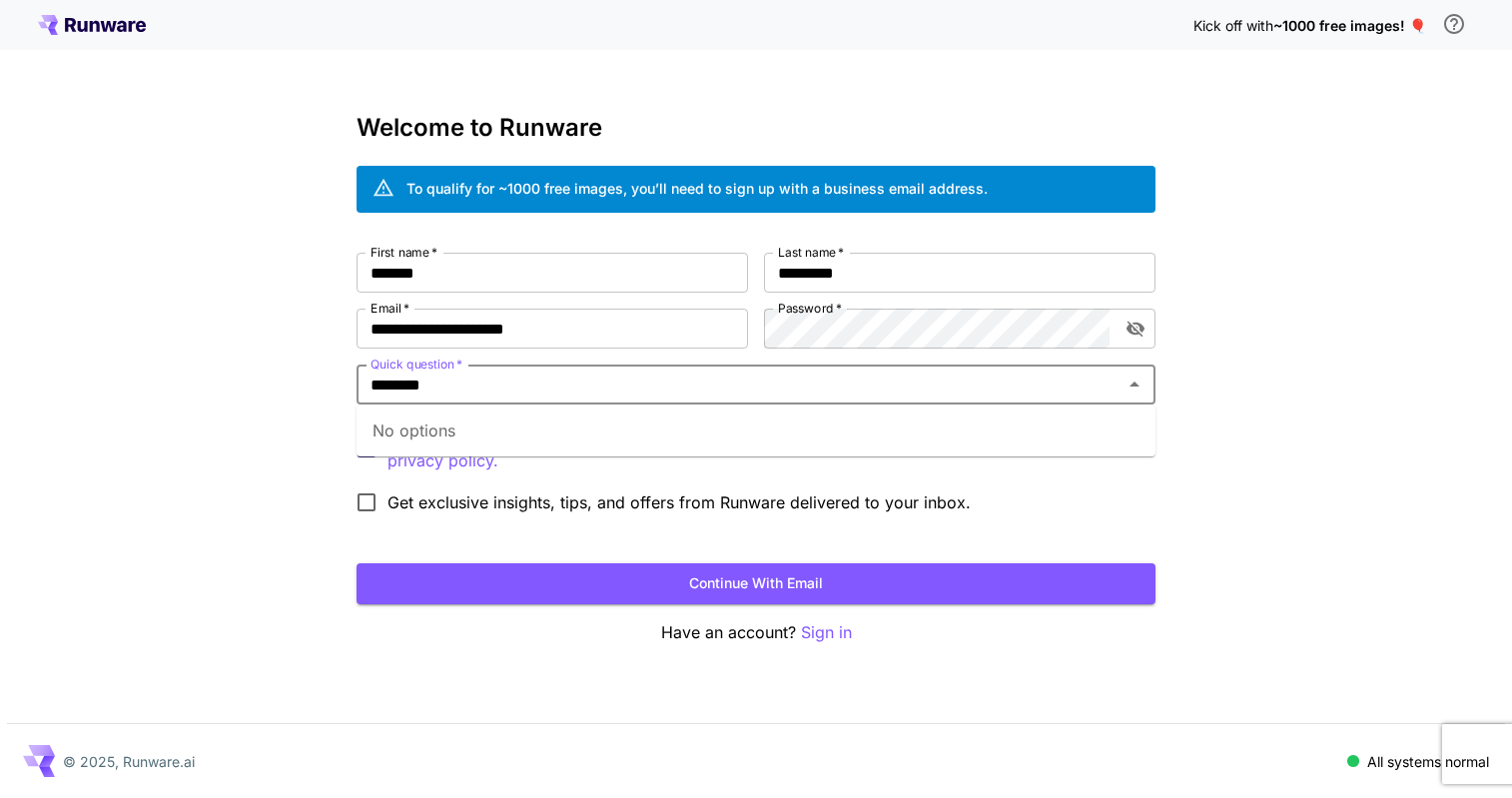 type on "********" 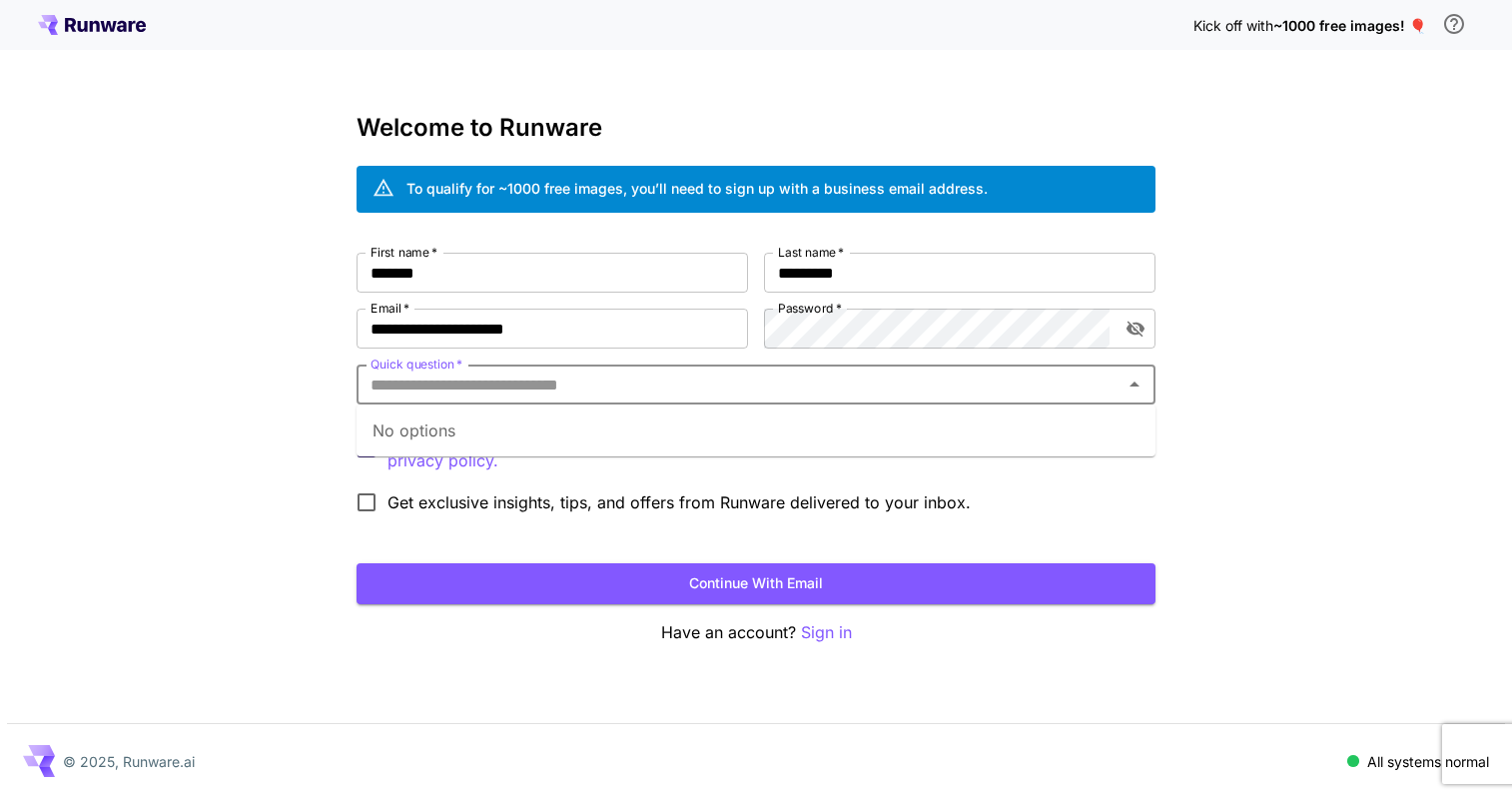 click on "Kick off with ~1000 free images! 🎈 Welcome to Runware To qualify for ~1000 free images, you’ll need to sign up with a business email address. First name   * [FIRST] First name   * Last name   * [LAST] Last name   * Email   * [EMAIL] Email   * Password   * Password   * Quick question   * Quick question   * By signing up, I acknowledge that I have read and agree to the applicable terms of use and privacy policy. Get exclusive insights, tips, and offers from Runware delivered to your inbox. Continue with email Have an account? Sign in © [YEAR], Runware.ai All systems normal" at bounding box center (756, 399) 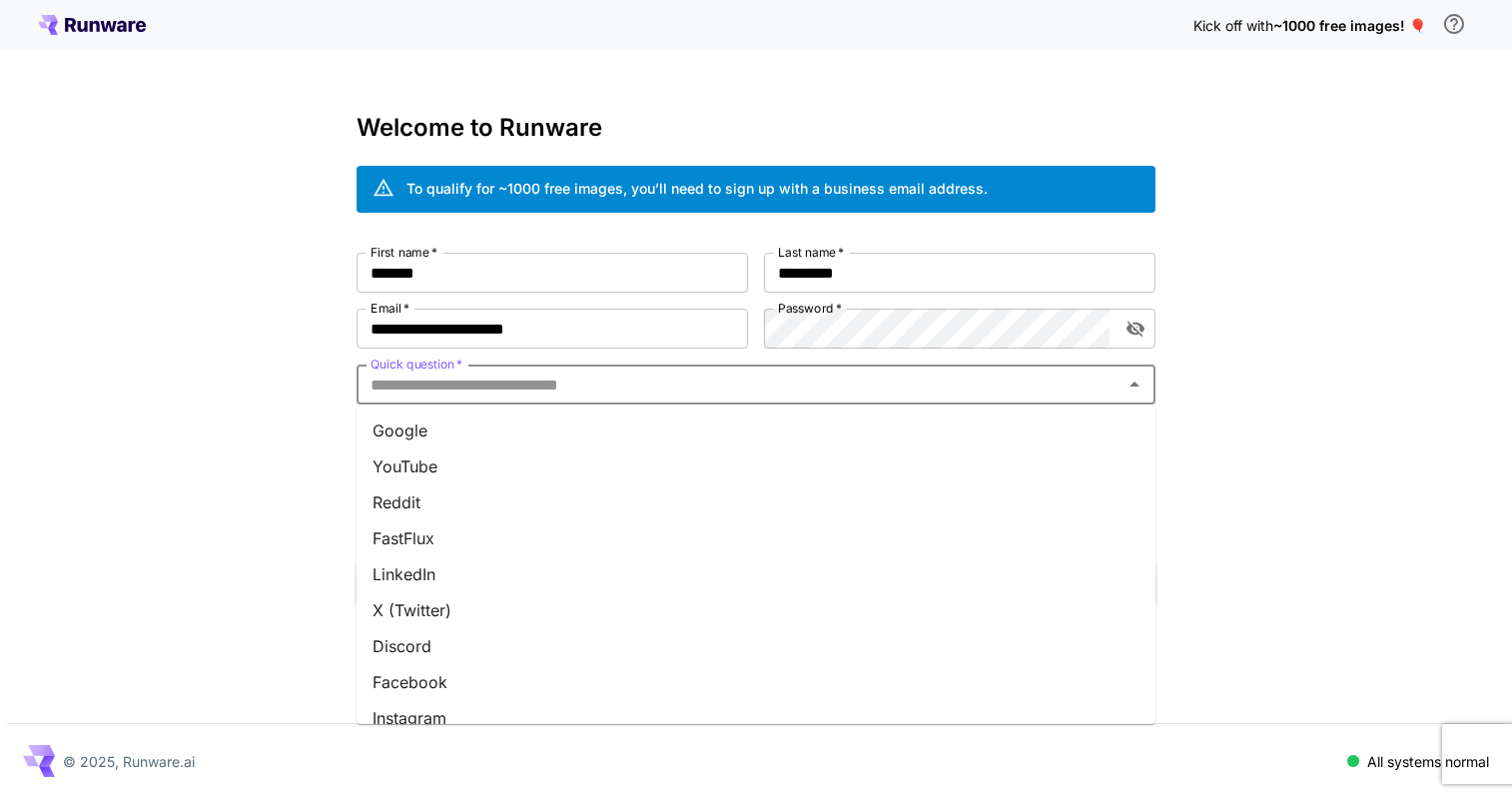 click on "Quick question   *" at bounding box center [739, 385] 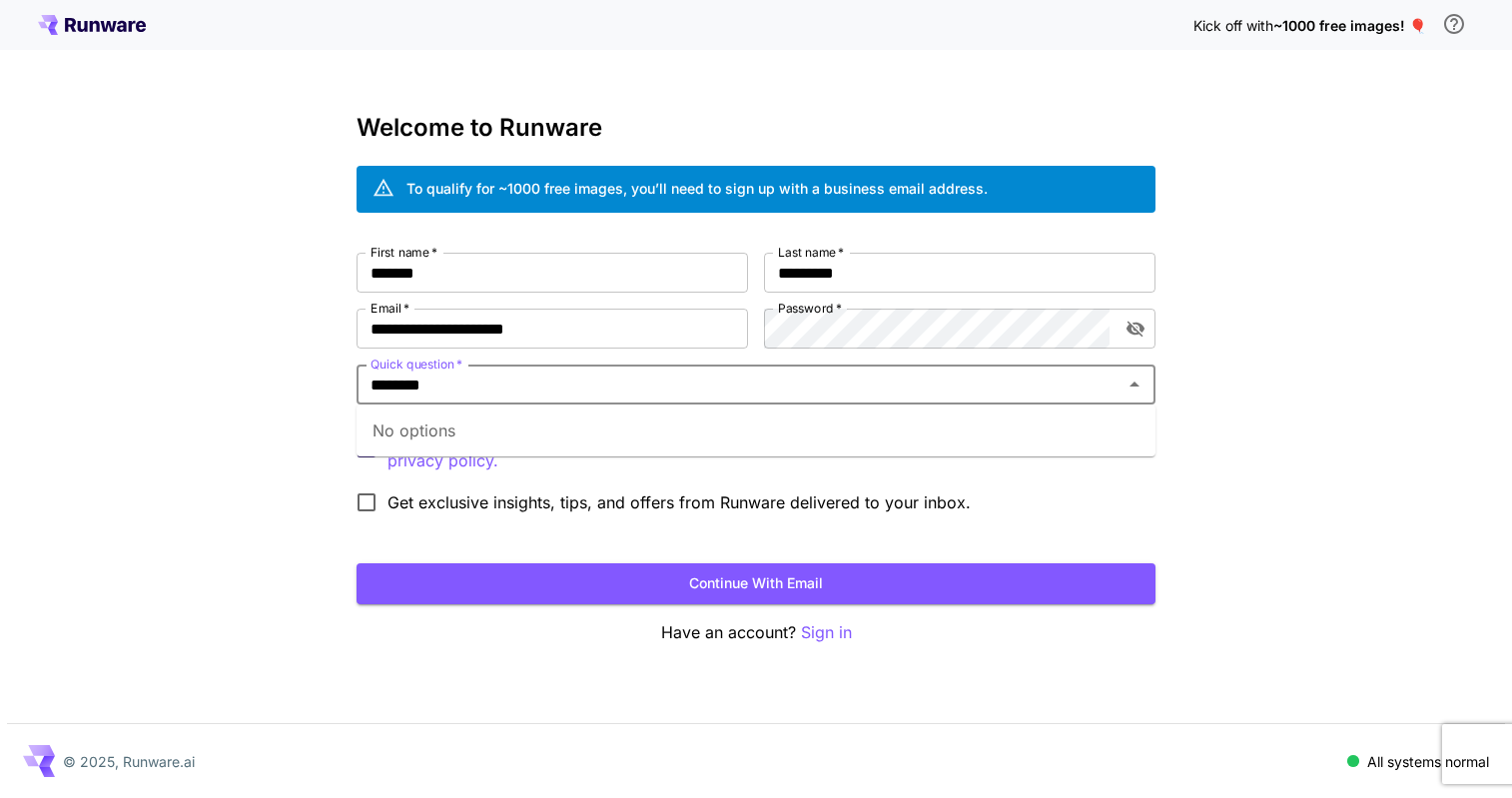 type on "********" 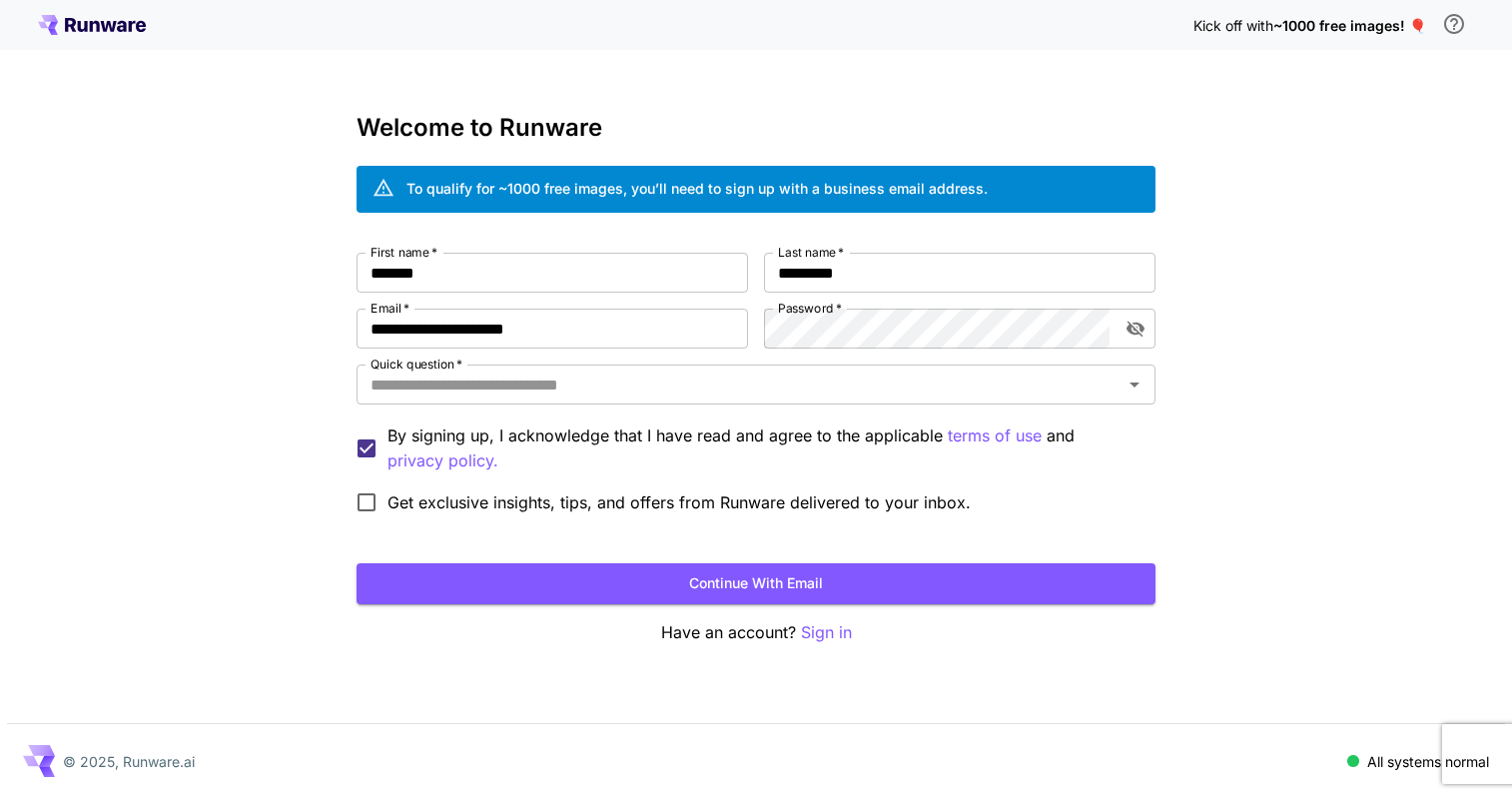 click on "Kick off with ~1000 free images! 🎈 Welcome to Runware To qualify for ~1000 free images, you’ll need to sign up with a business email address. First name   * [FIRST] First name   * Last name   * [LAST] Last name   * Email   * [EMAIL] Email   * Password   * Password   * Quick question   * Quick question   * By signing up, I acknowledge that I have read and agree to the applicable terms of use and privacy policy. Get exclusive insights, tips, and offers from Runware delivered to your inbox. Continue with email Have an account? Sign in © [YEAR], Runware.ai All systems normal" at bounding box center (756, 399) 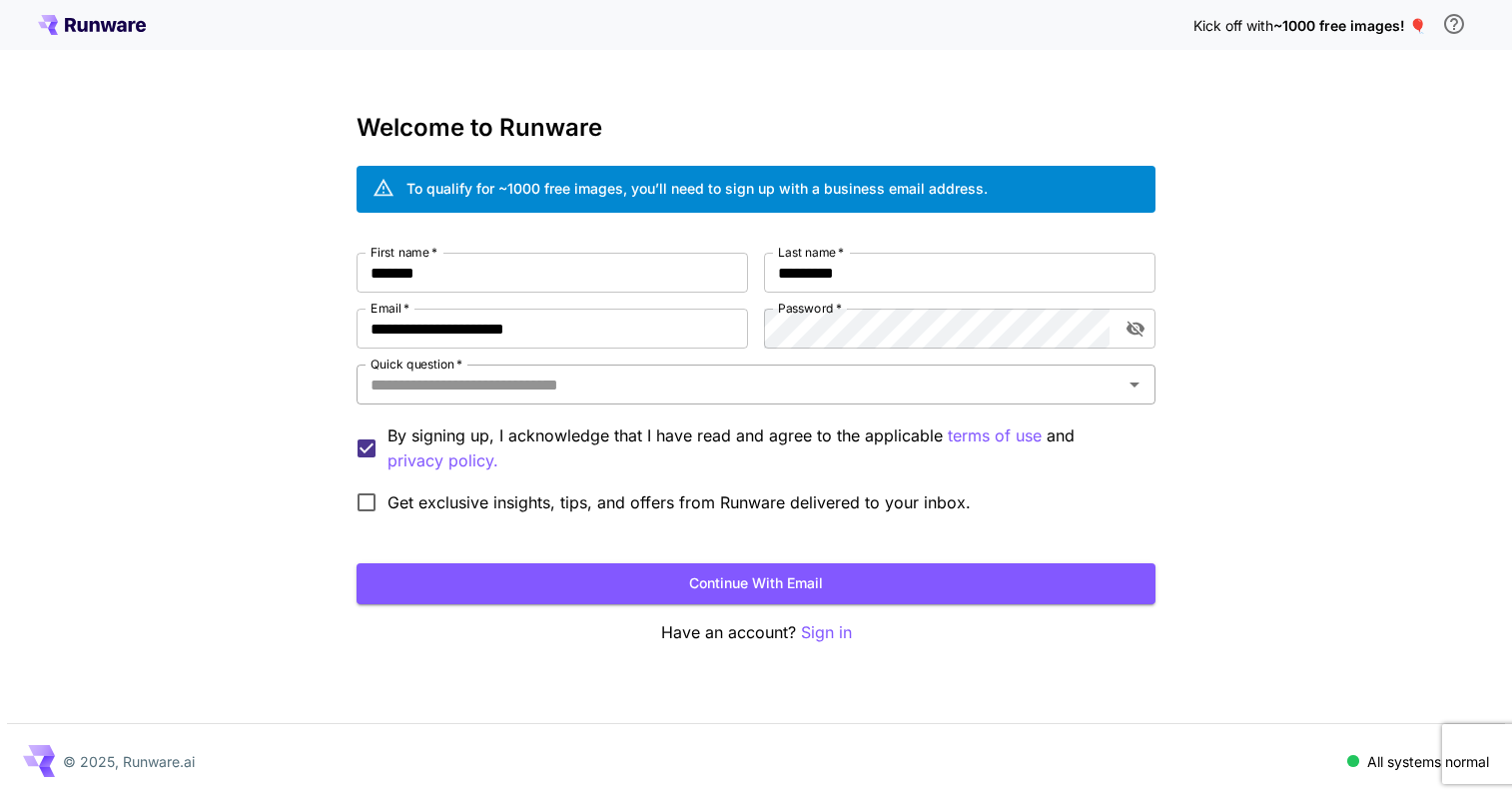 click 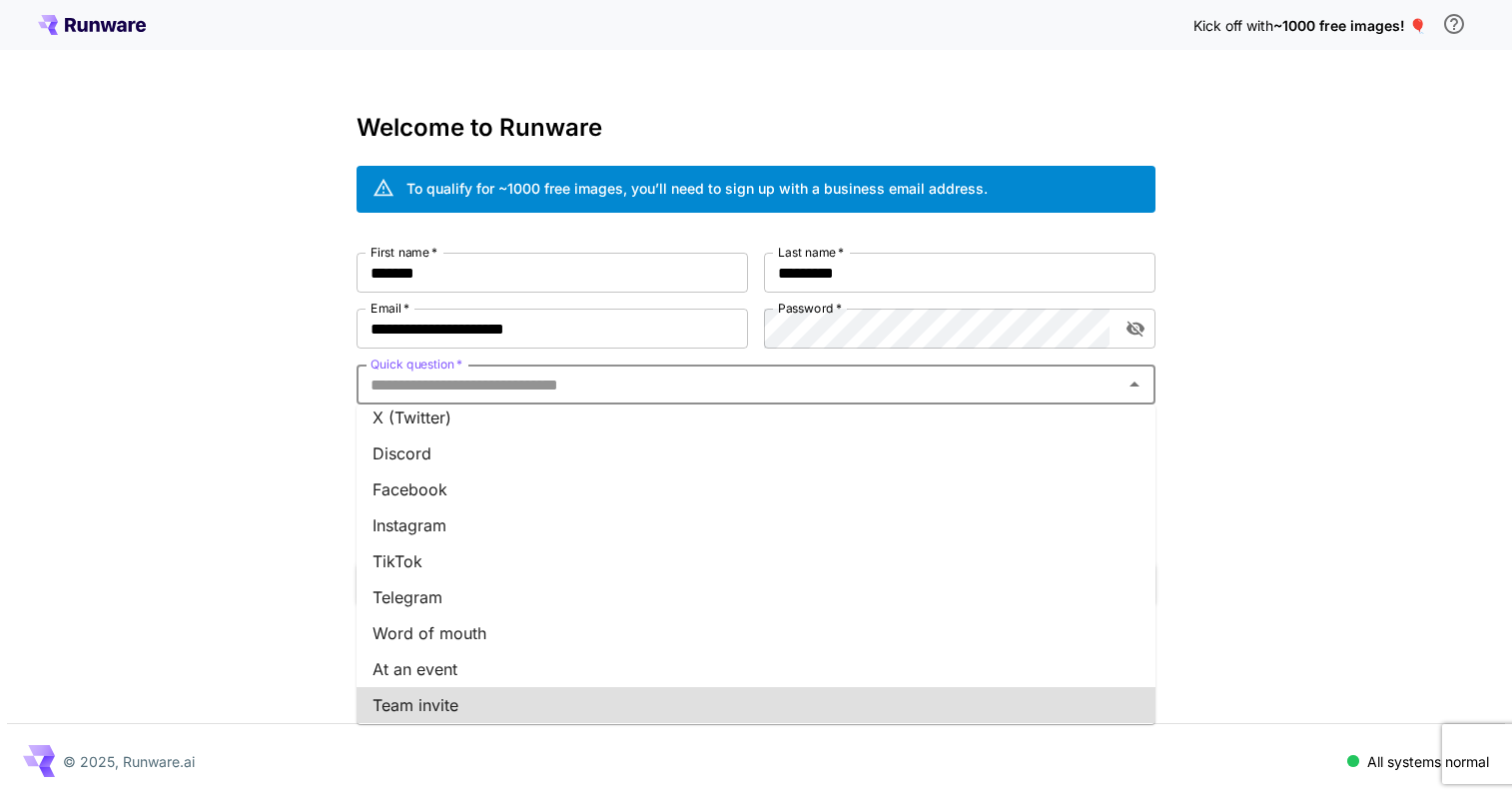 scroll, scrollTop: 229, scrollLeft: 0, axis: vertical 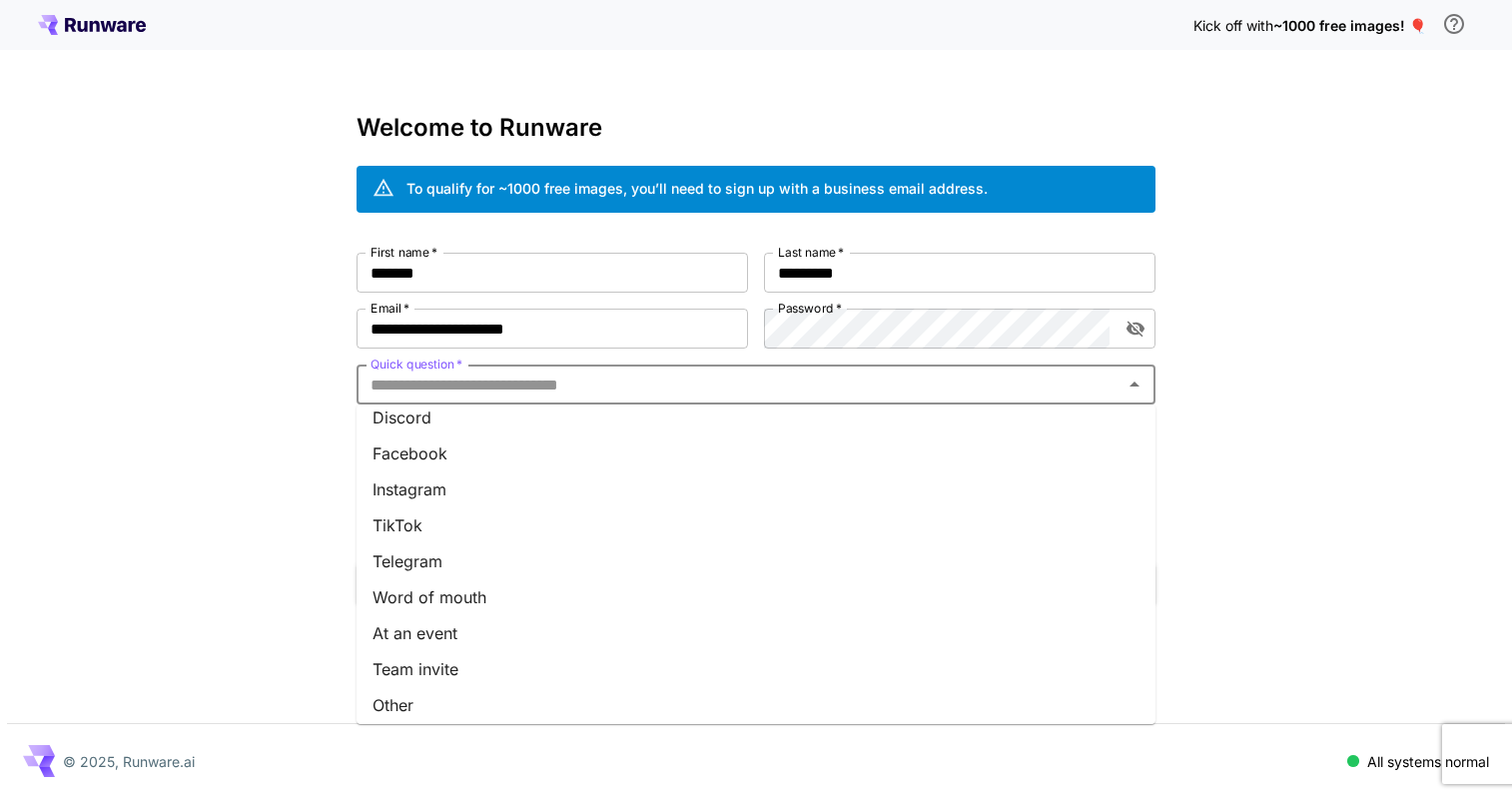click on "Other" at bounding box center (756, 705) 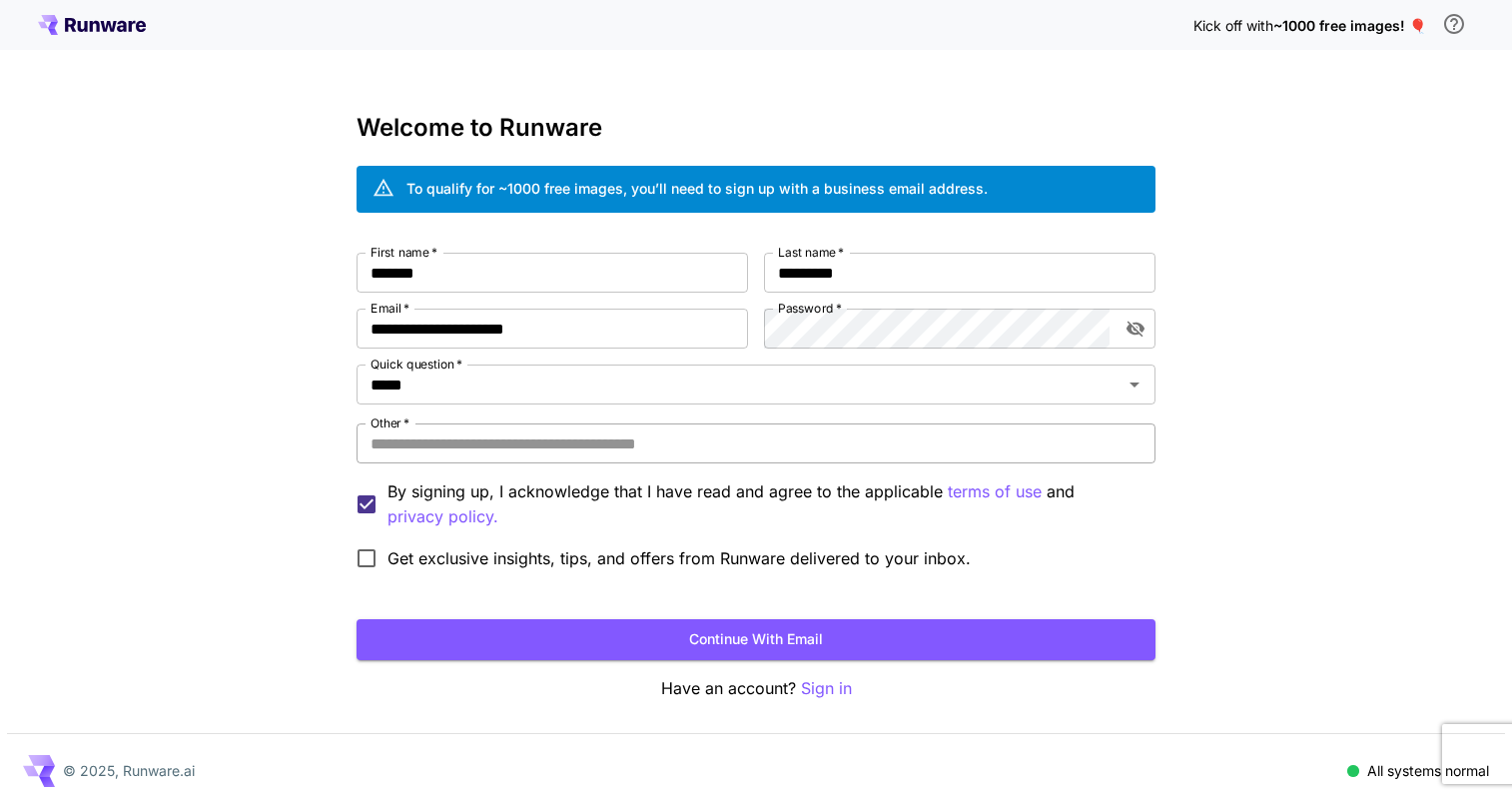 click on "Other   *" at bounding box center (756, 443) 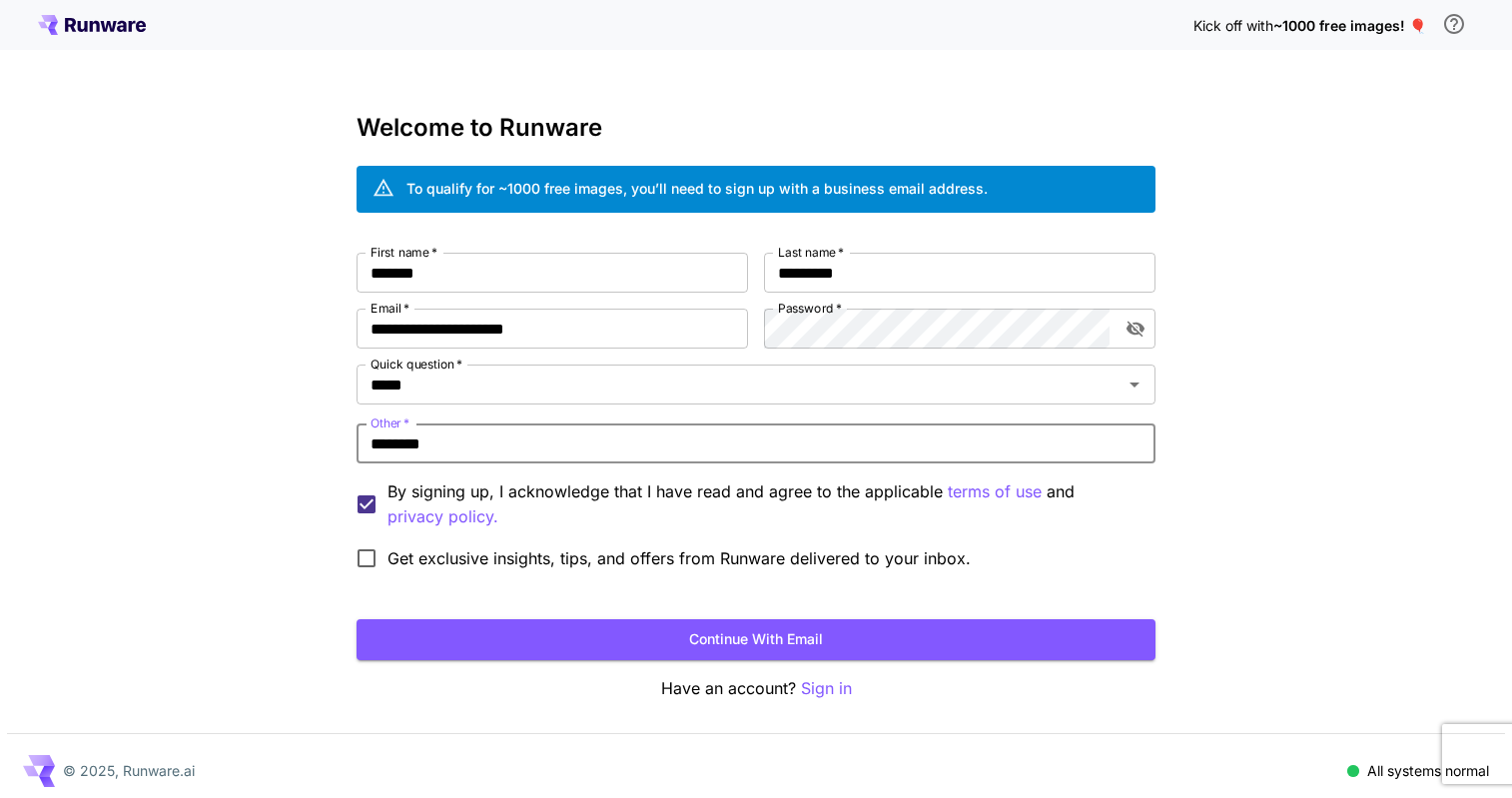 type on "********" 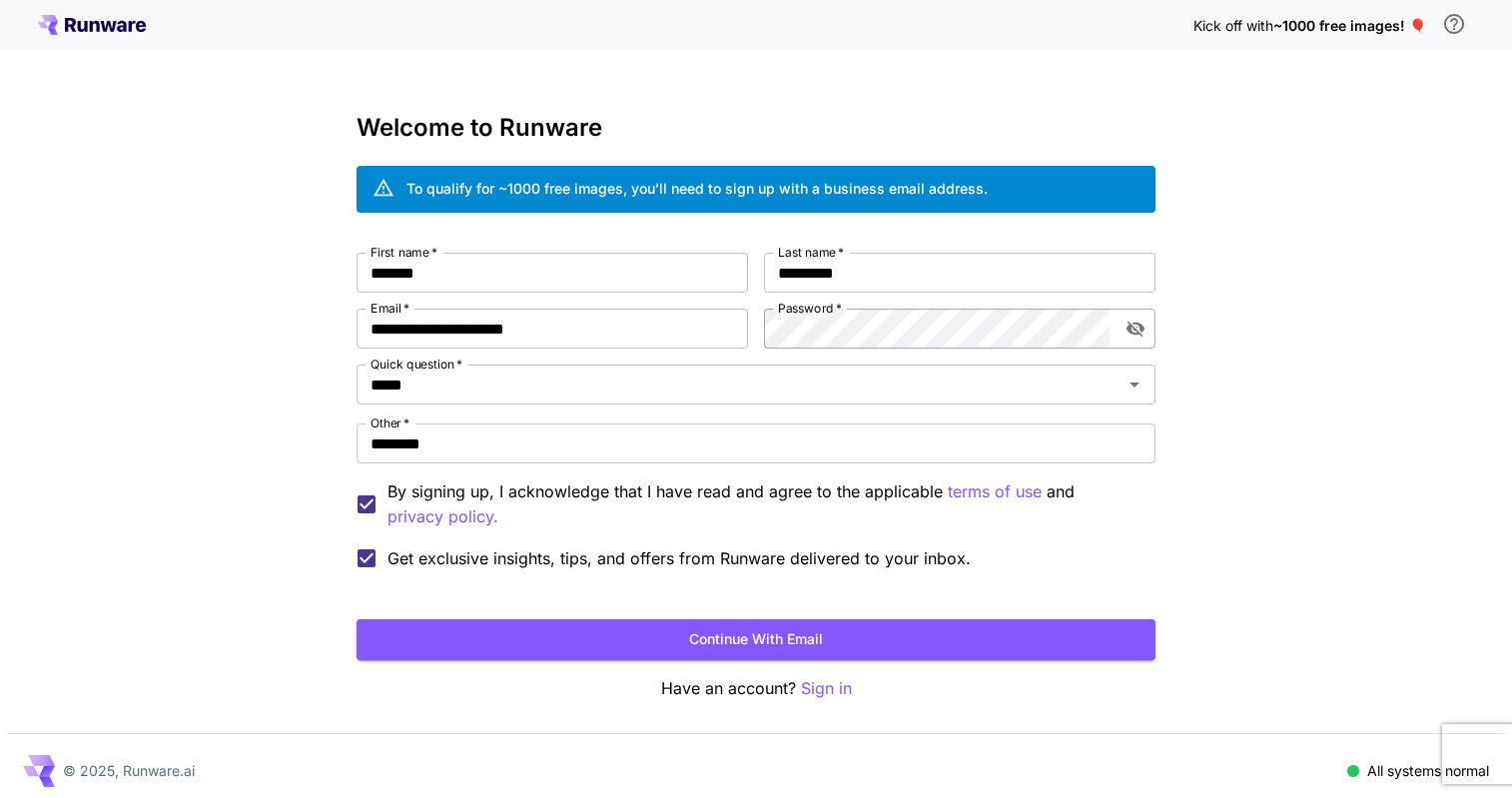 click 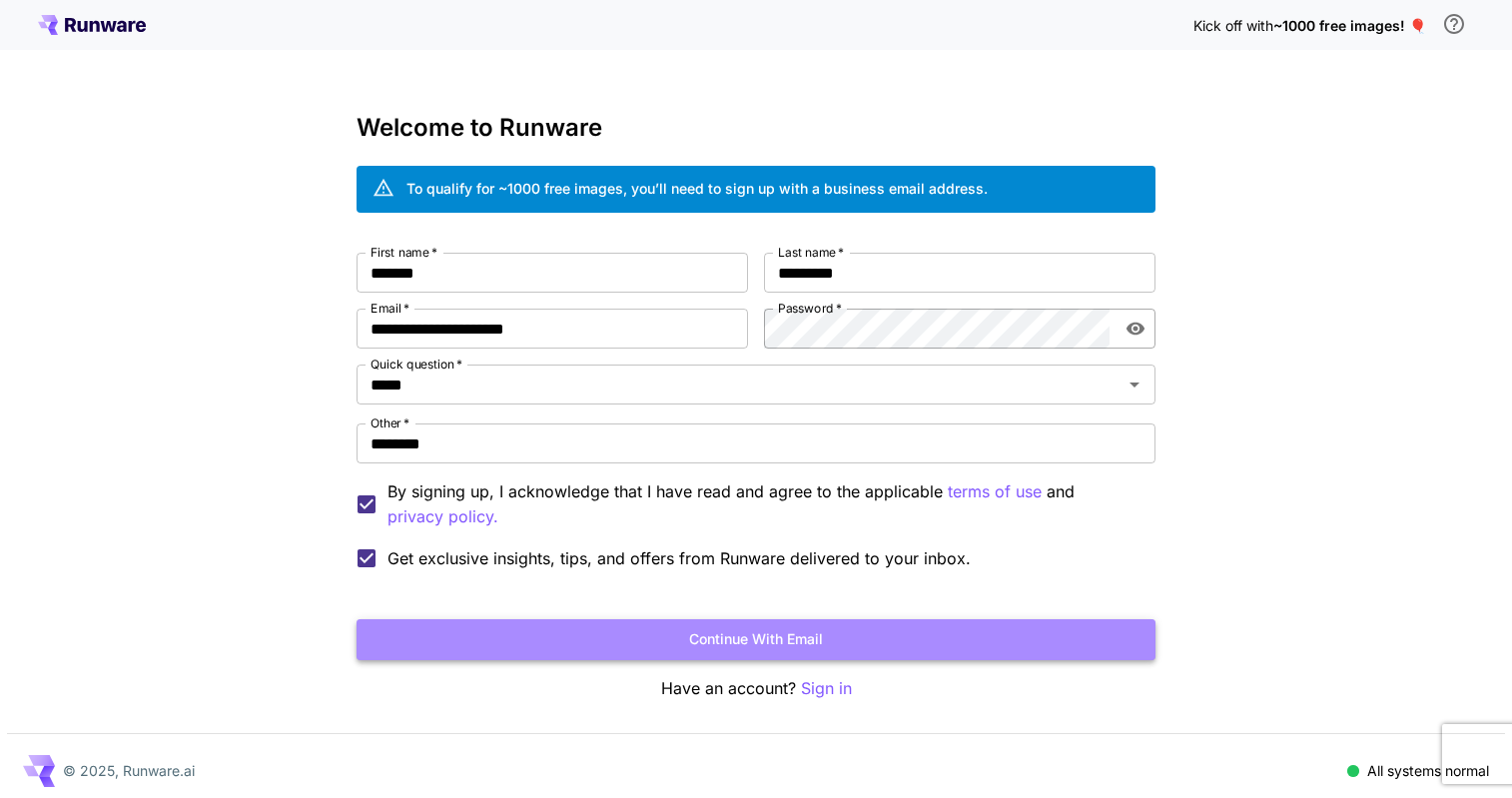 click on "Continue with email" at bounding box center (756, 639) 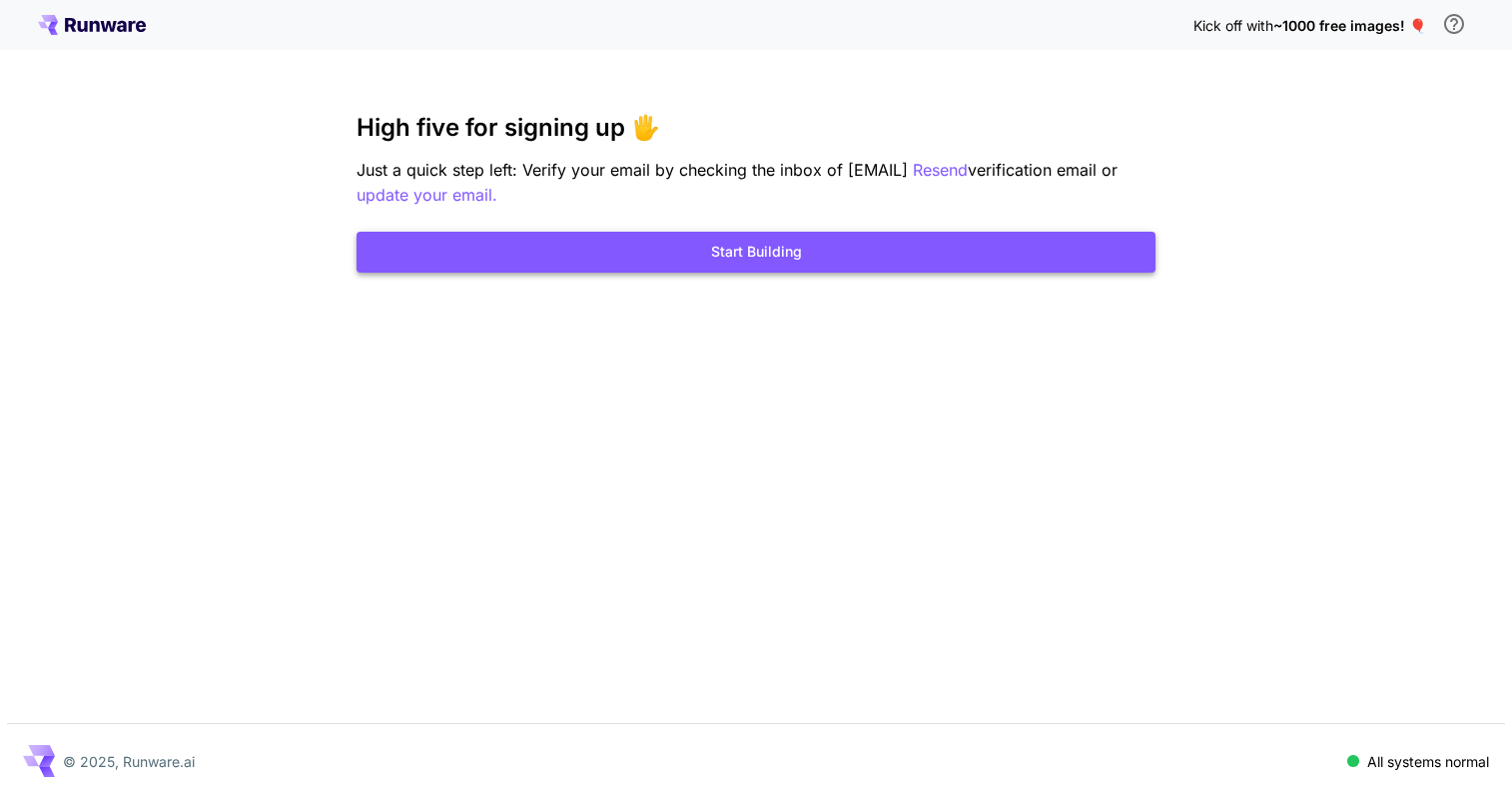 click on "Start Building" at bounding box center (756, 252) 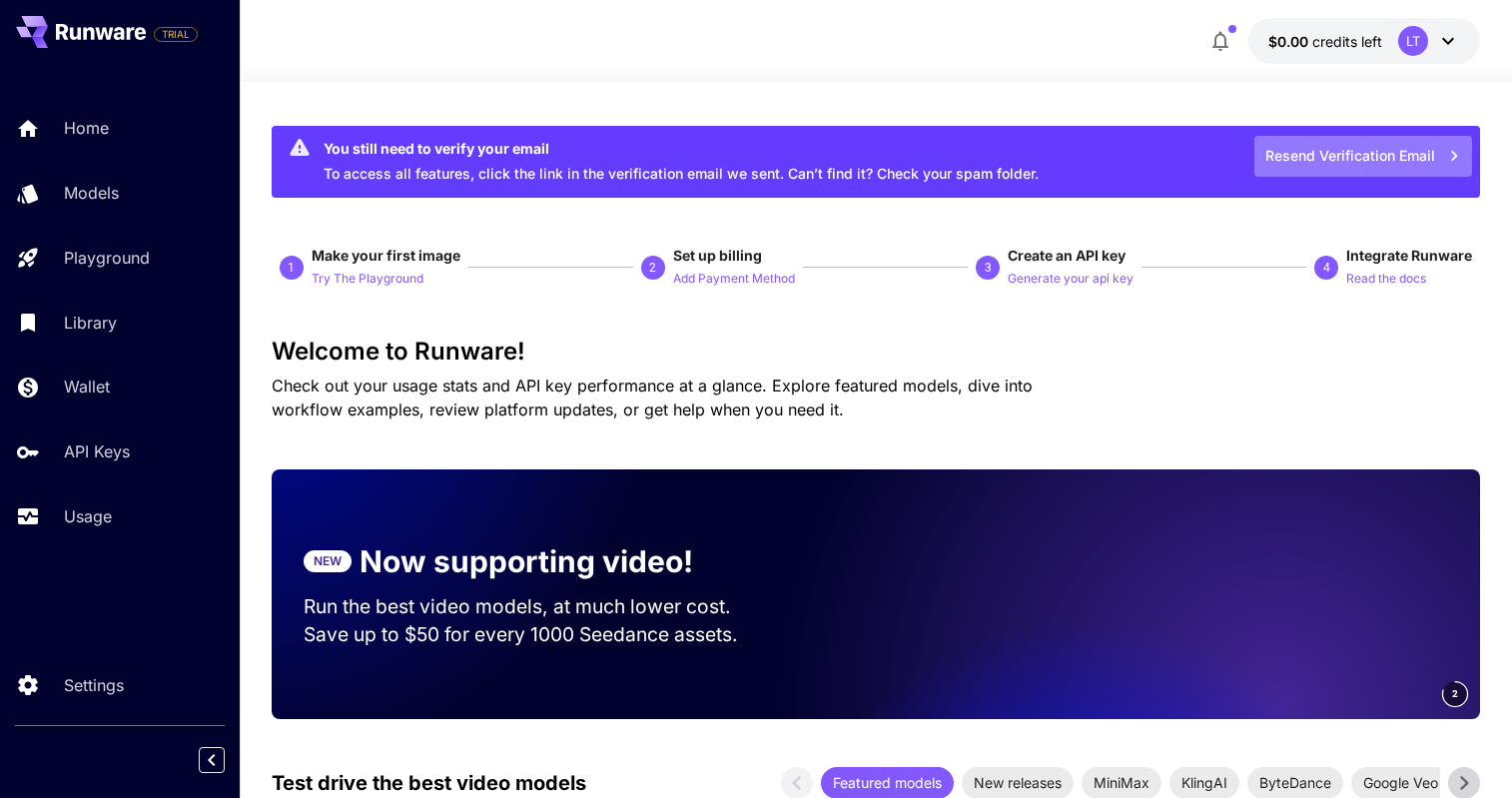 click 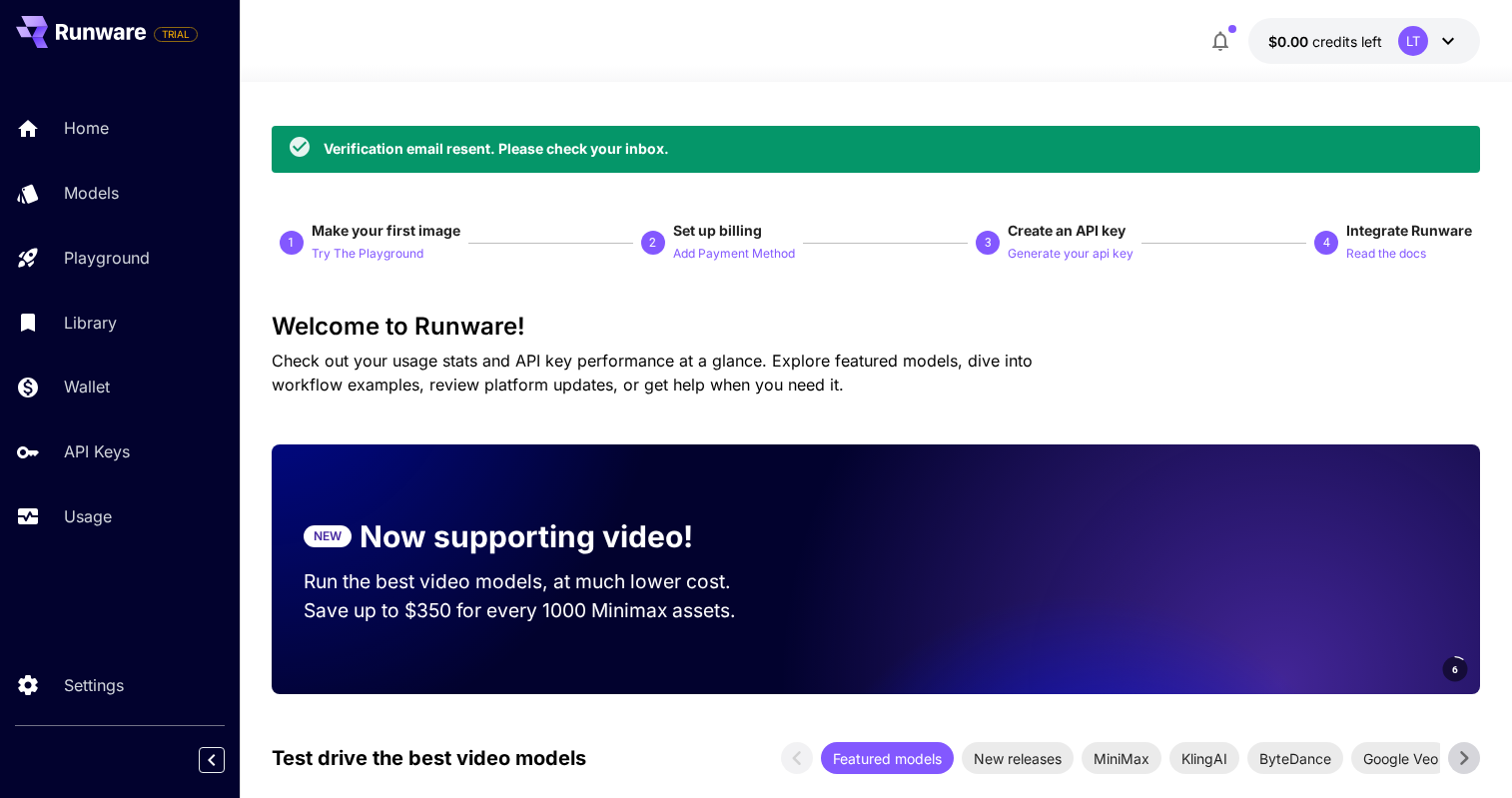 click on "Verification email resent. Please check your inbox." at bounding box center [496, 149] 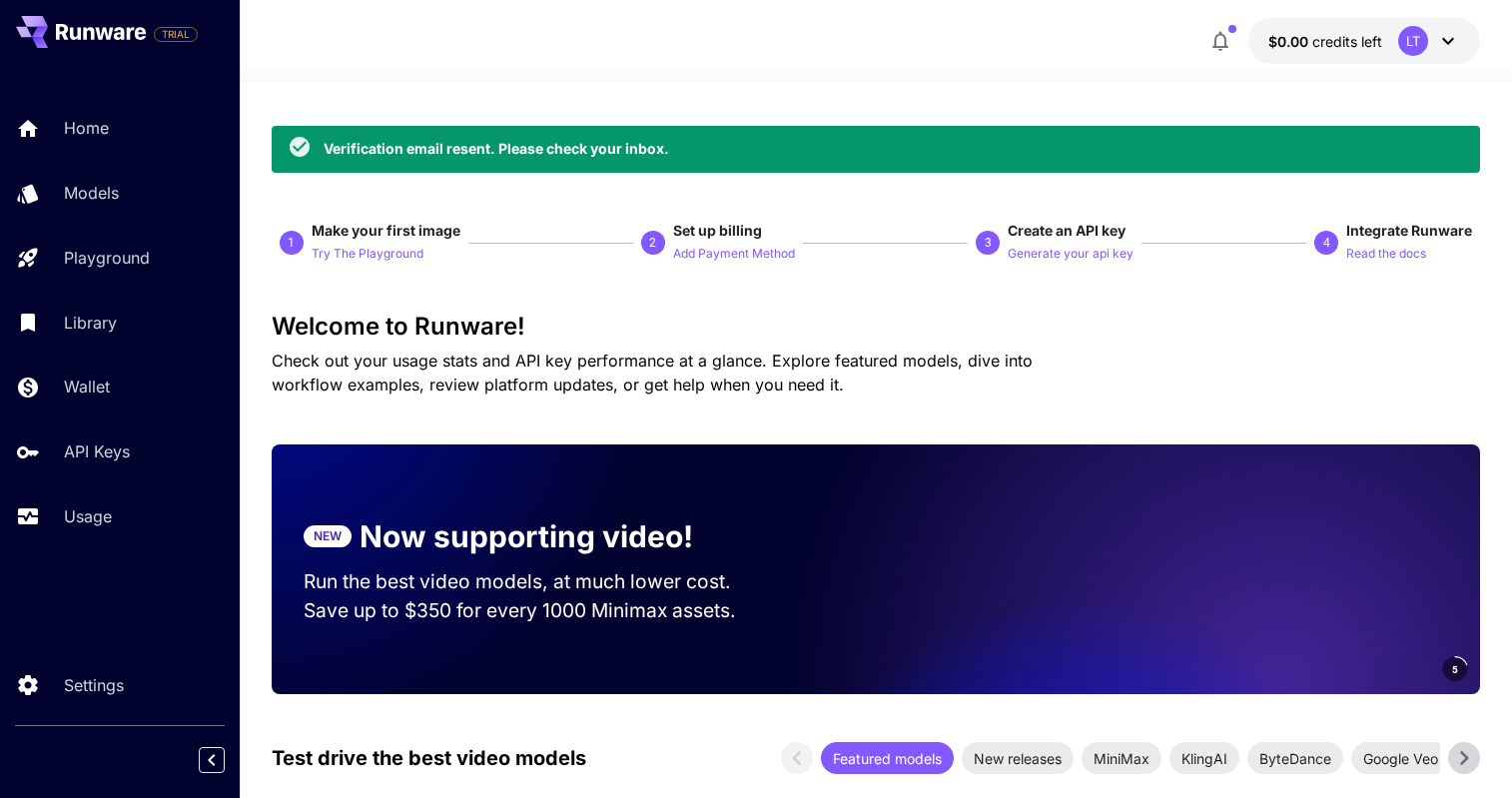 click on "Verification email resent. Please check your inbox." at bounding box center [496, 148] 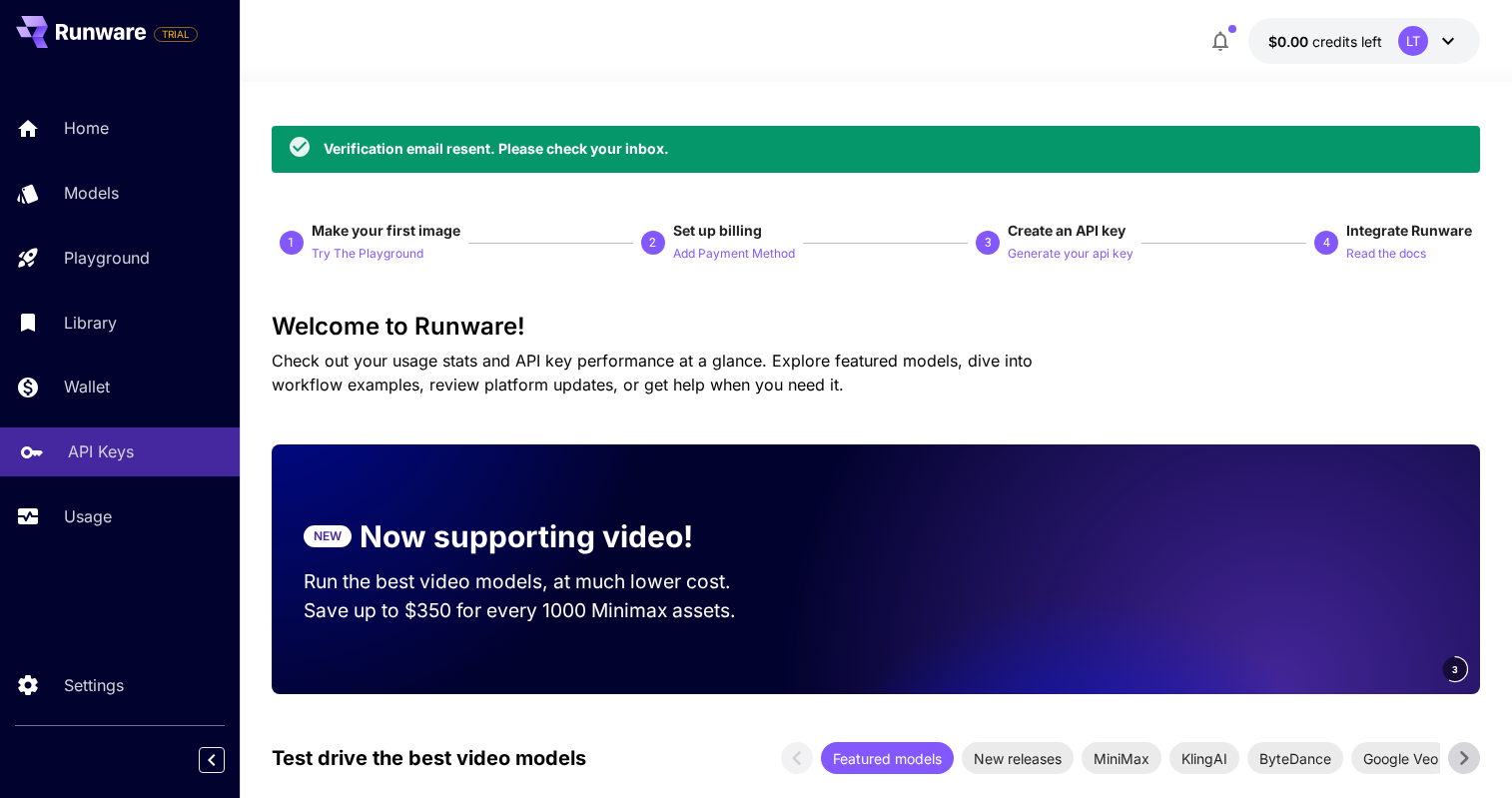 click on "API Keys" at bounding box center [101, 451] 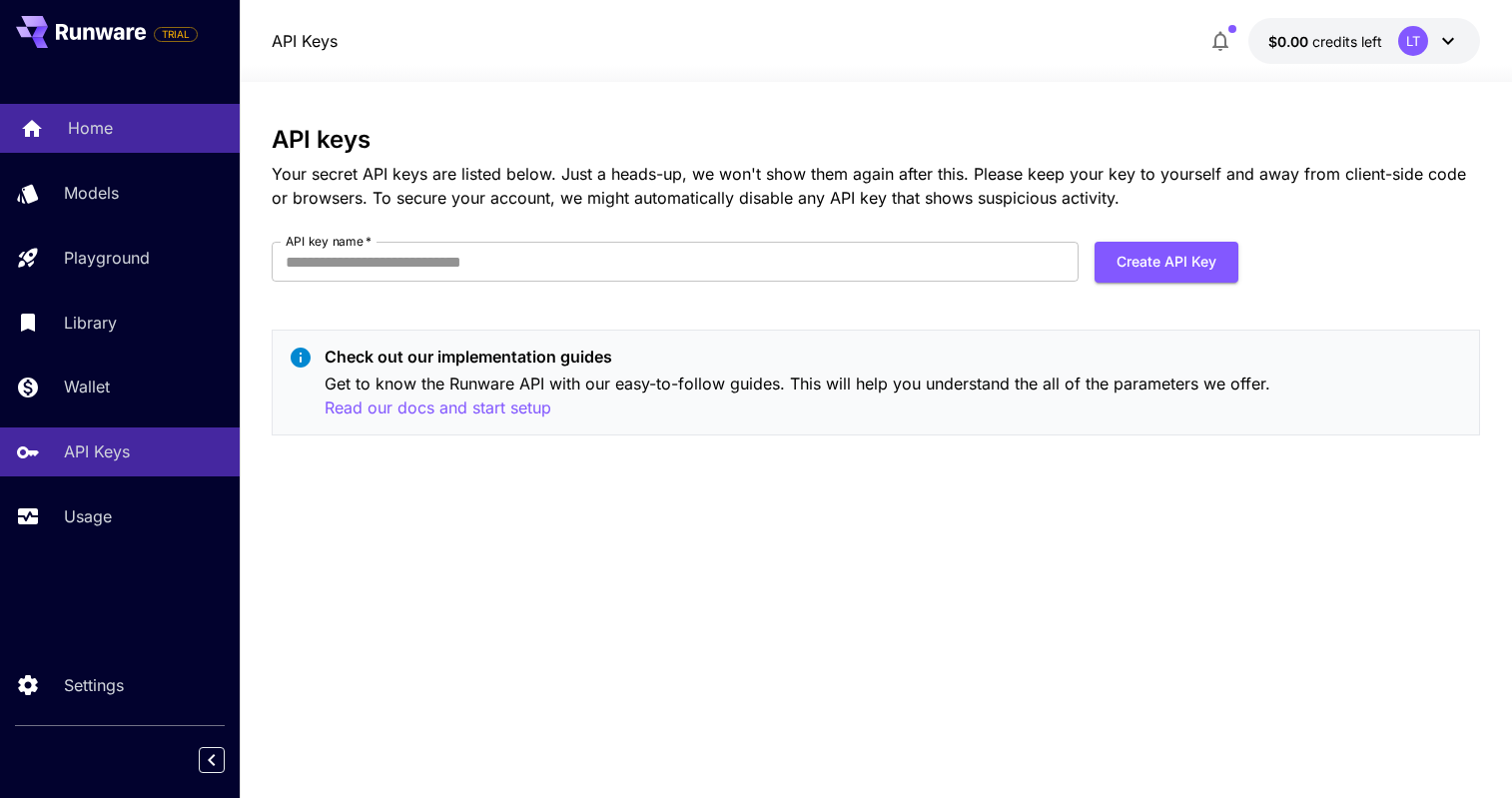 click on "Home" at bounding box center (90, 128) 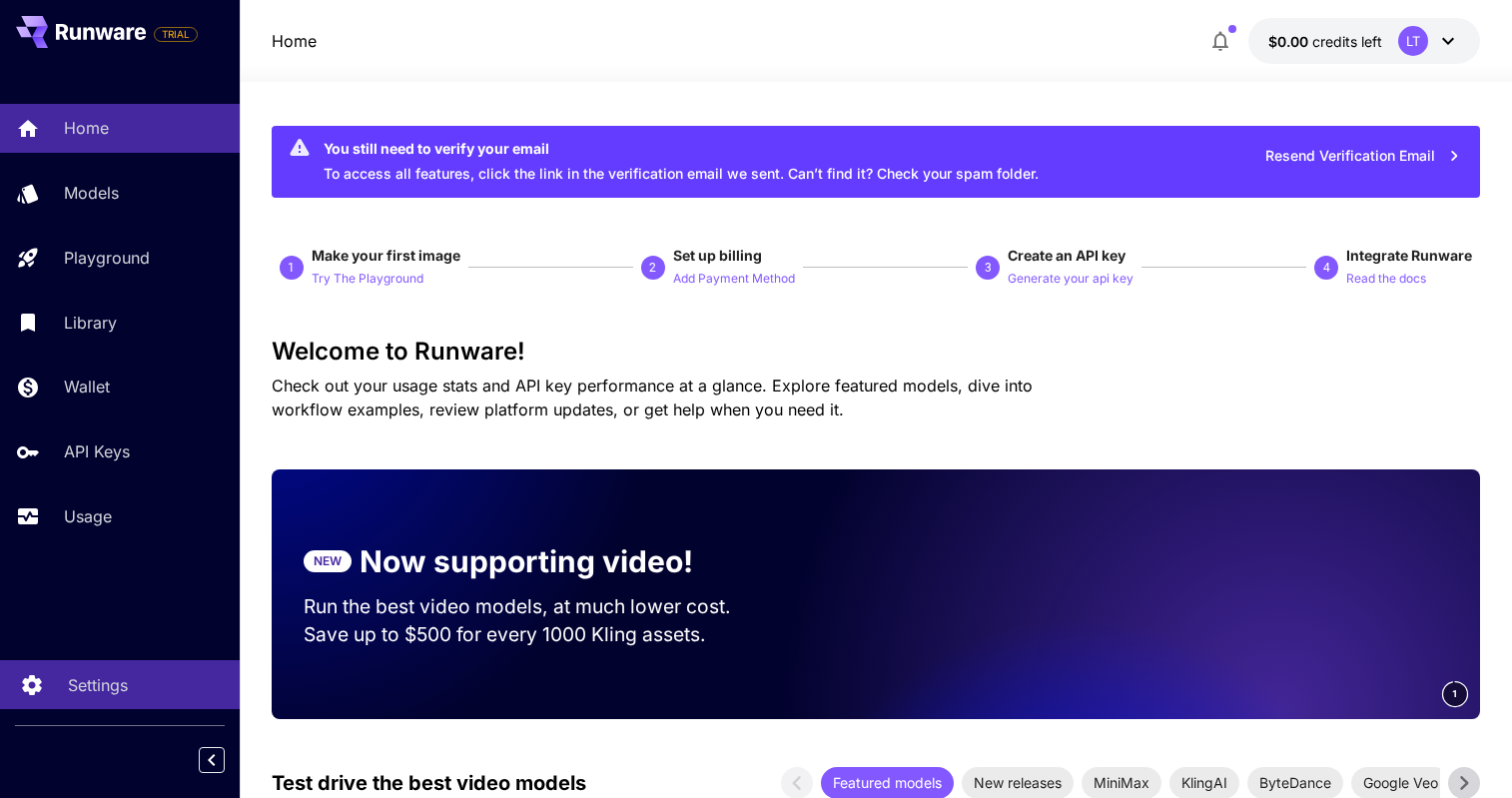 click on "Settings" at bounding box center [98, 685] 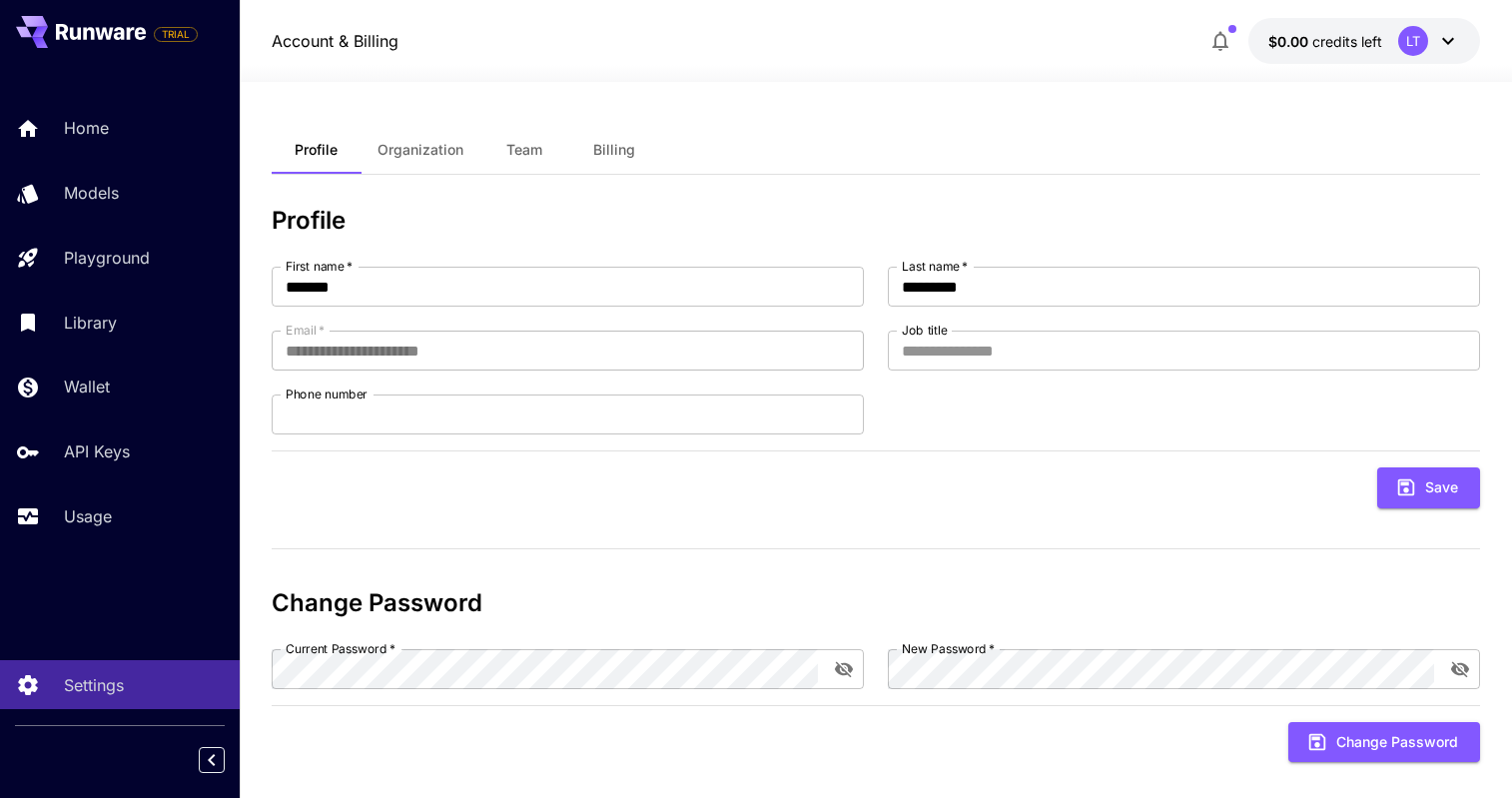 click on "Profile First name   * [FIRST] First name   * Last name   * [LAST] Last name   * Email   * [EMAIL] Email   * Job title Job title Phone number Phone number Save Change Password Current Password   * Current Password   * New Password   * New Password   * Change Password" at bounding box center [876, 492] 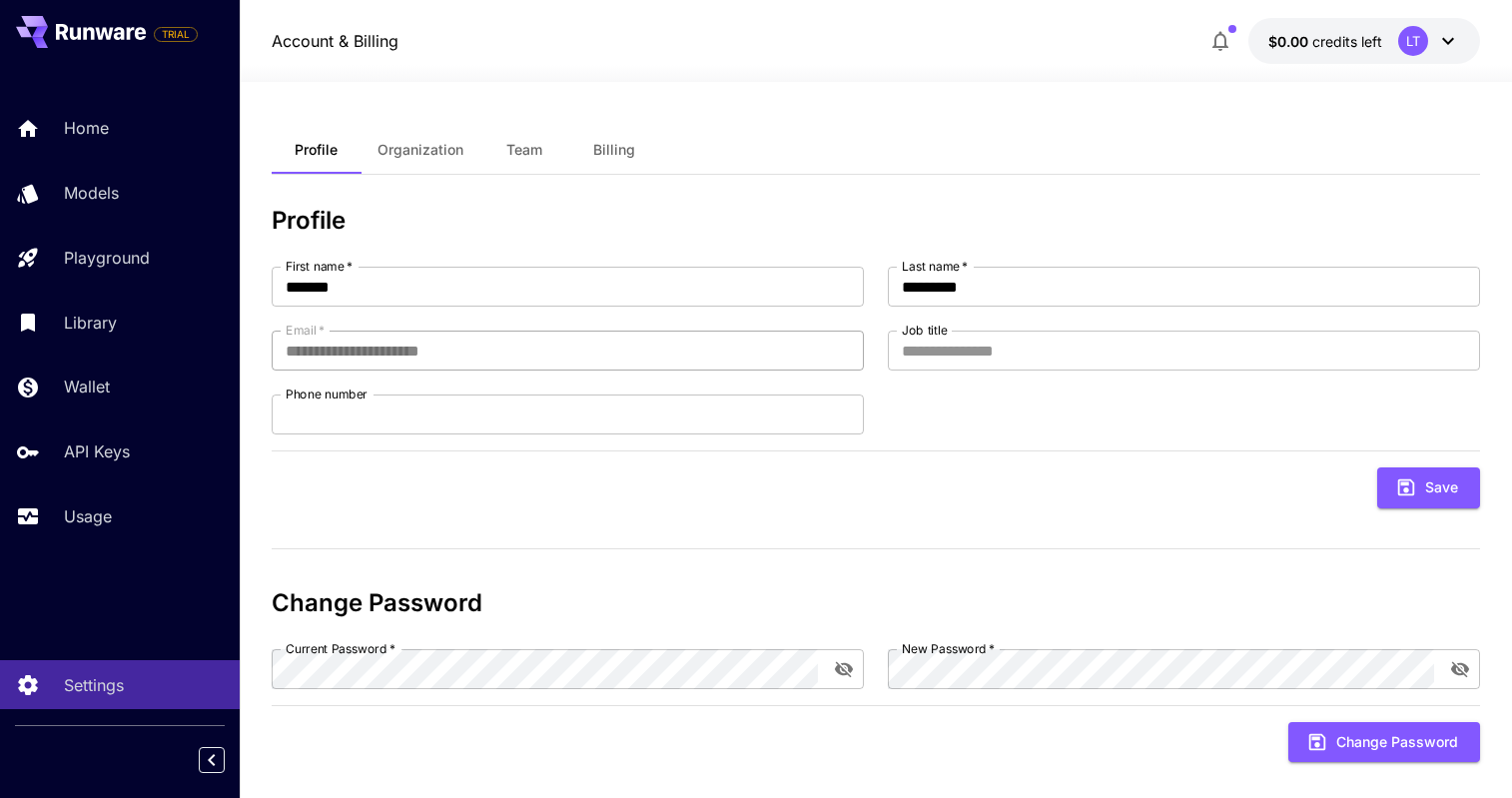 scroll, scrollTop: 24, scrollLeft: 0, axis: vertical 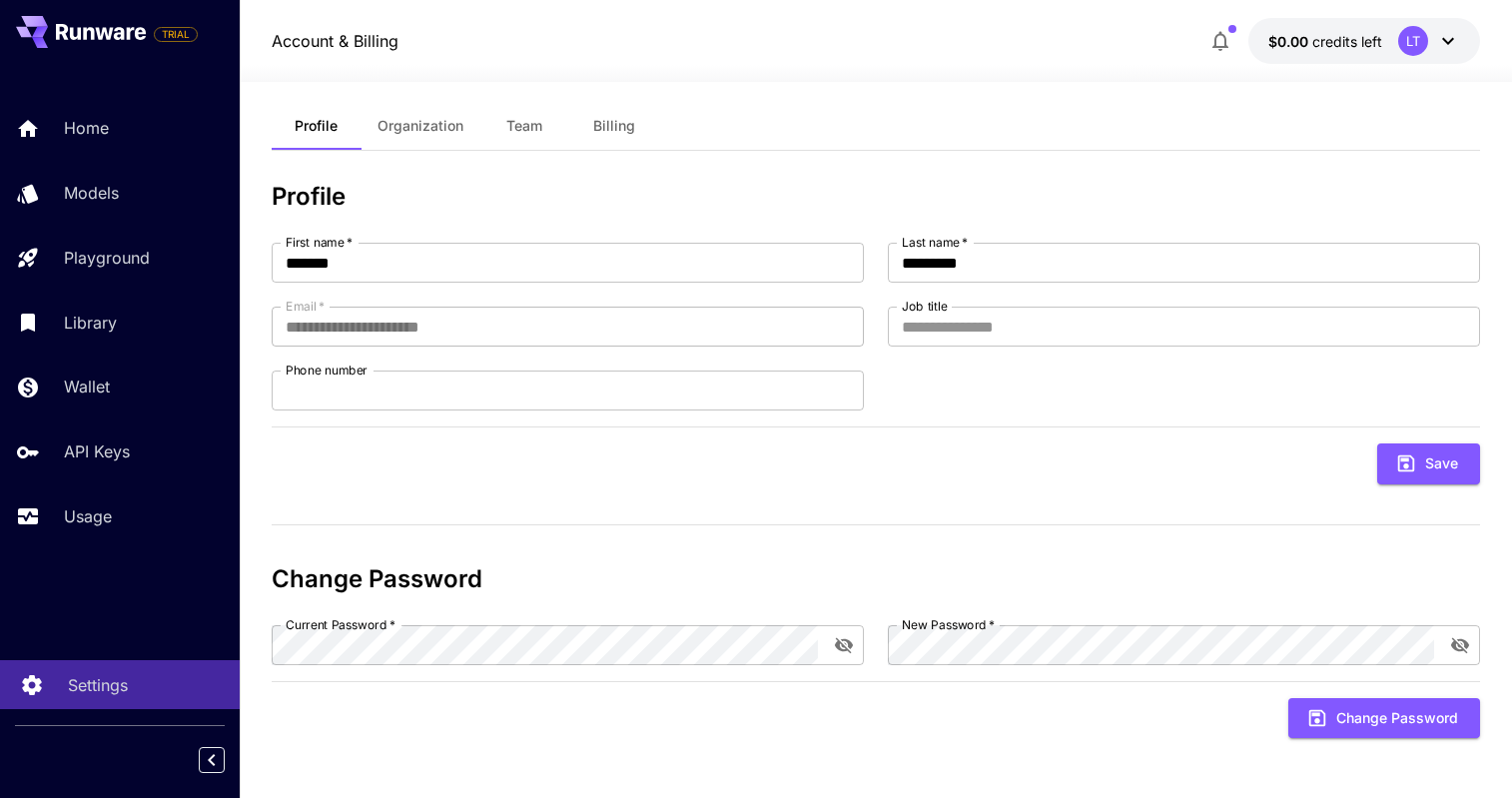 click 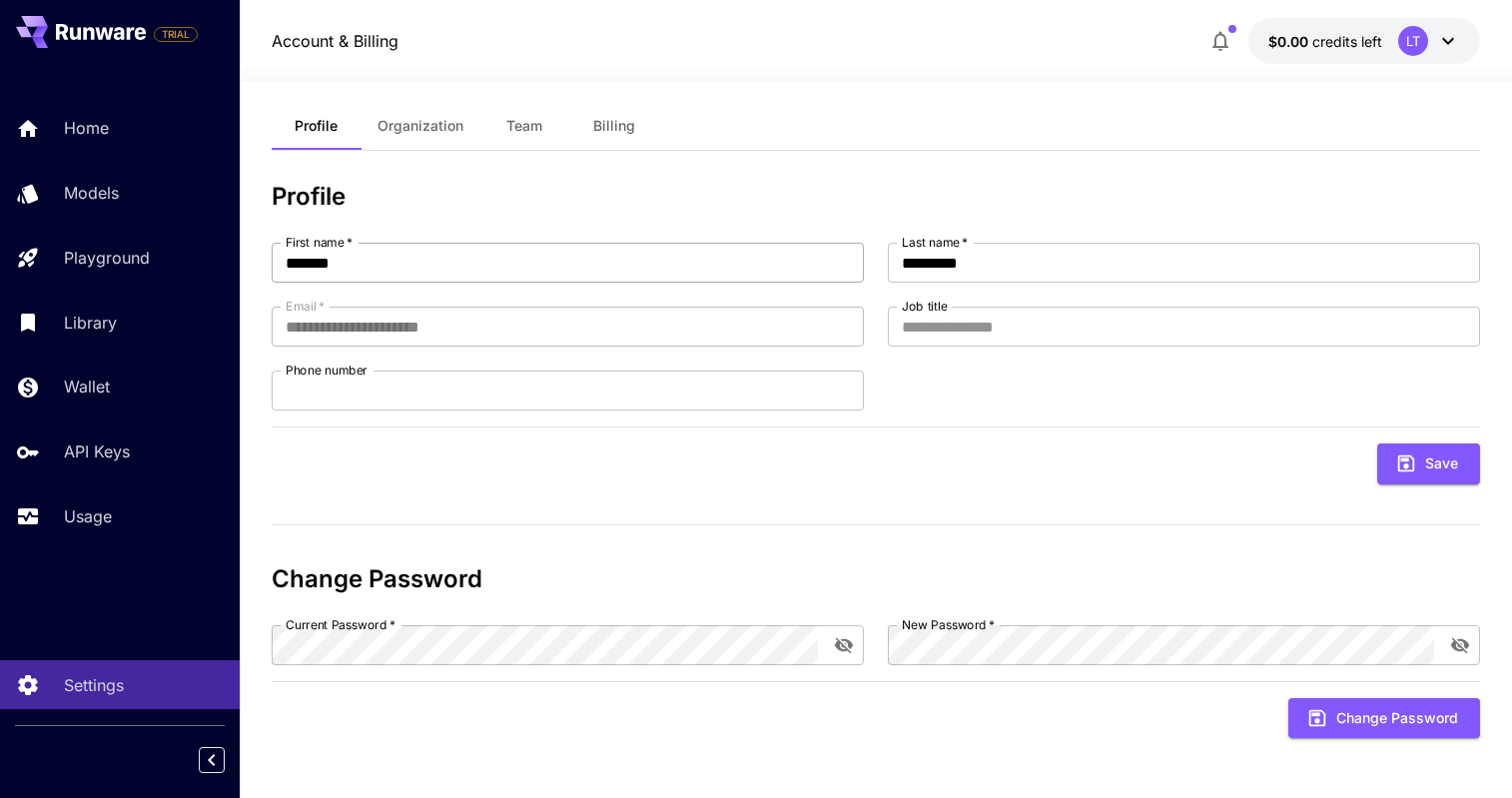 click on "*******" at bounding box center (567, 263) 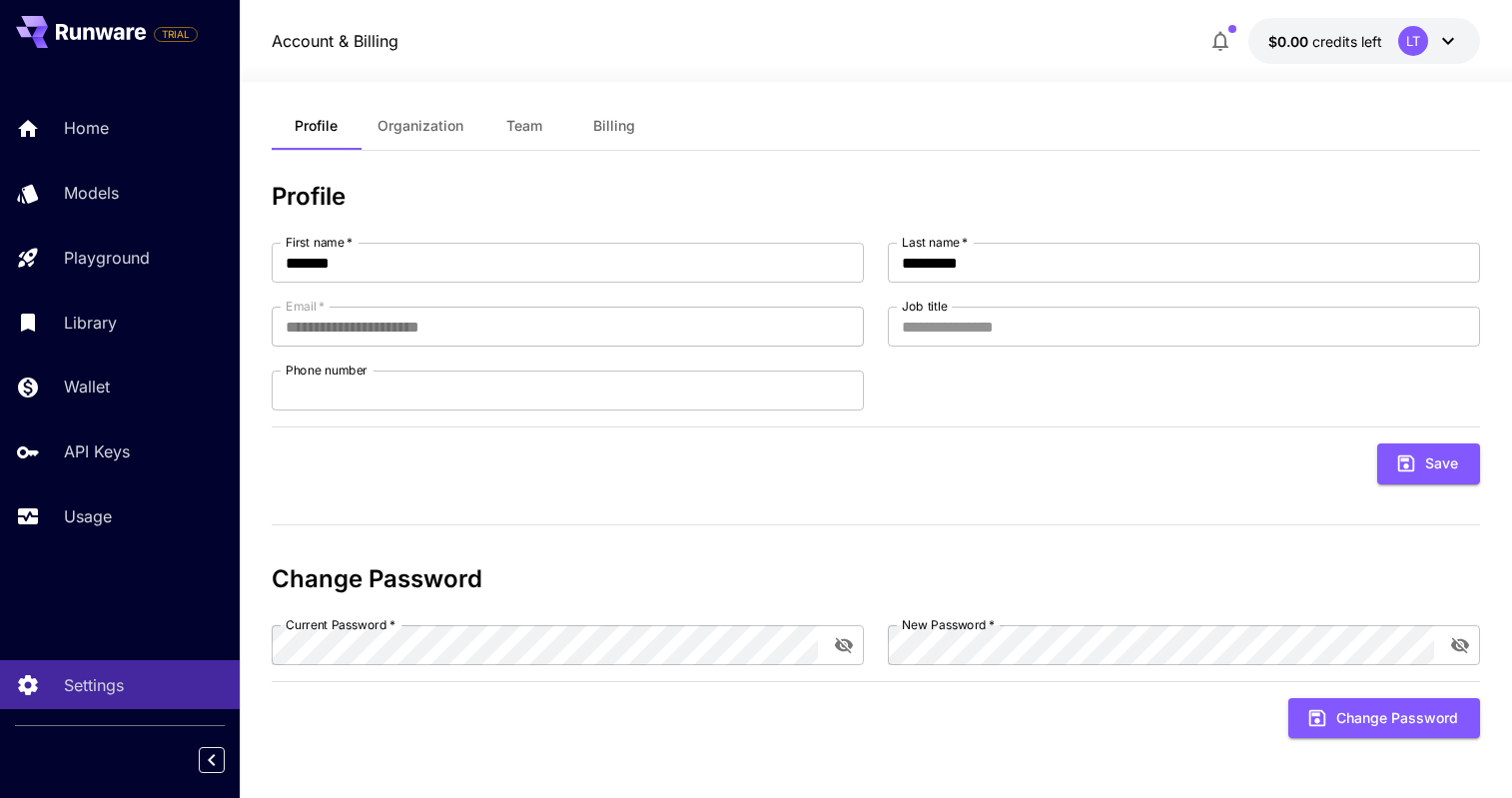click 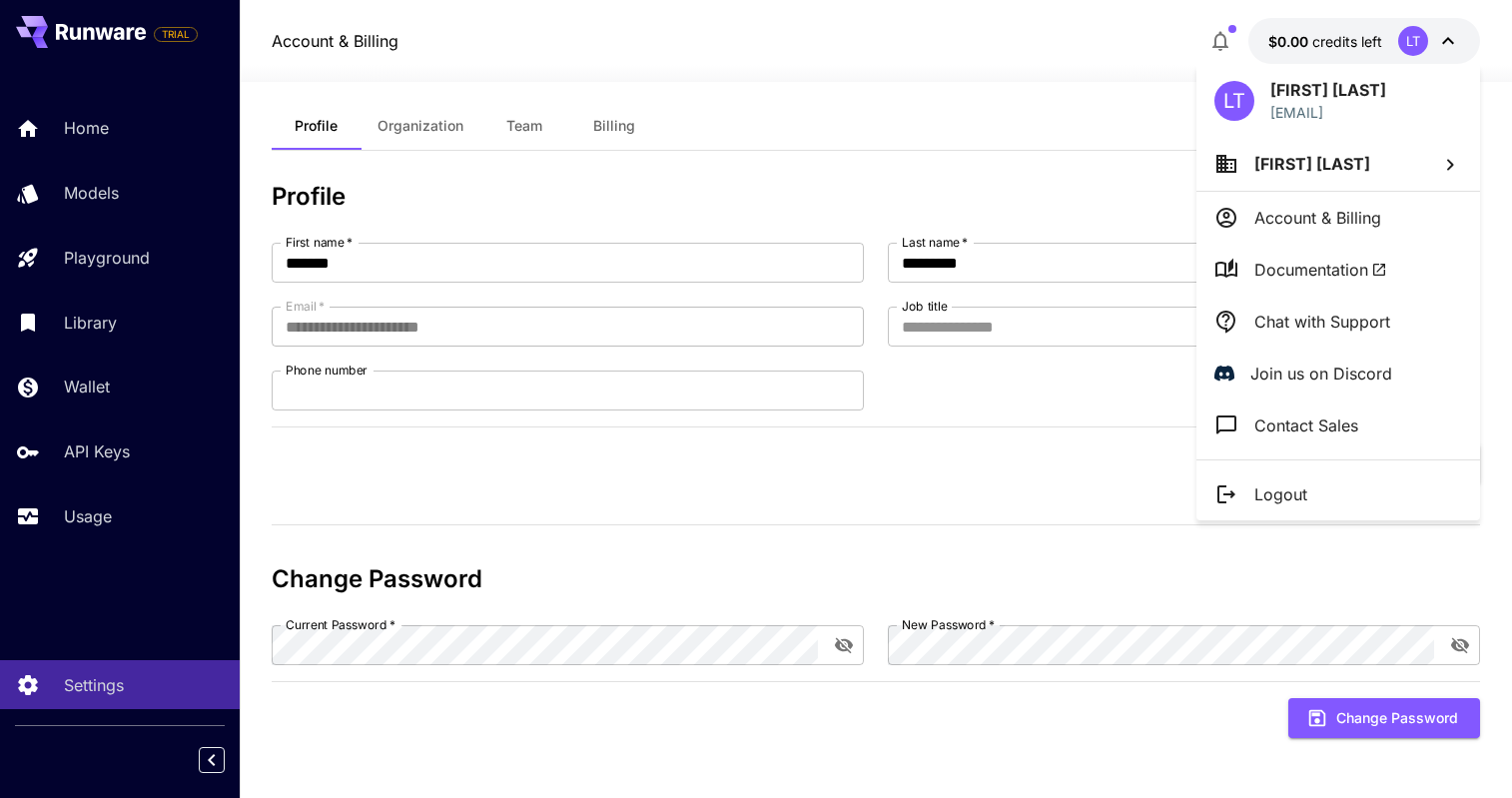 click on "Account & Billing" at bounding box center (1317, 218) 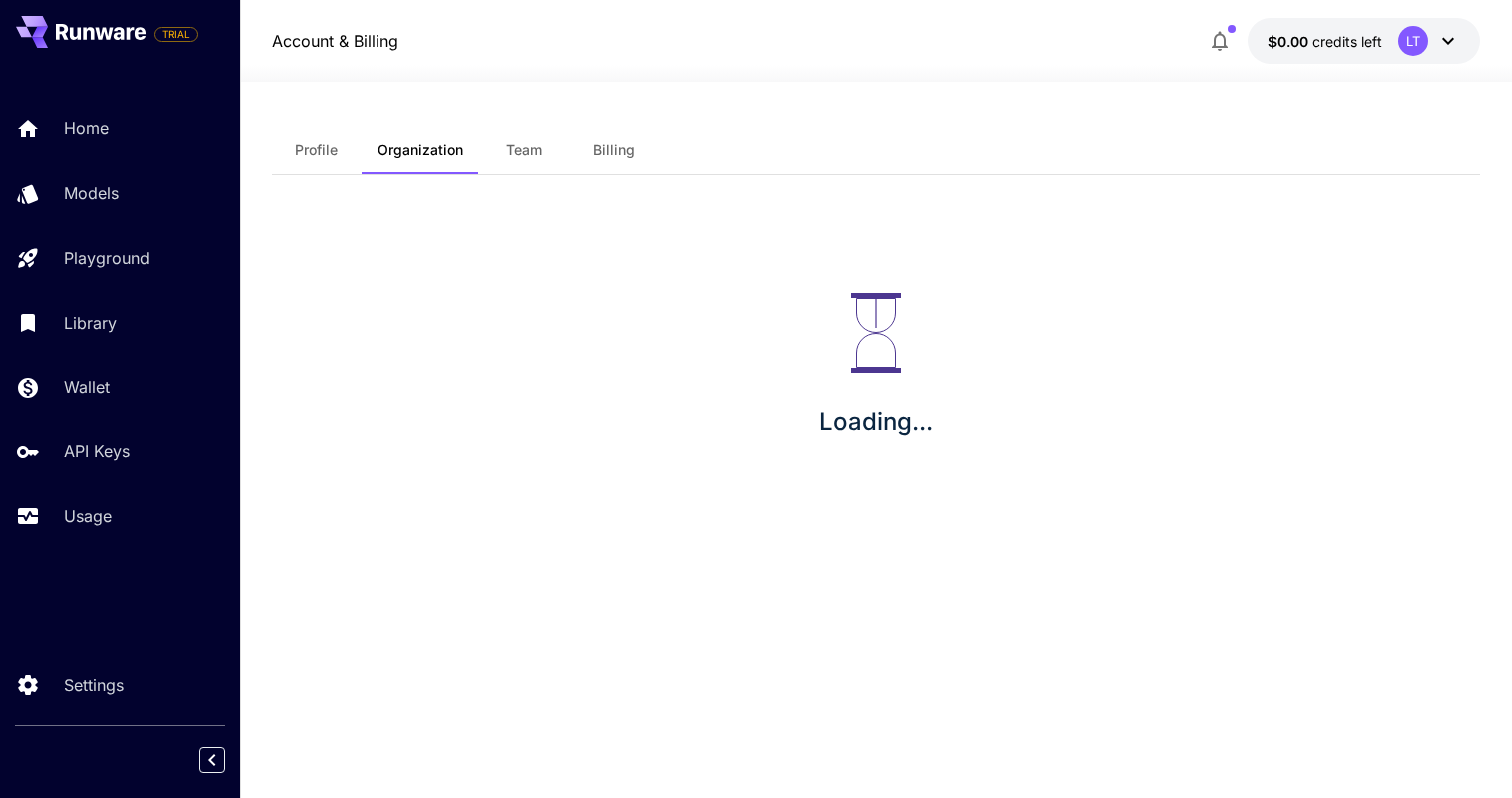 scroll, scrollTop: 0, scrollLeft: 0, axis: both 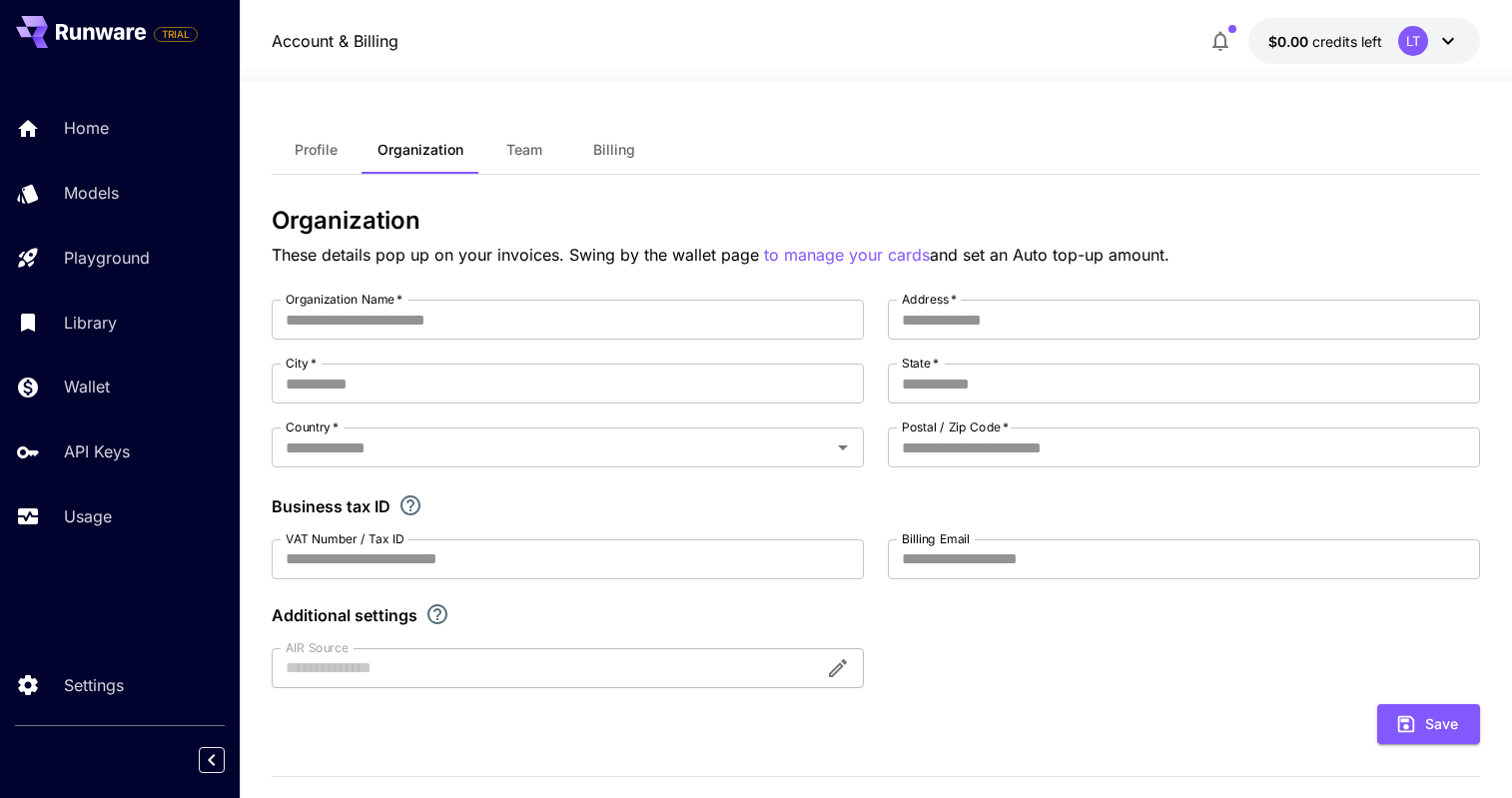 type on "**********" 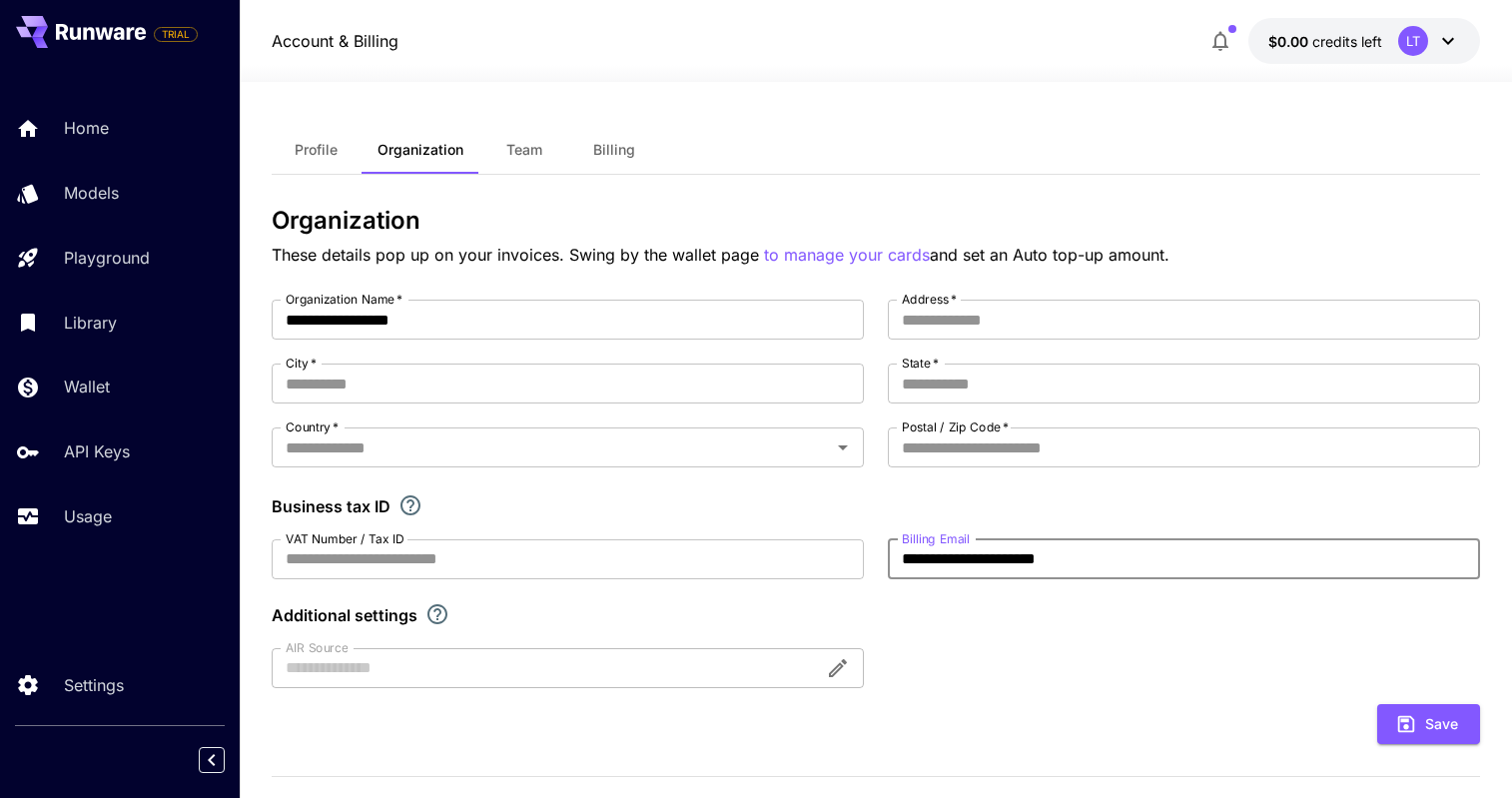 click on "**********" at bounding box center (1183, 559) 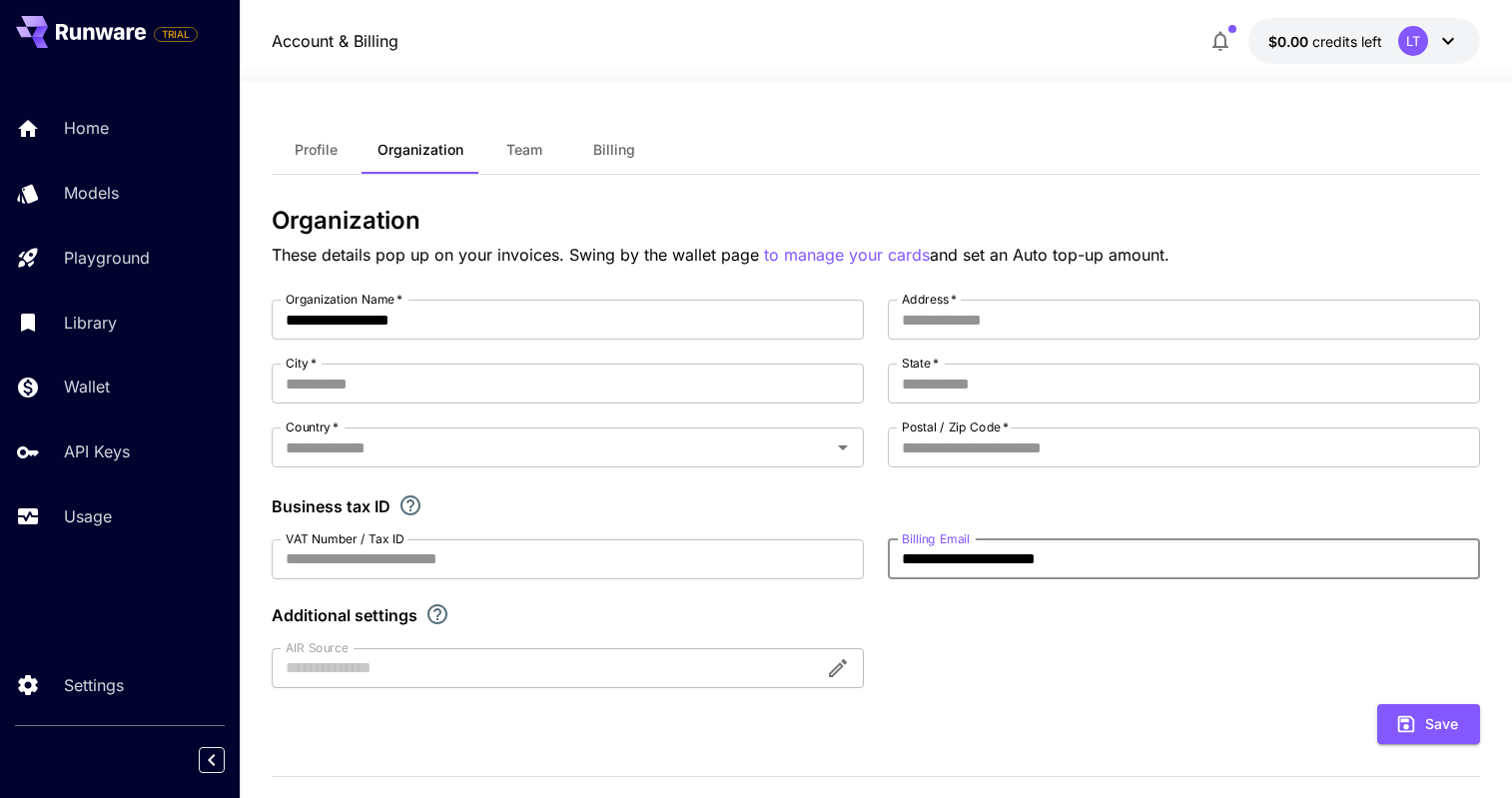 drag, startPoint x: 1115, startPoint y: 556, endPoint x: 1021, endPoint y: 559, distance: 94.04786 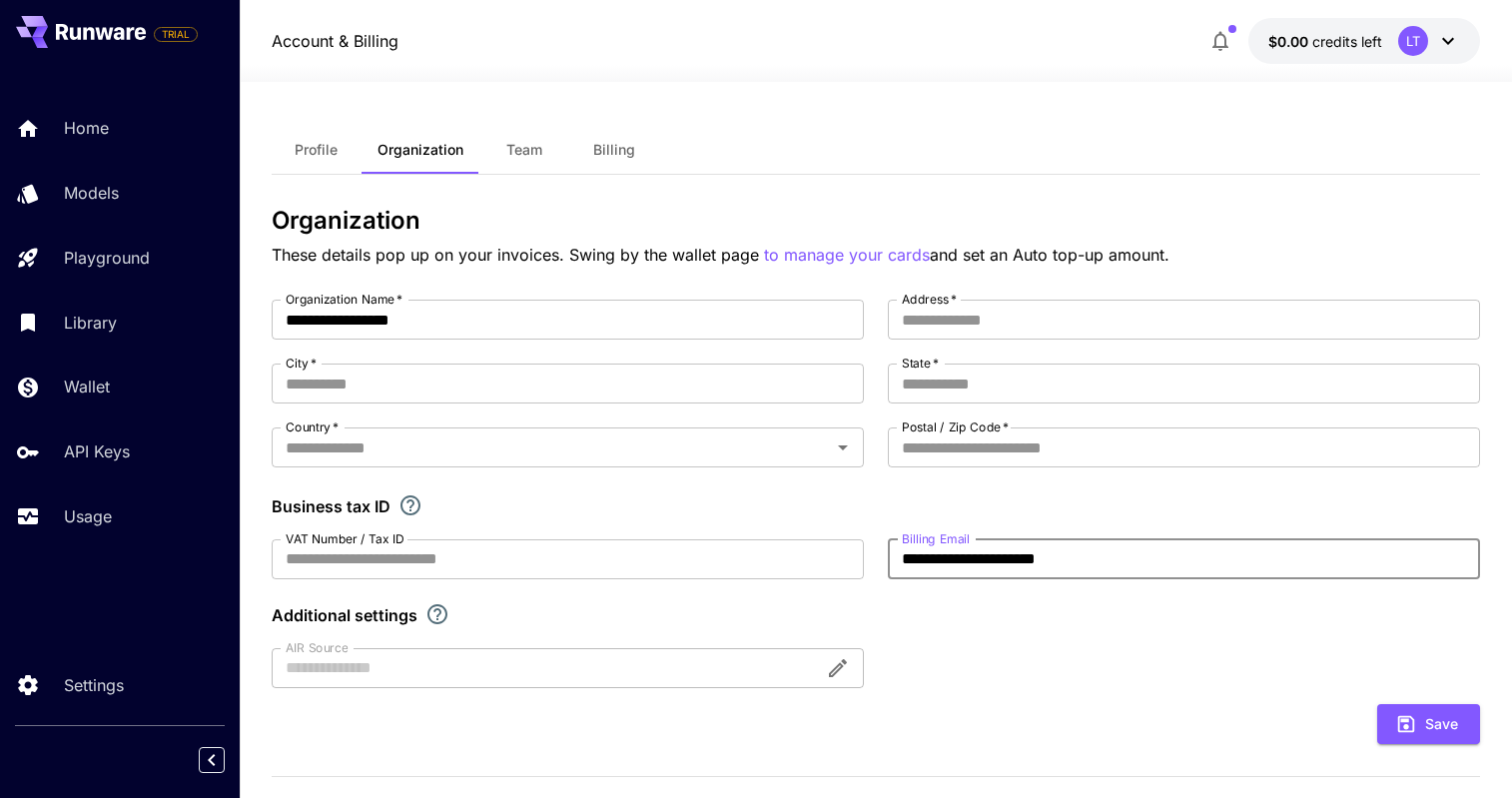 click on "**********" at bounding box center [1183, 559] 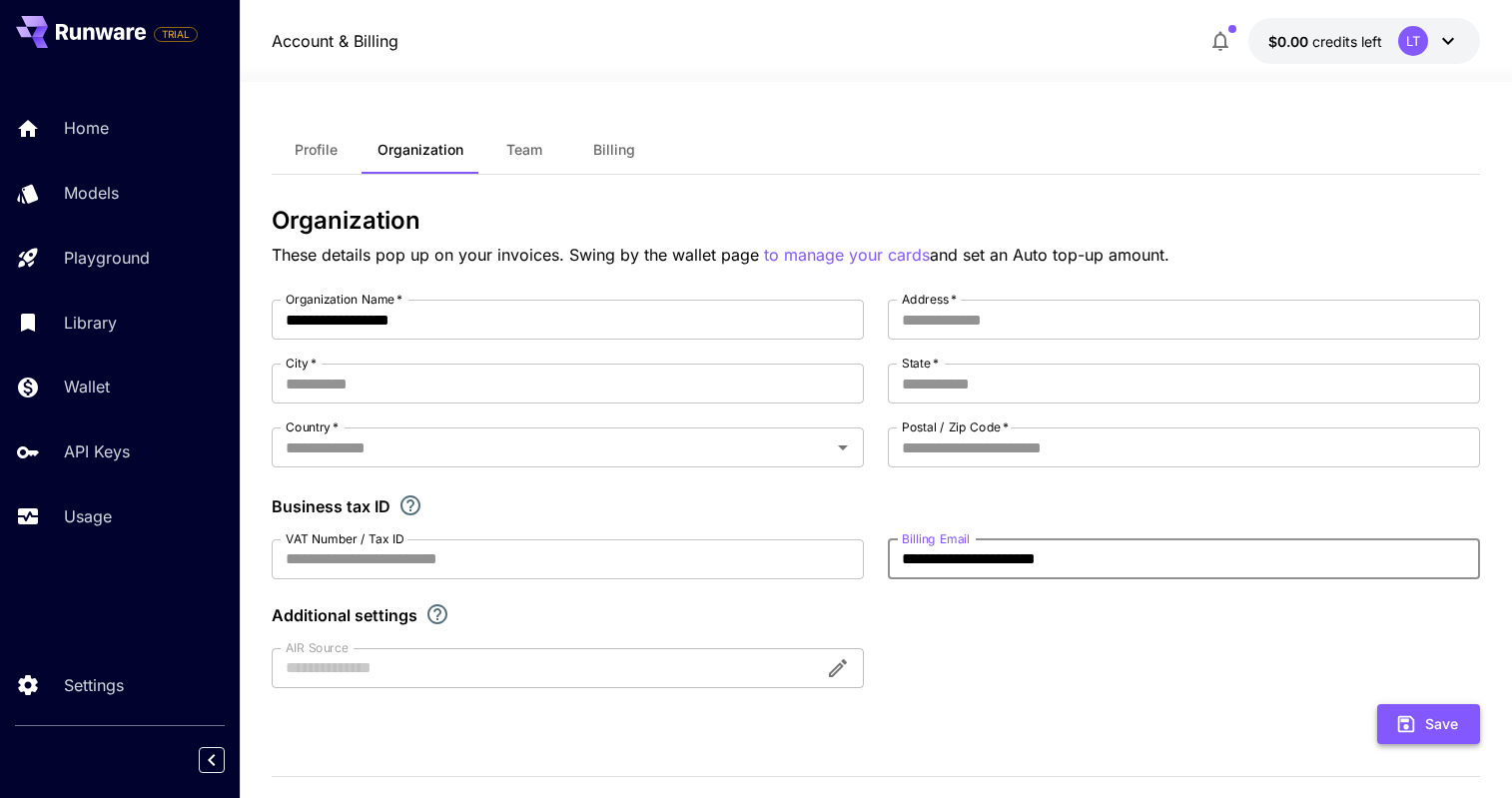 type on "**********" 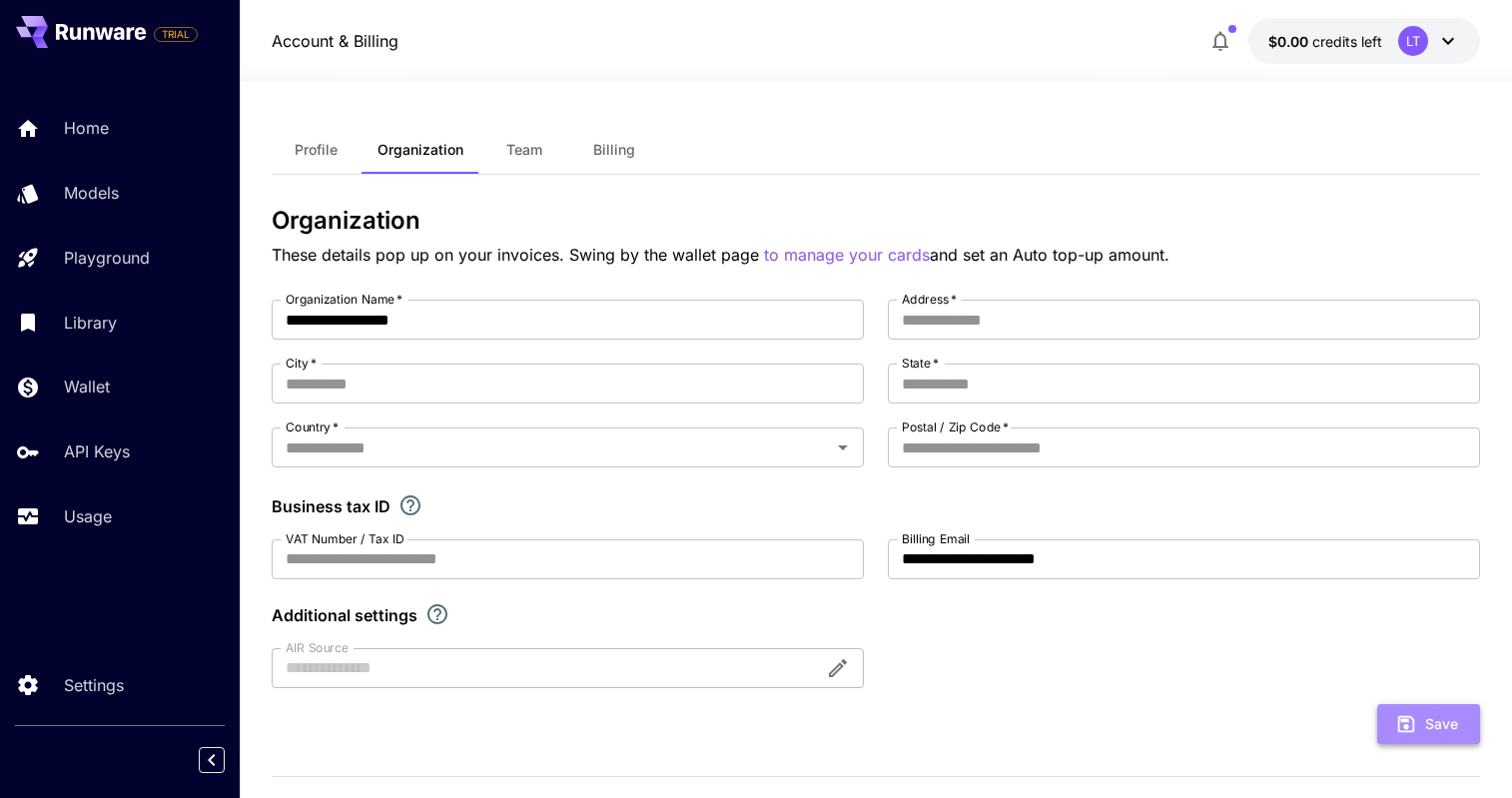 click on "Save" at bounding box center [1428, 724] 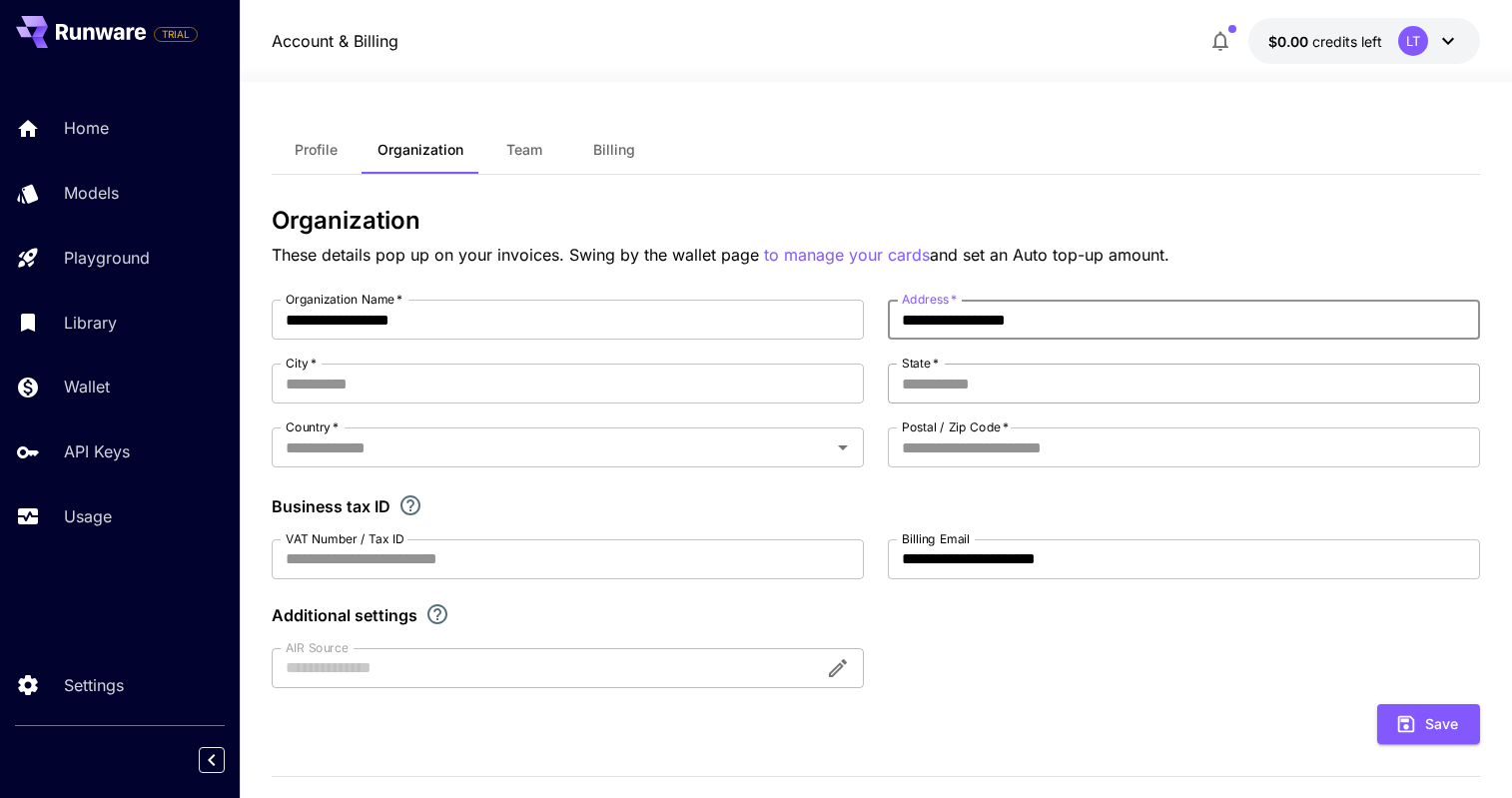 type on "**********" 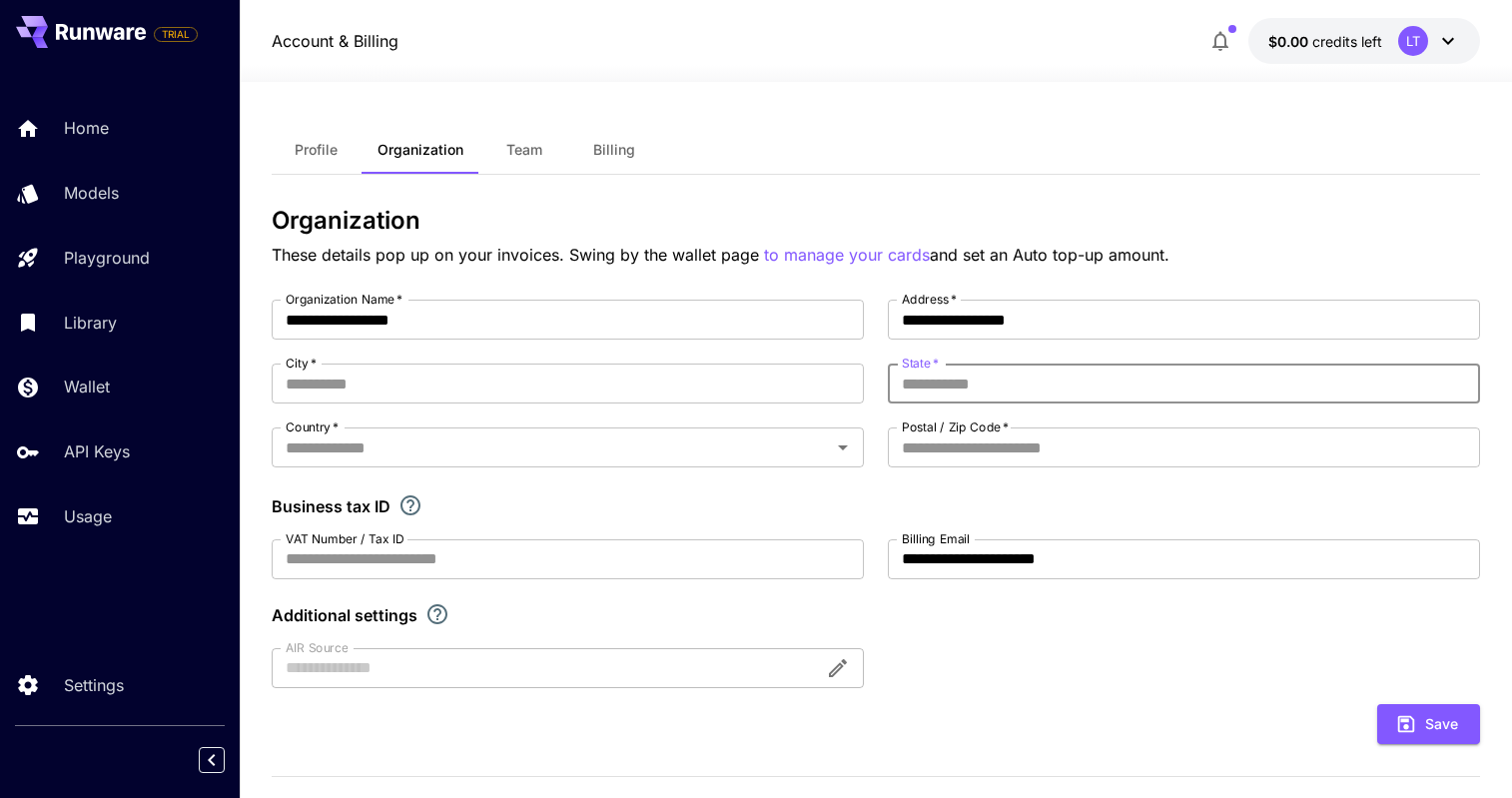 click on "State   *" at bounding box center [1183, 384] 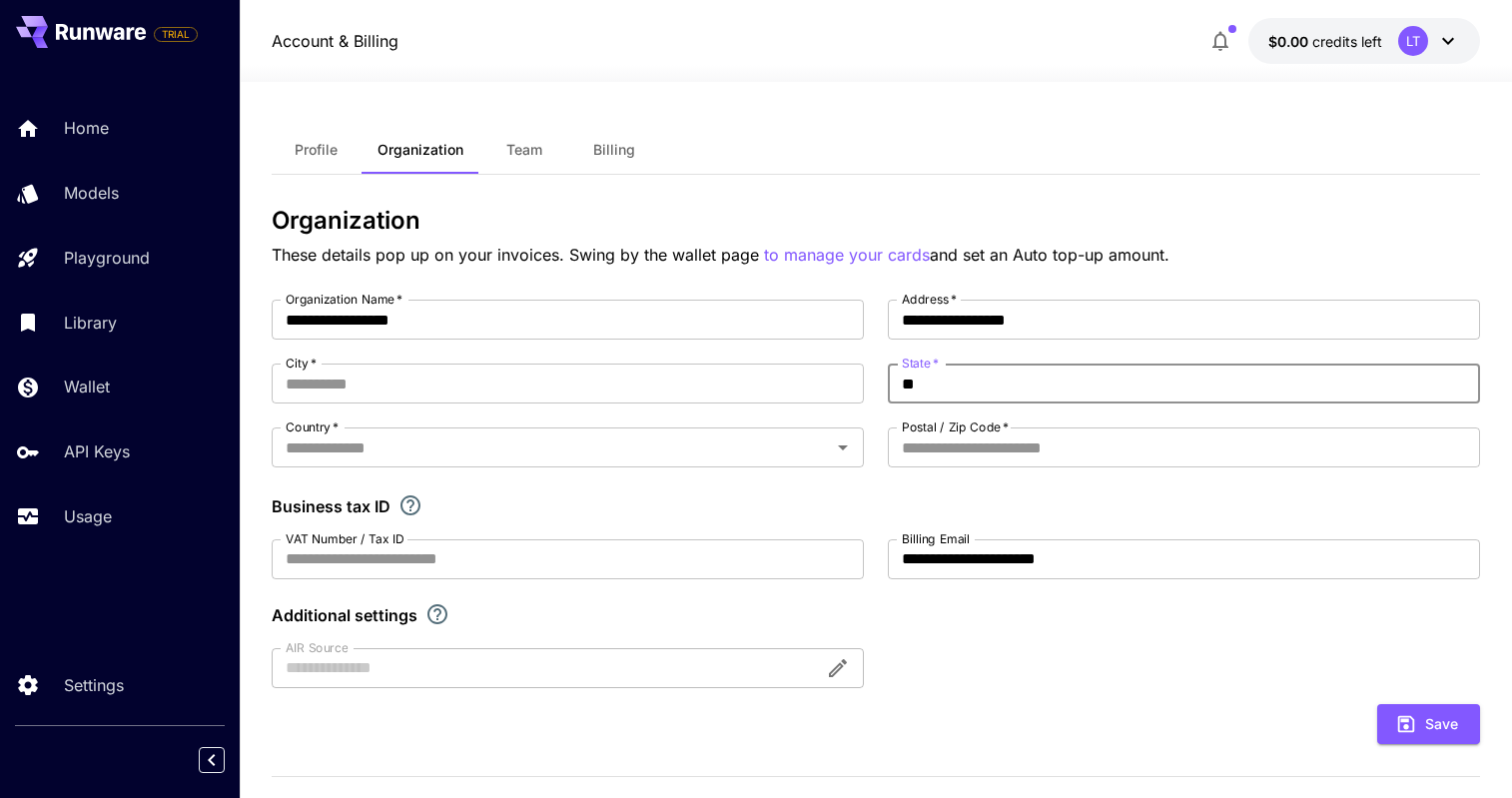 type on "**" 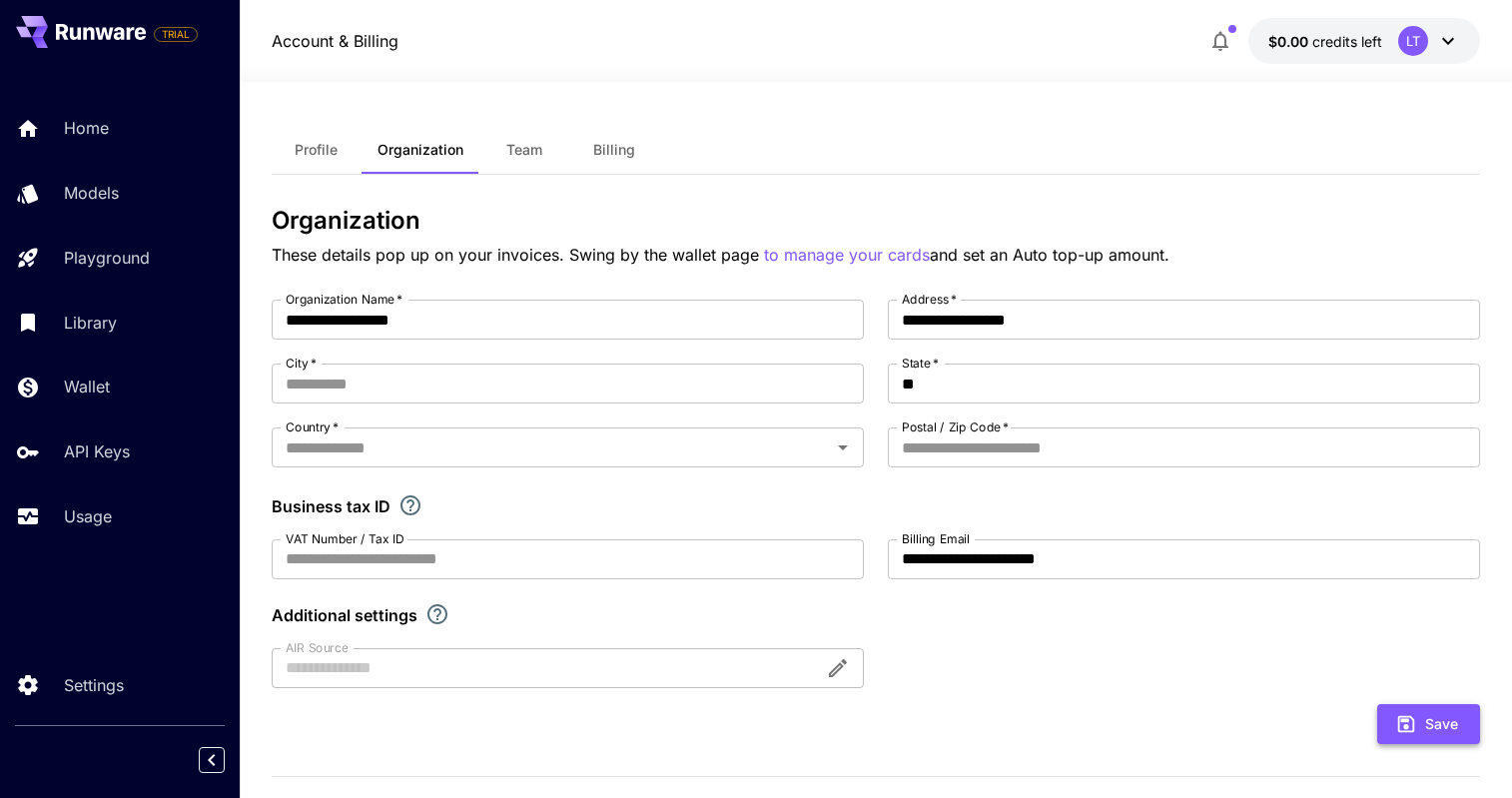 click on "Save" at bounding box center [1428, 724] 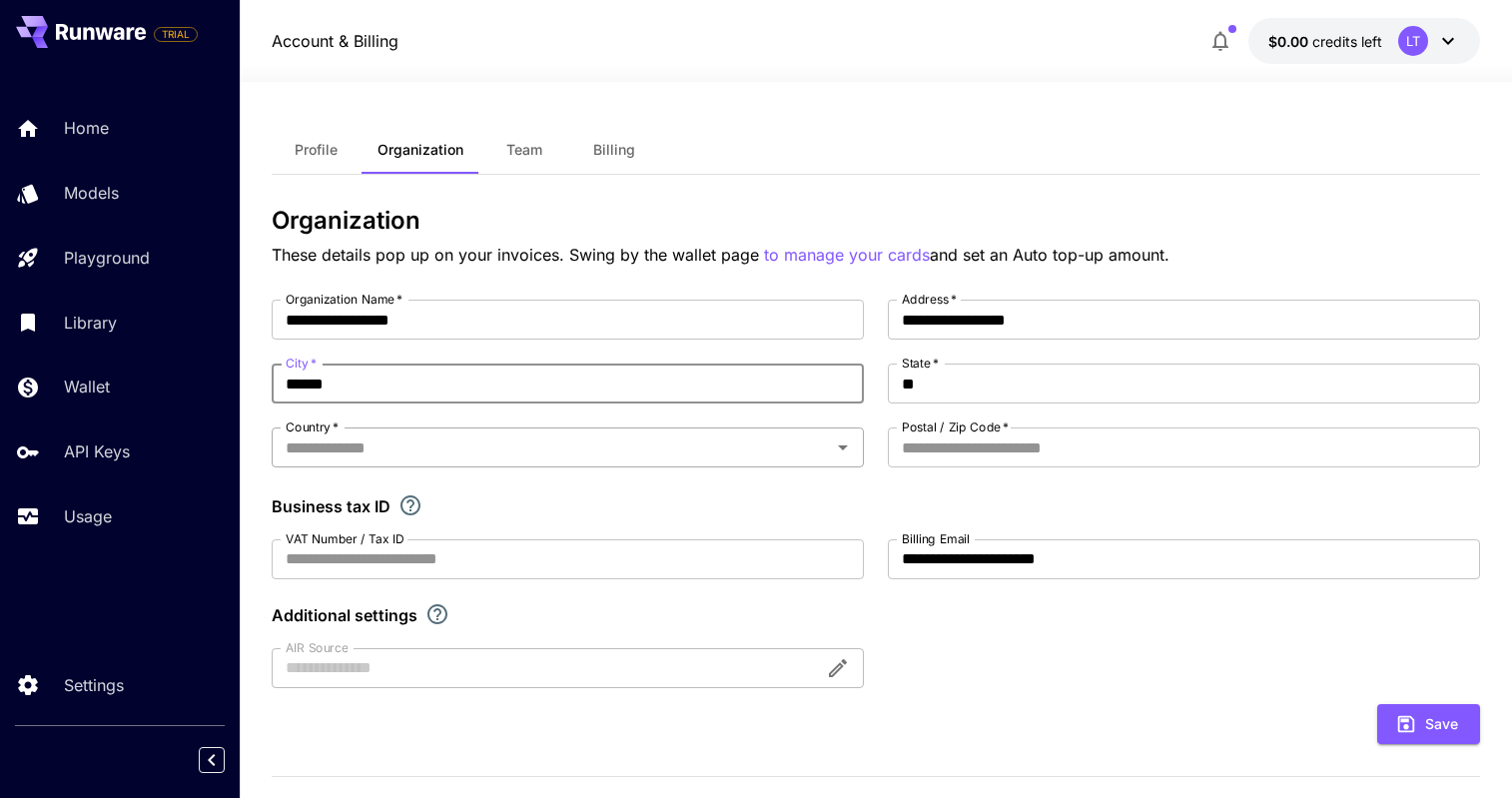 type on "******" 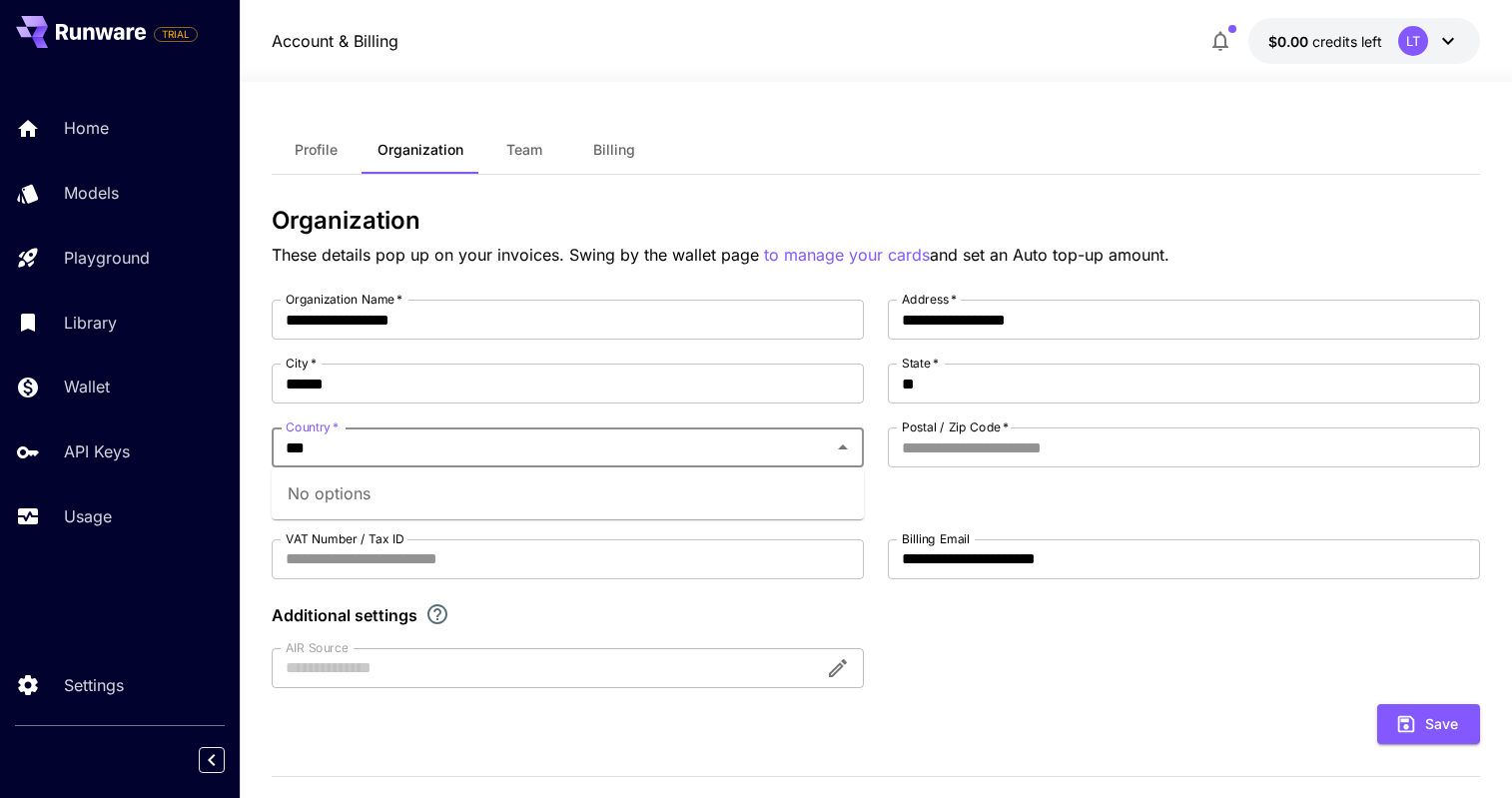 type on "***" 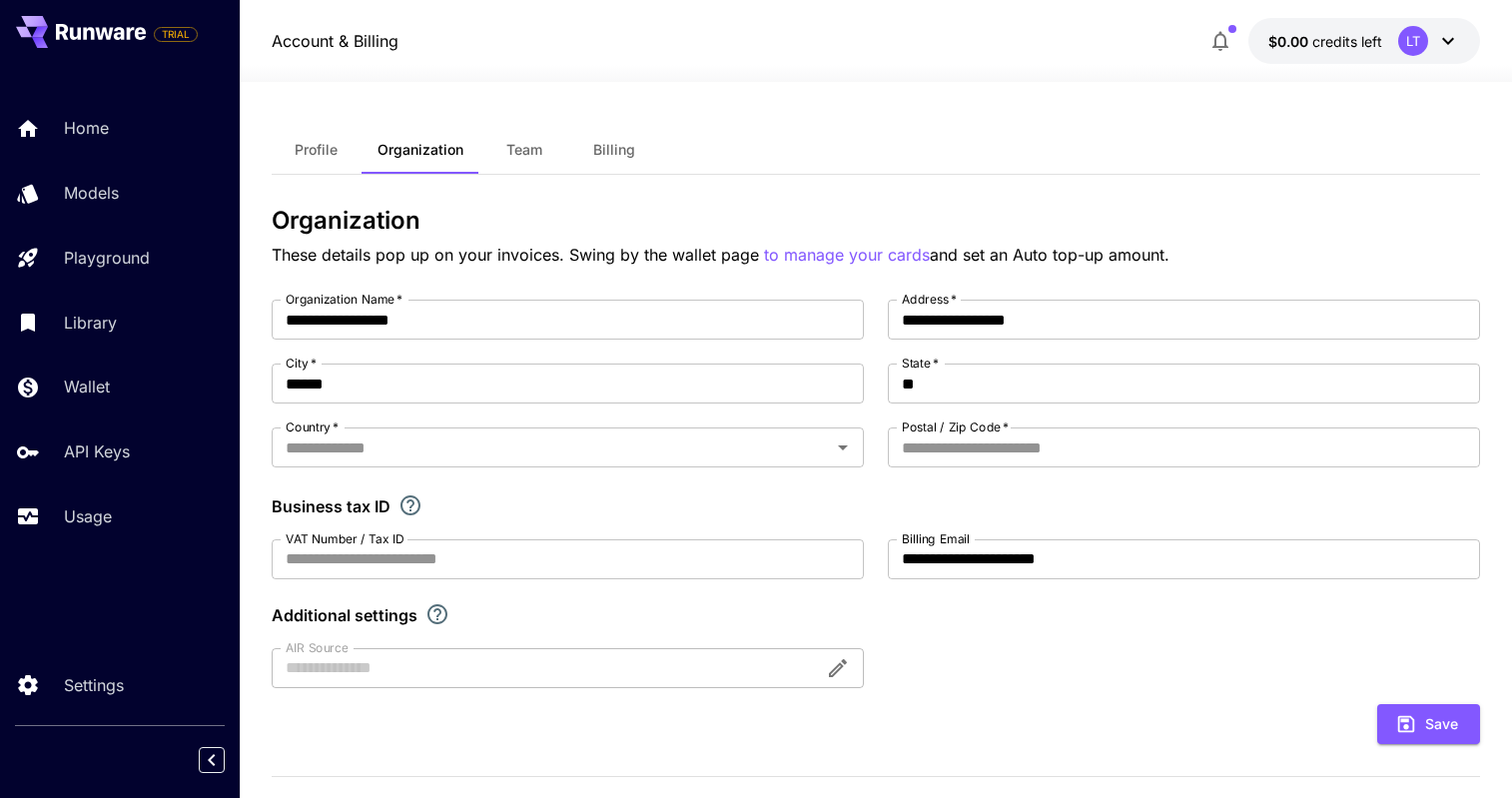 click on "Save" at bounding box center (876, 724) 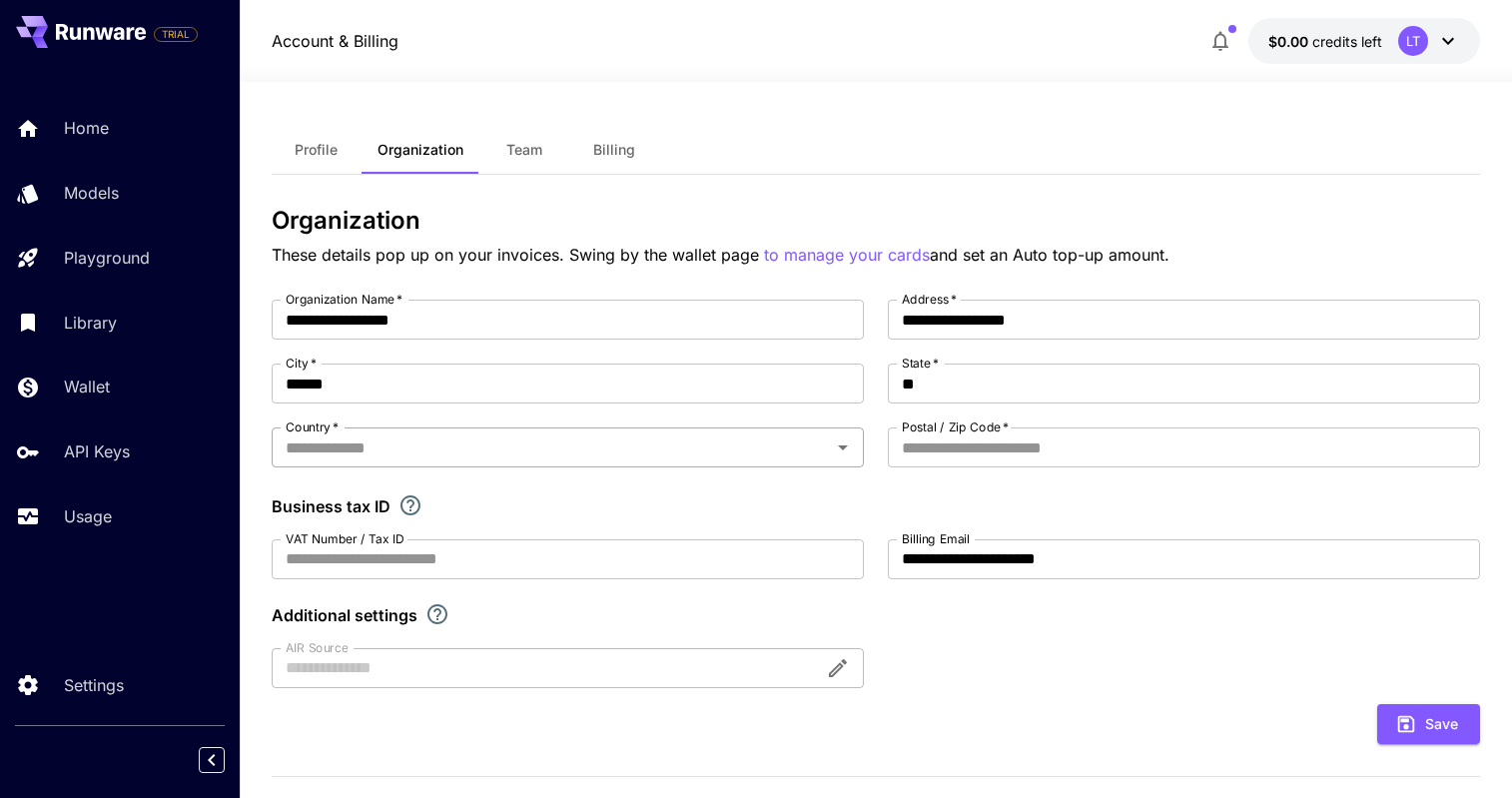 click 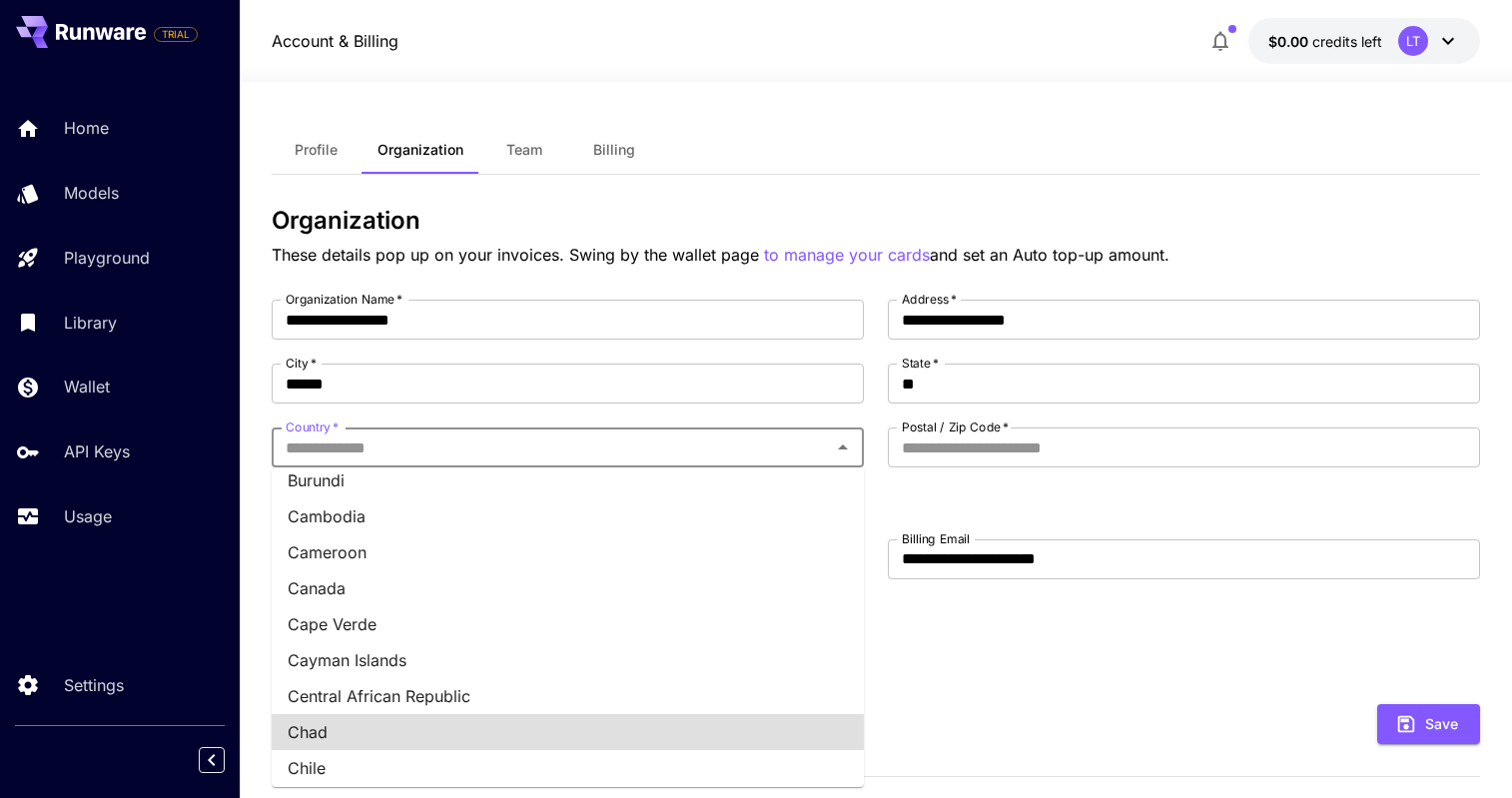 scroll, scrollTop: 1343, scrollLeft: 0, axis: vertical 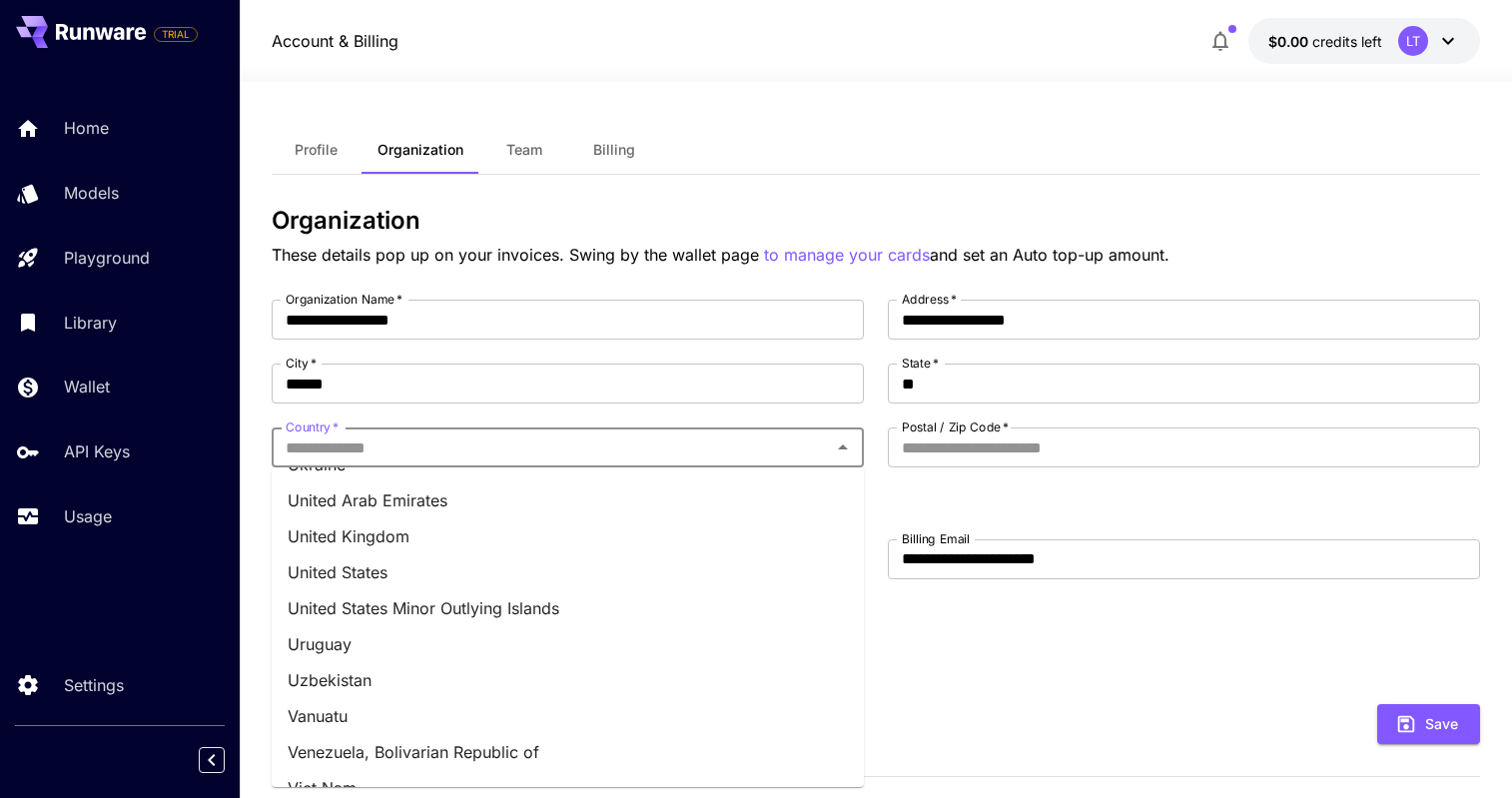 click on "United States" at bounding box center (567, 572) 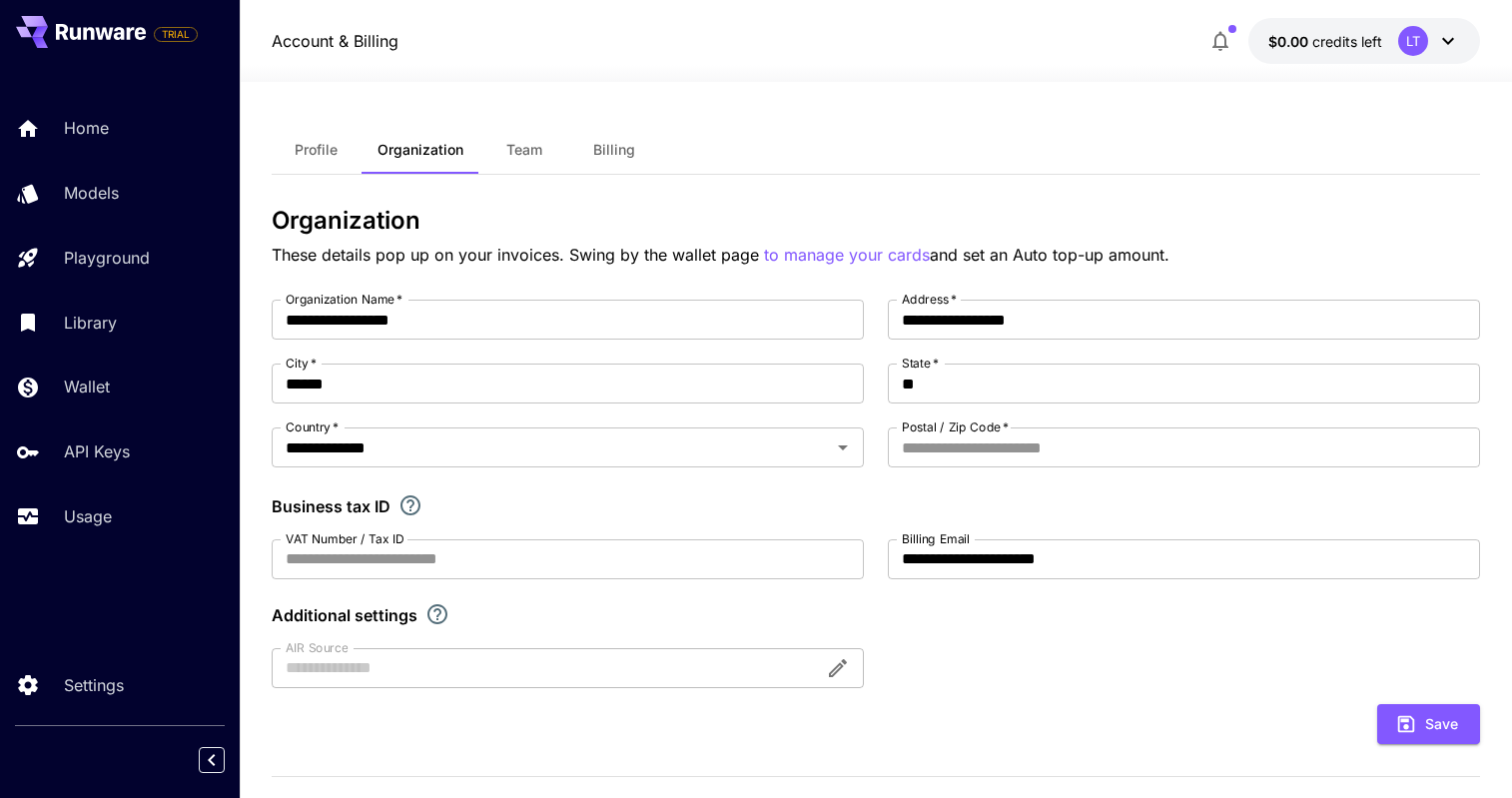 click on "Organization Name   * [ORGANIZATION_NAME] Organization Name   * Address   * [ADDRESS] Address   * City   * [CITY] City   * State   * [STATE] State   * Country   * [COUNTRY] Country   * Postal / Zip Code   * [POSTAL_CODE] Postal / Zip Code   * Business tax ID VAT Number / Tax ID VAT Number / Tax ID Billing Email [EMAIL] Billing Email Additional settings AIR Source AIR Source" at bounding box center (876, 493) 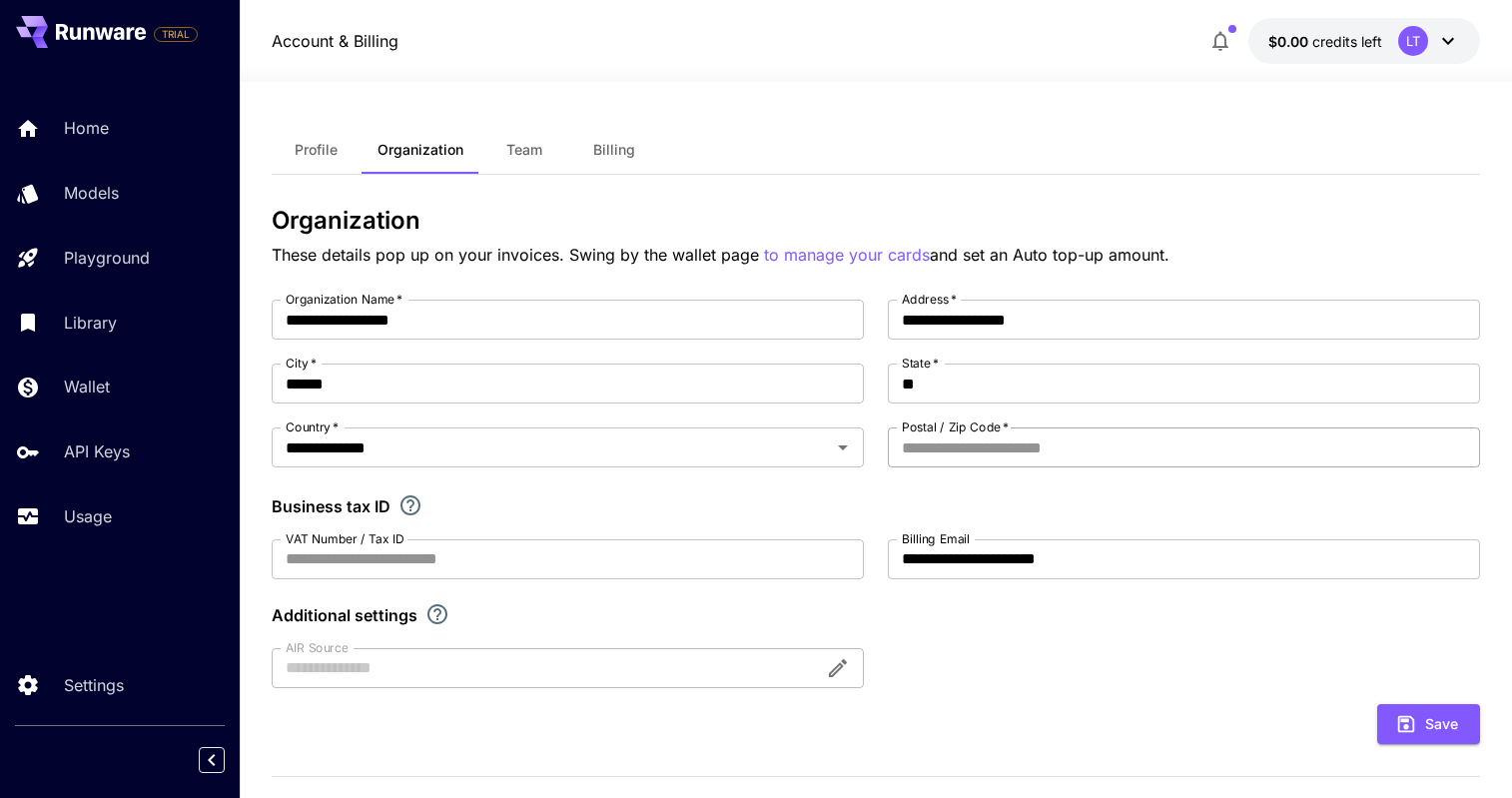 click on "Postal / Zip Code   *" at bounding box center (1183, 447) 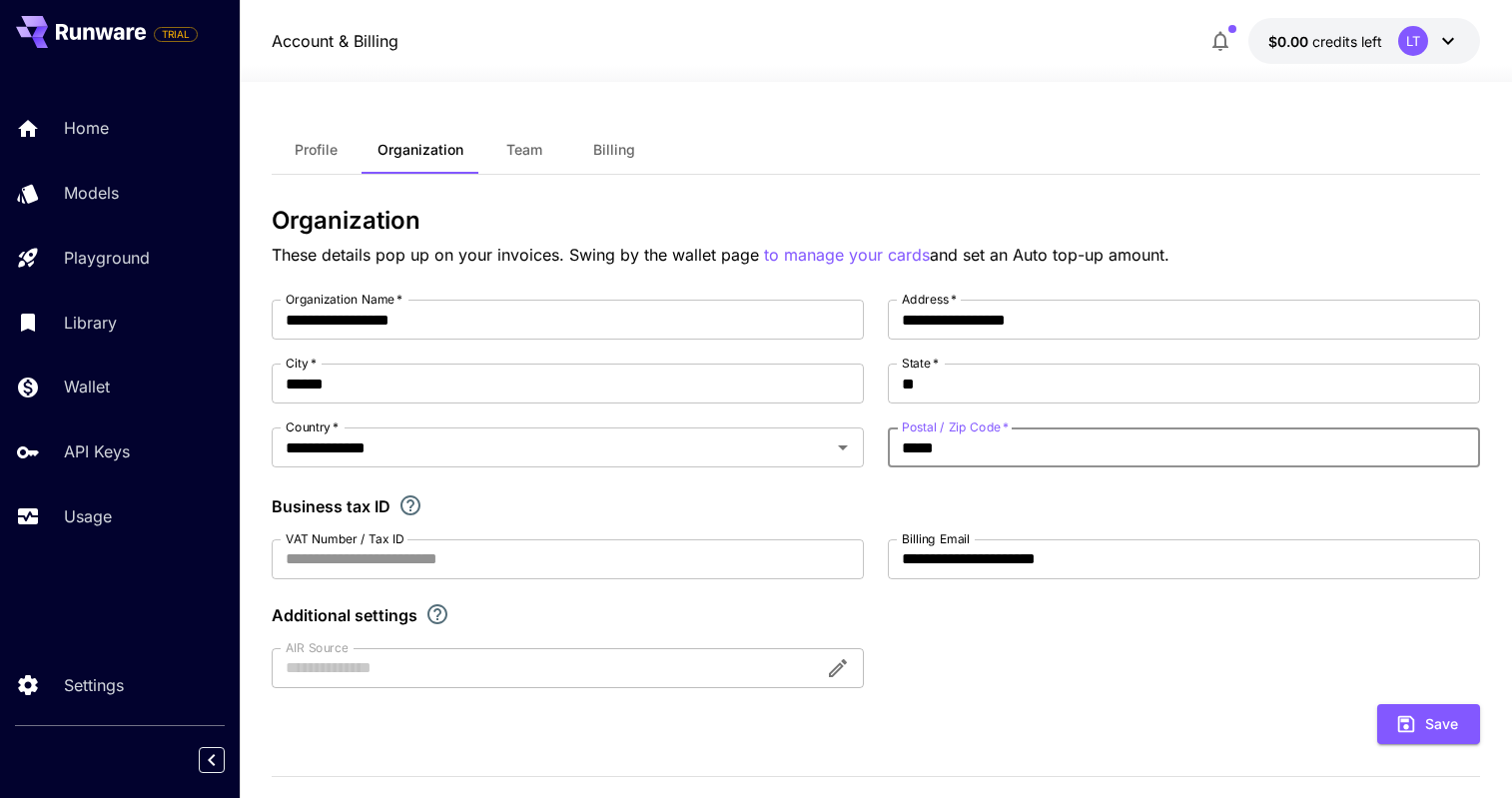 type on "*****" 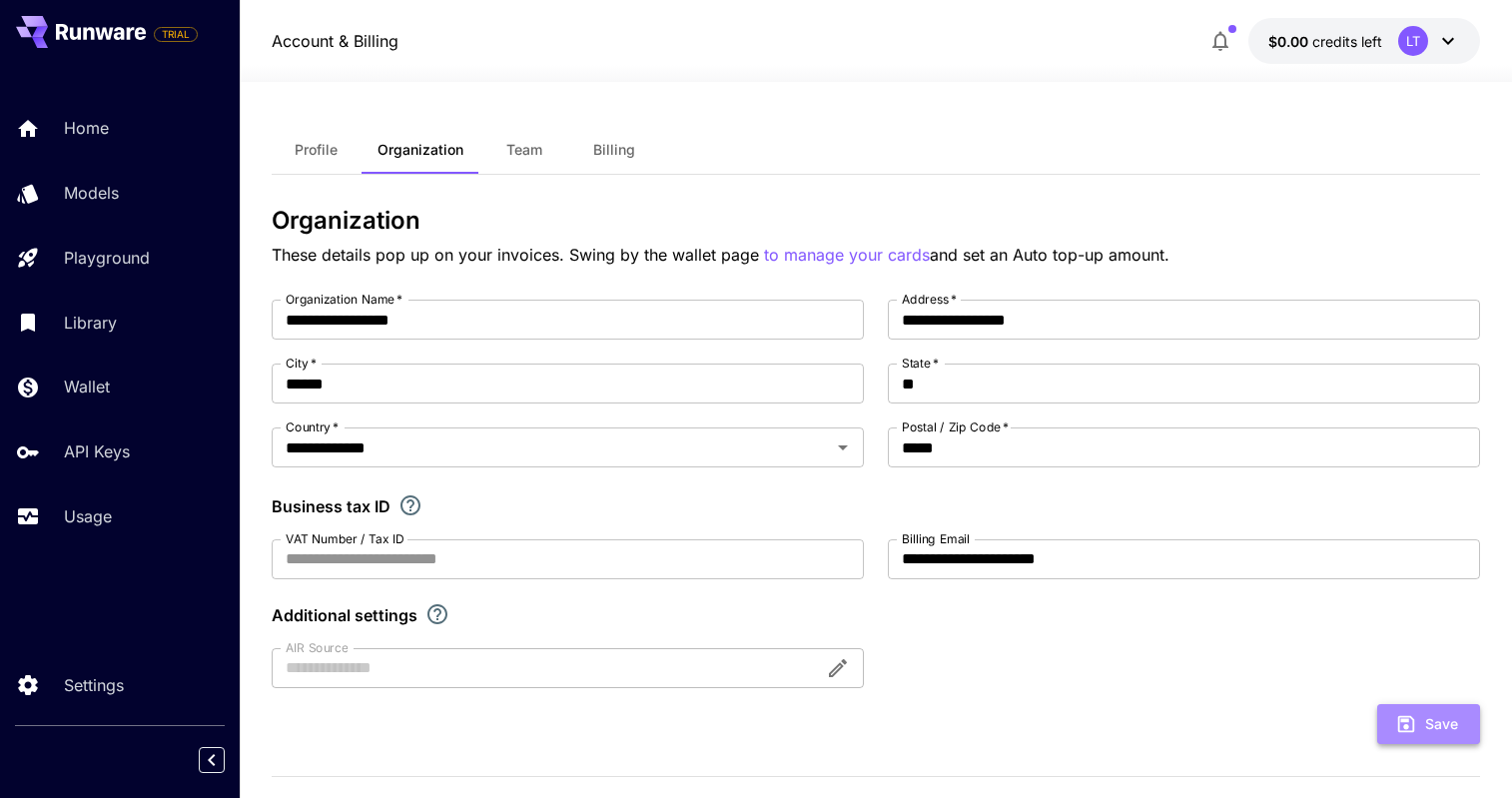 click on "Save" at bounding box center (1428, 724) 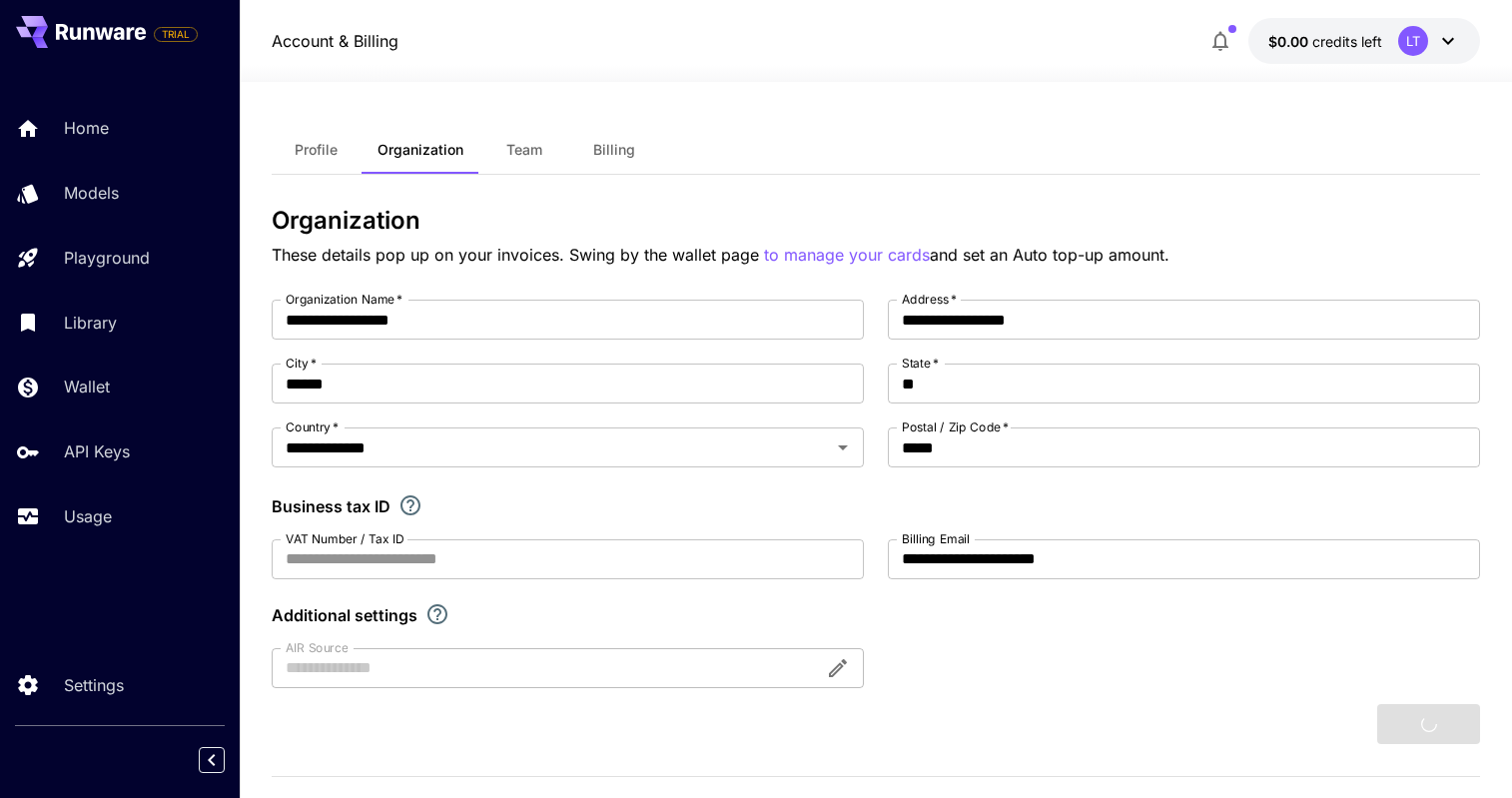 type 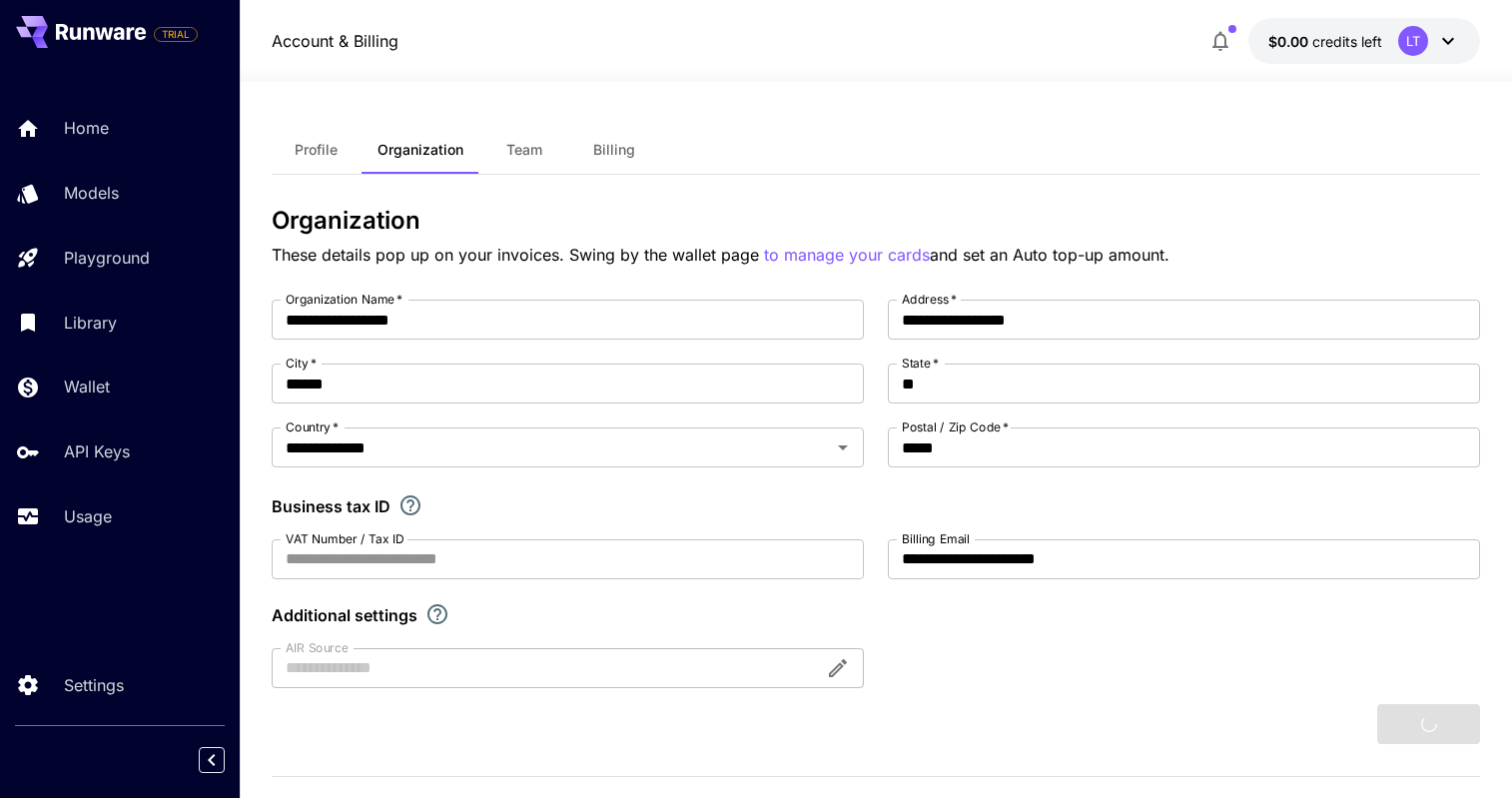 type 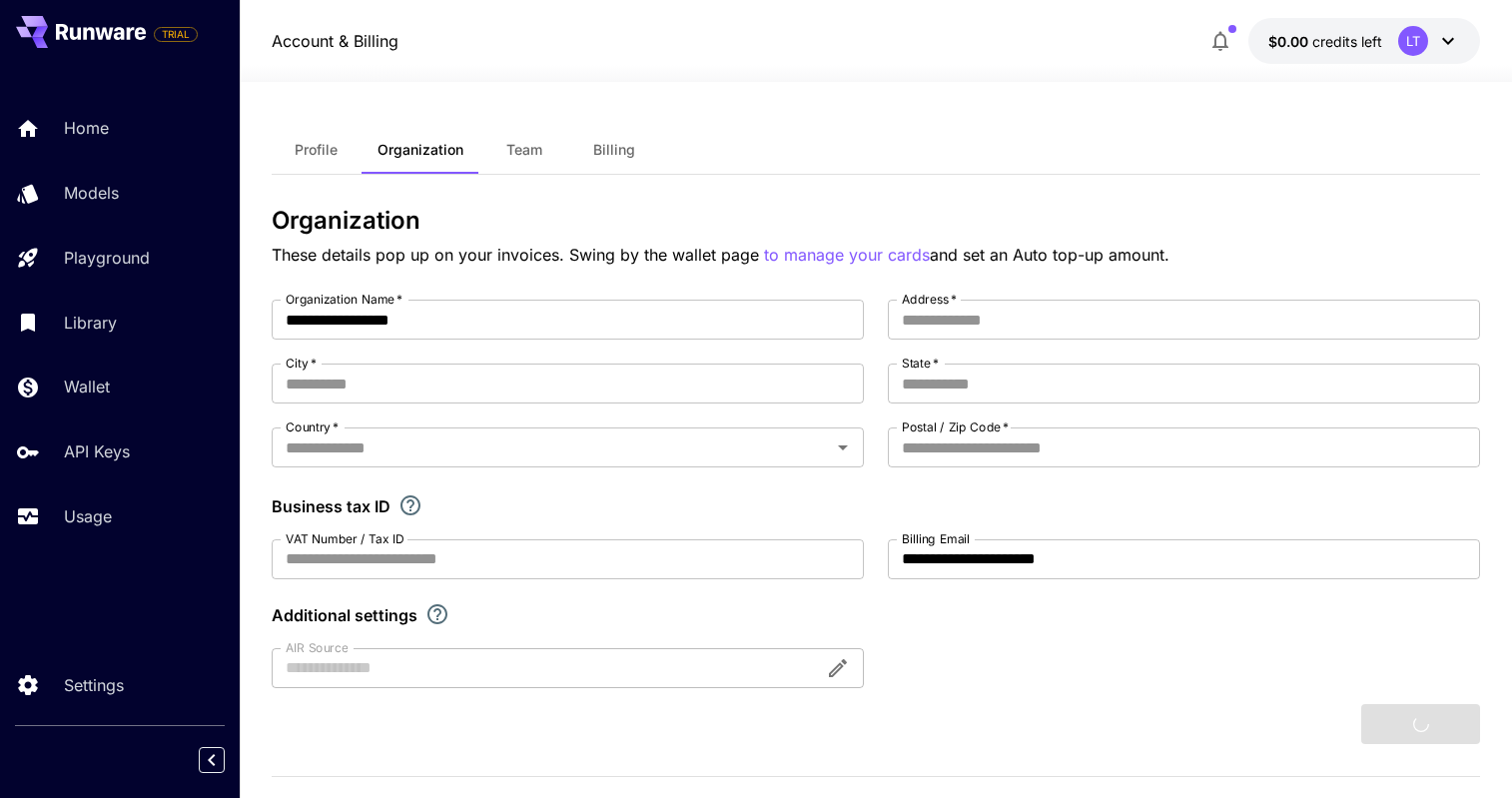 type on "**********" 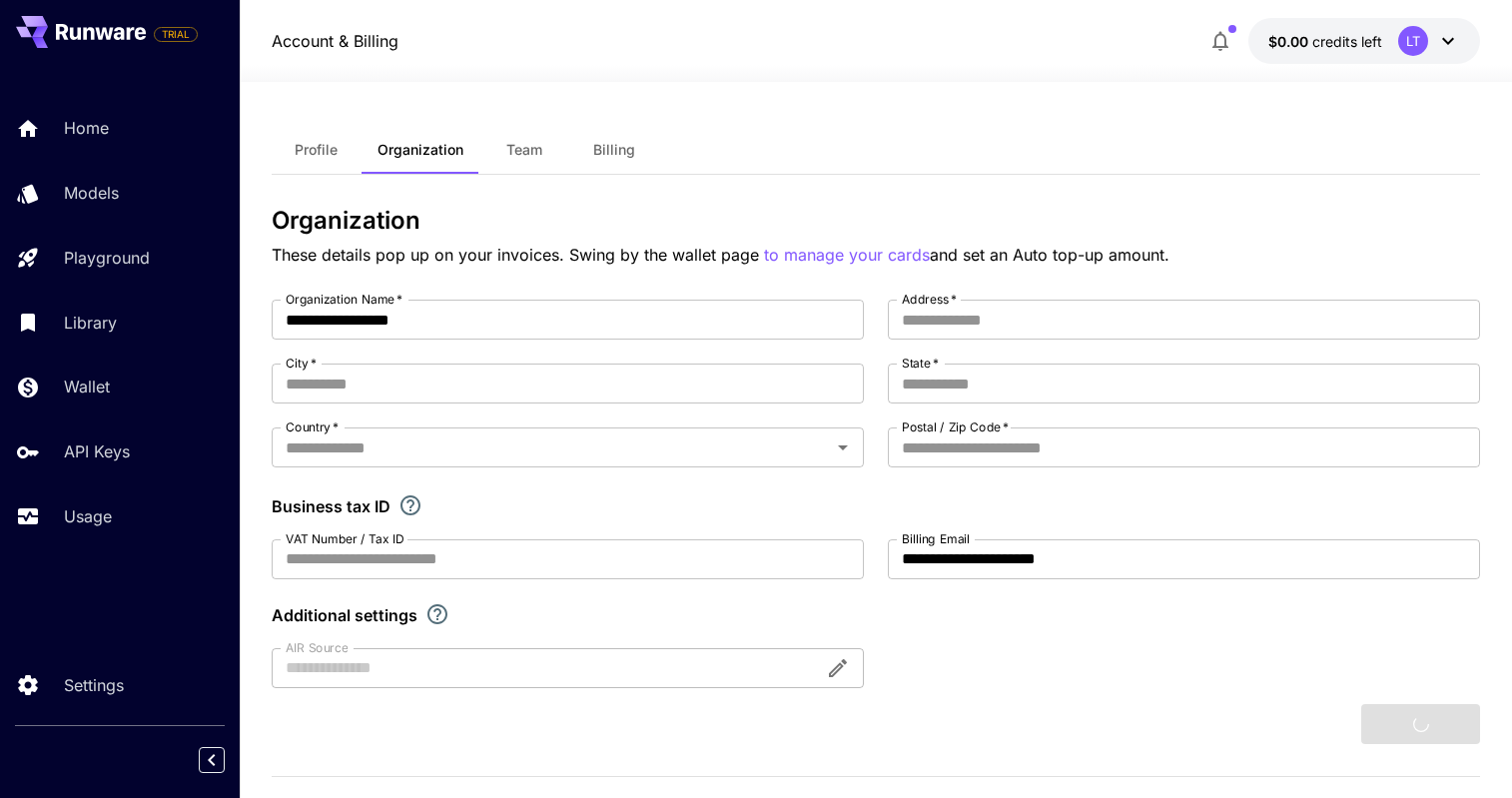 type on "******" 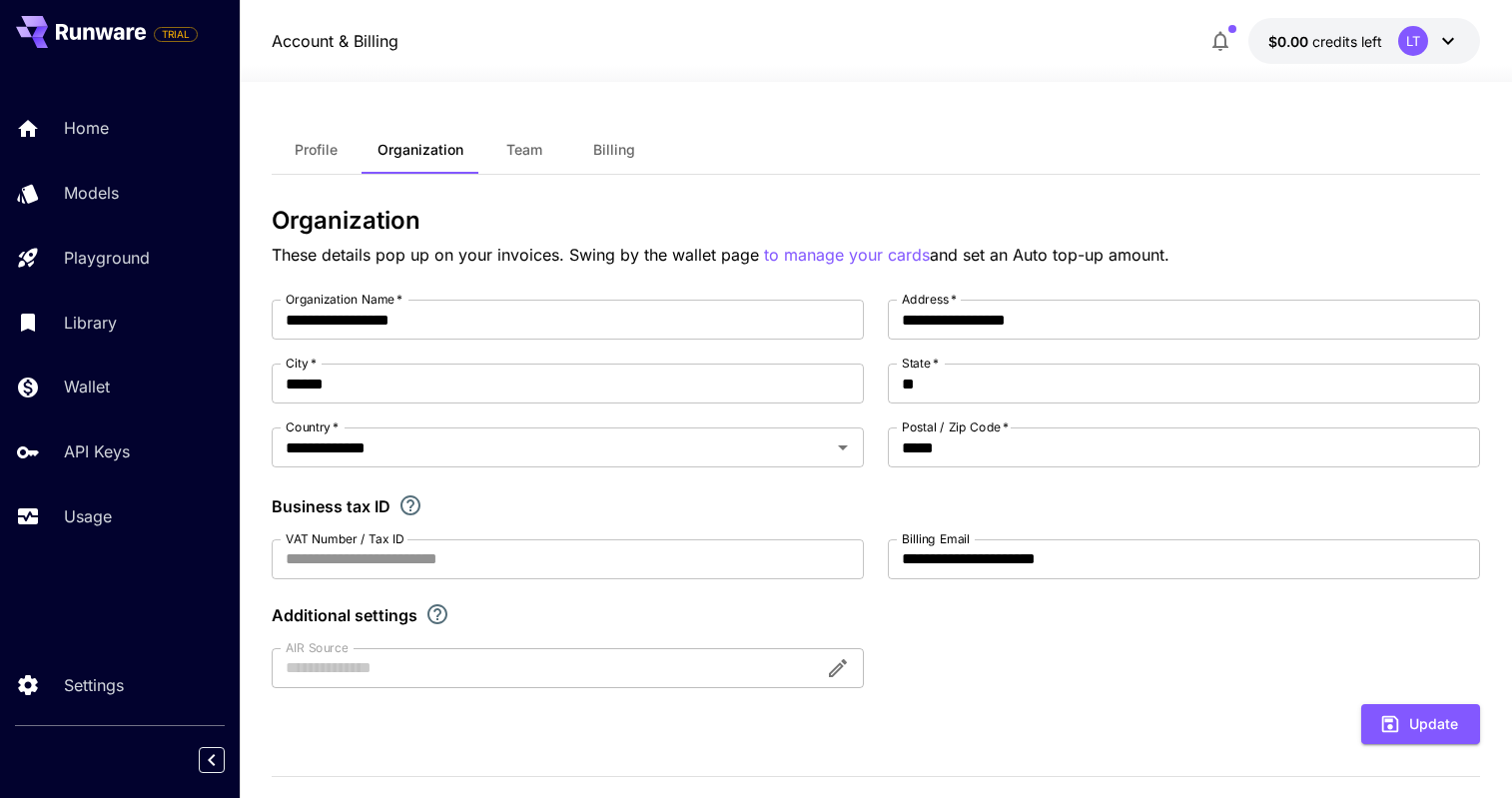 click on "Team" at bounding box center [524, 150] 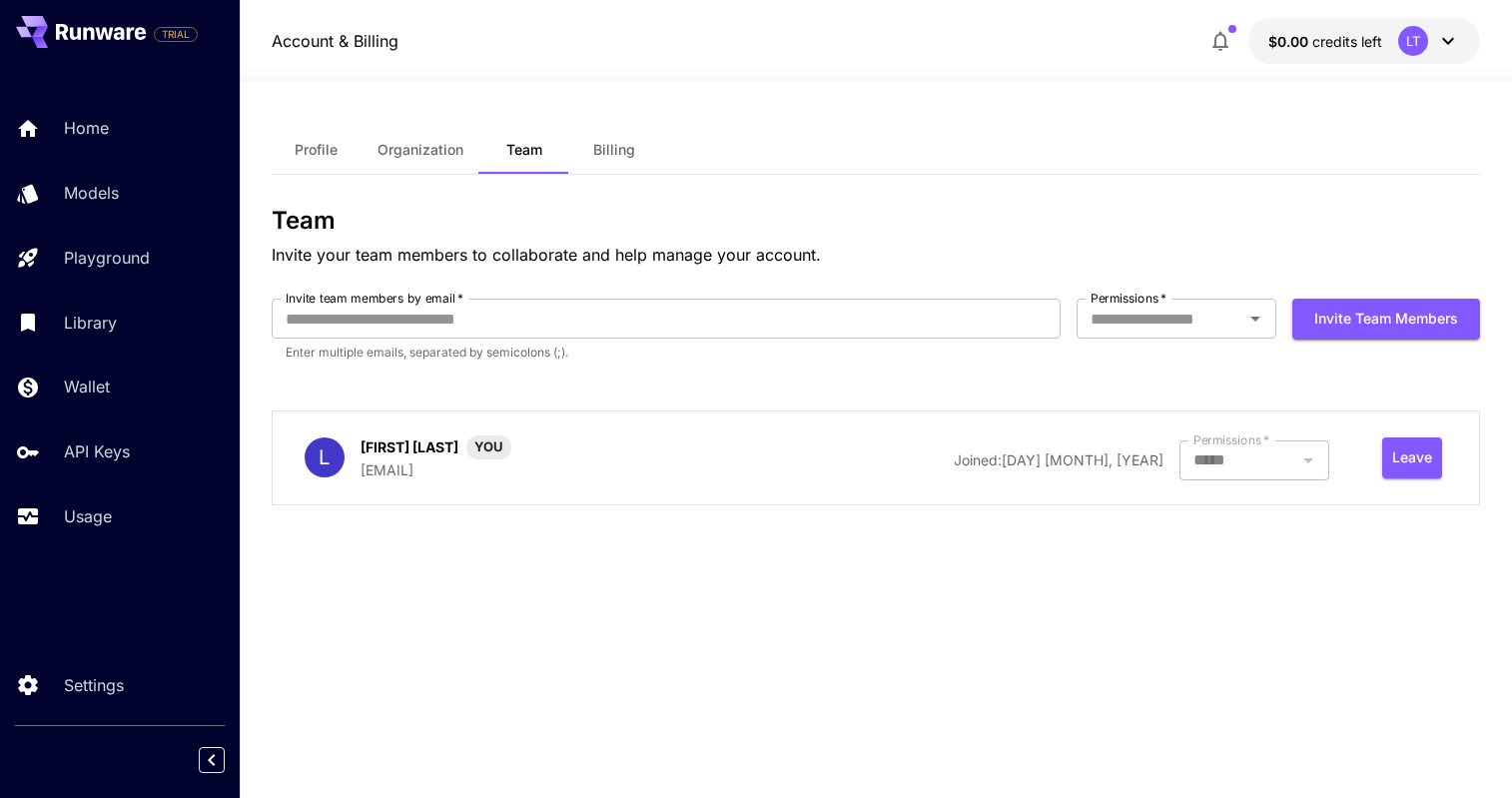 click on "[EMAIL]" at bounding box center [435, 469] 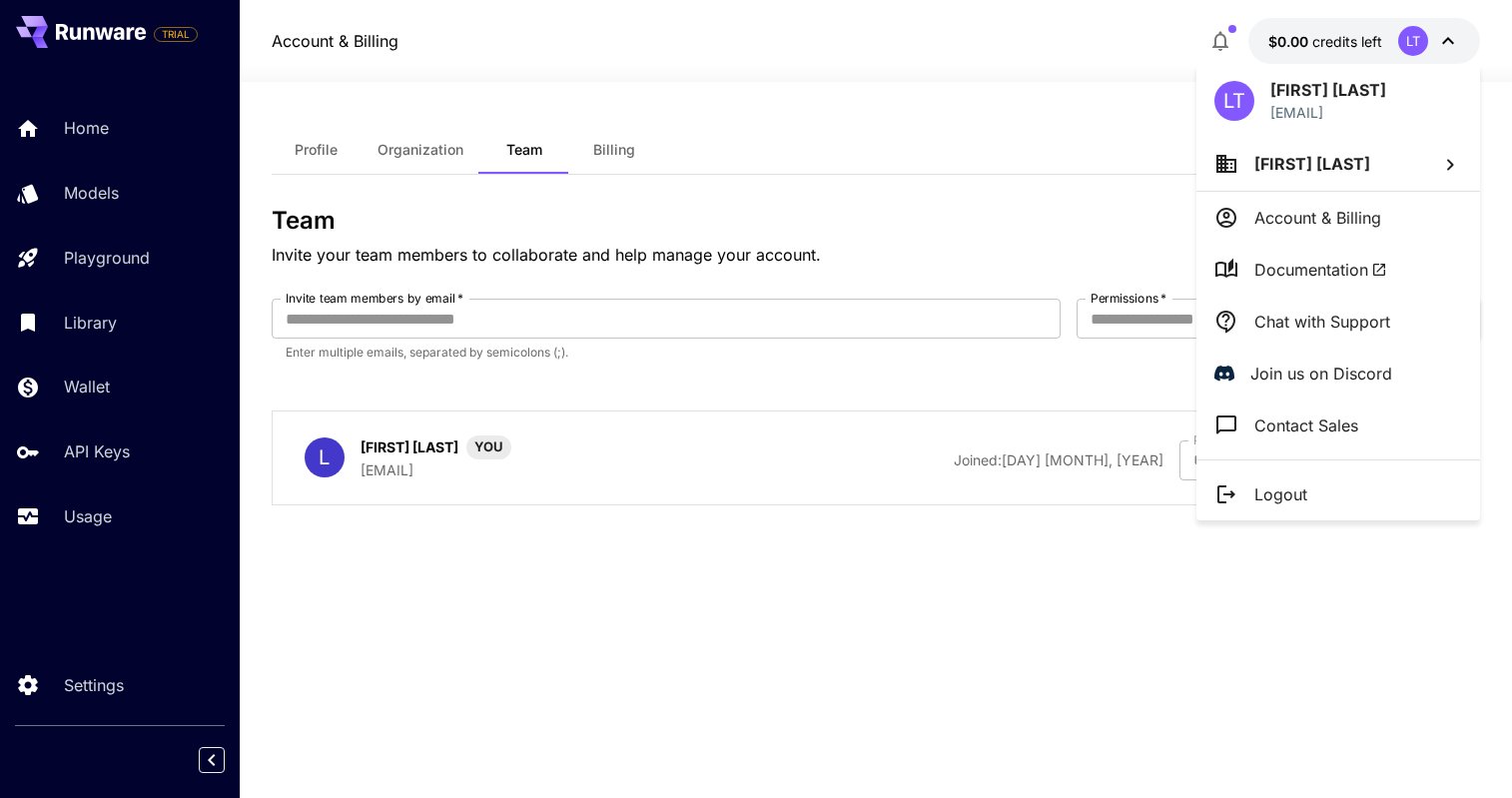 click at bounding box center [756, 399] 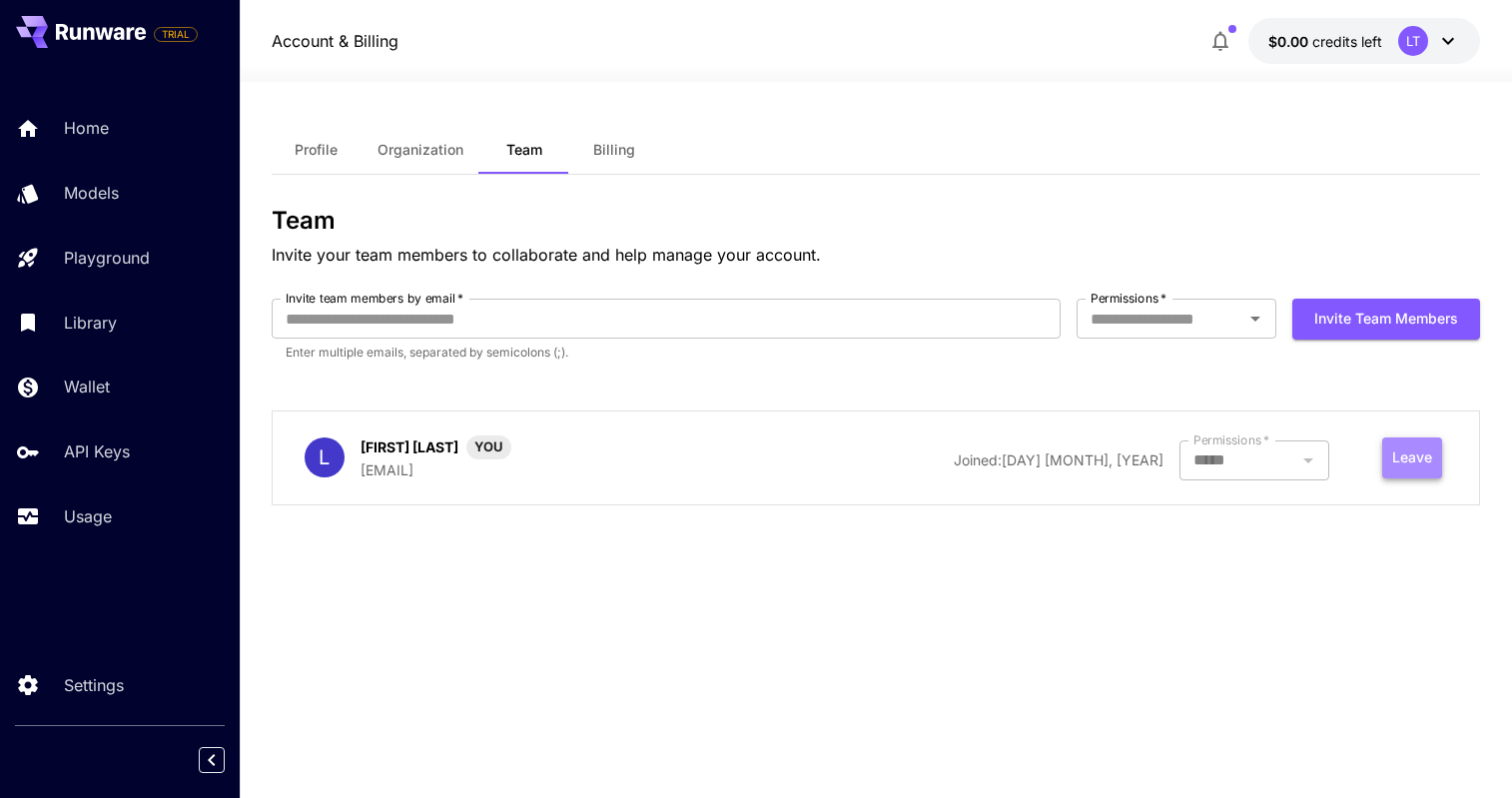 click on "Leave" at bounding box center [1412, 457] 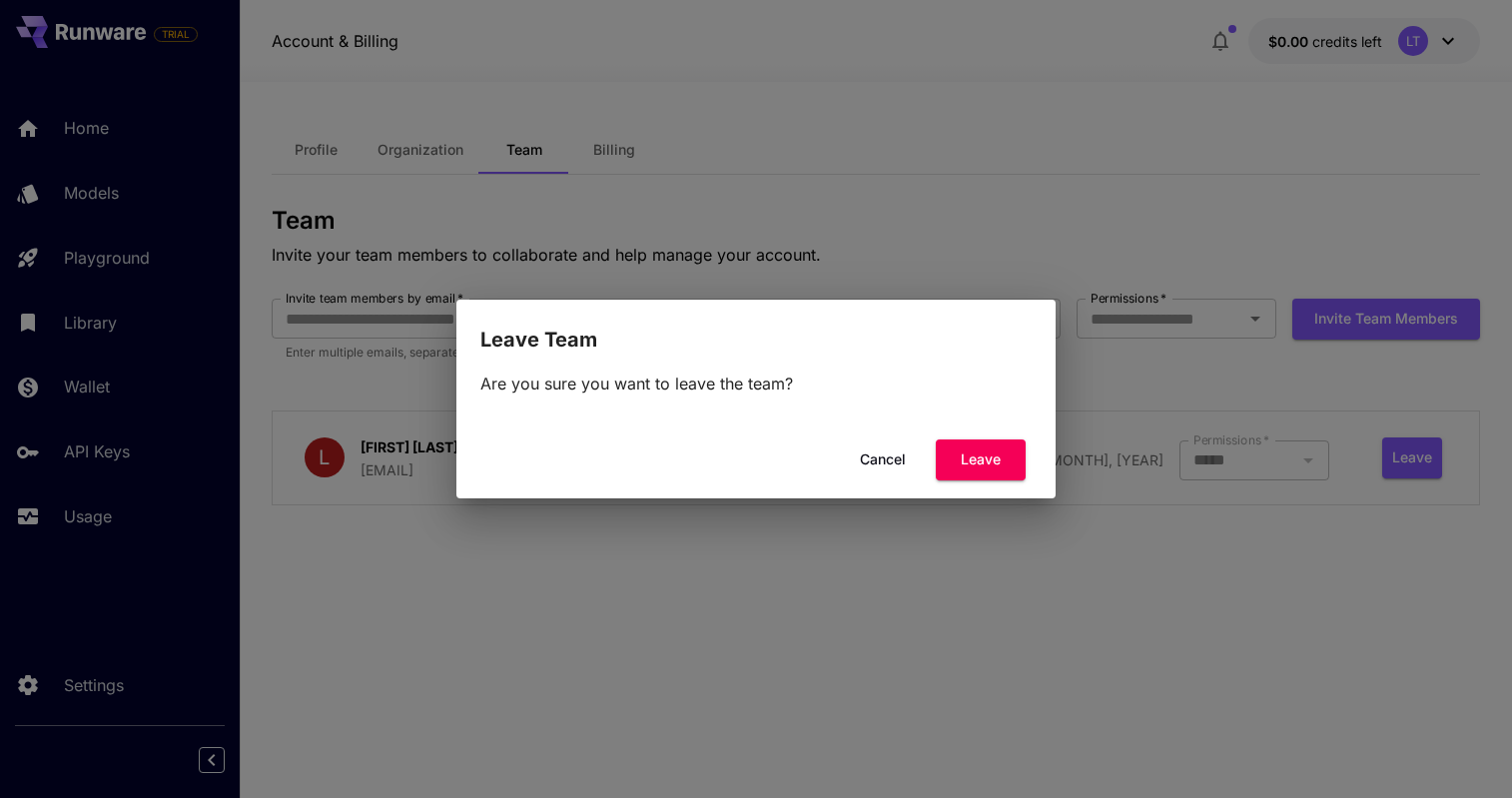 click on "Cancel" at bounding box center (883, 459) 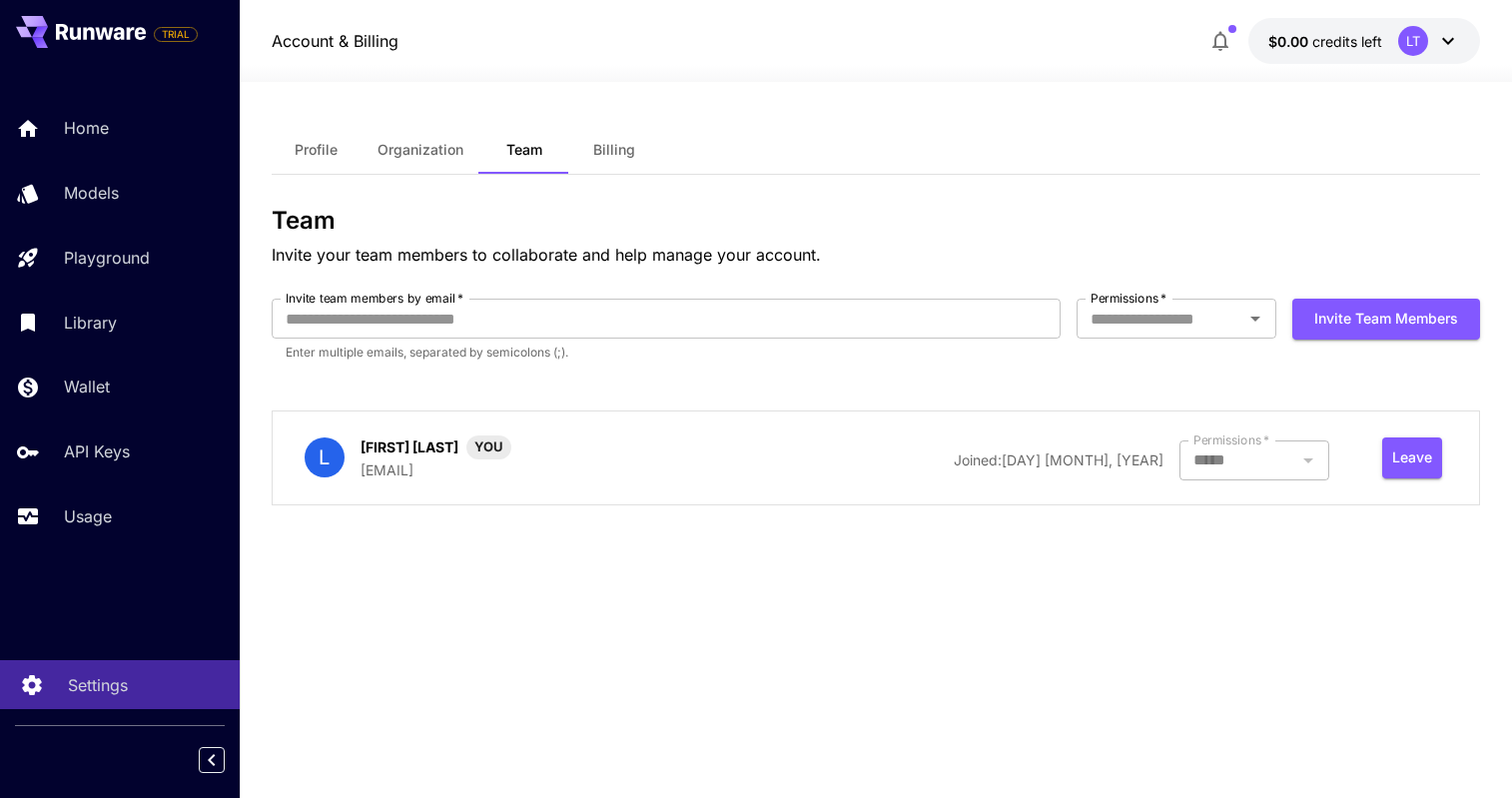 click on "Settings" at bounding box center [98, 685] 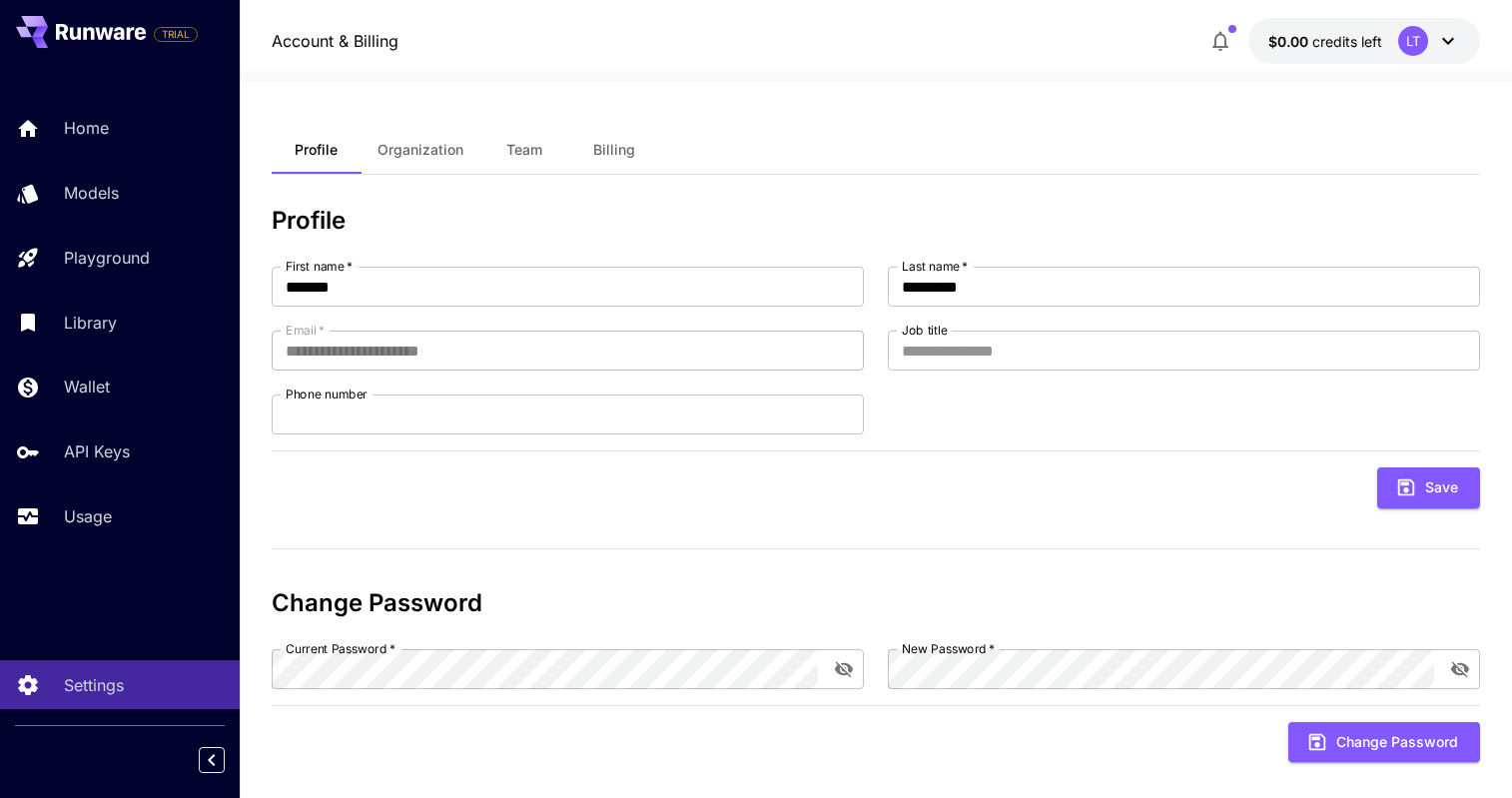 click 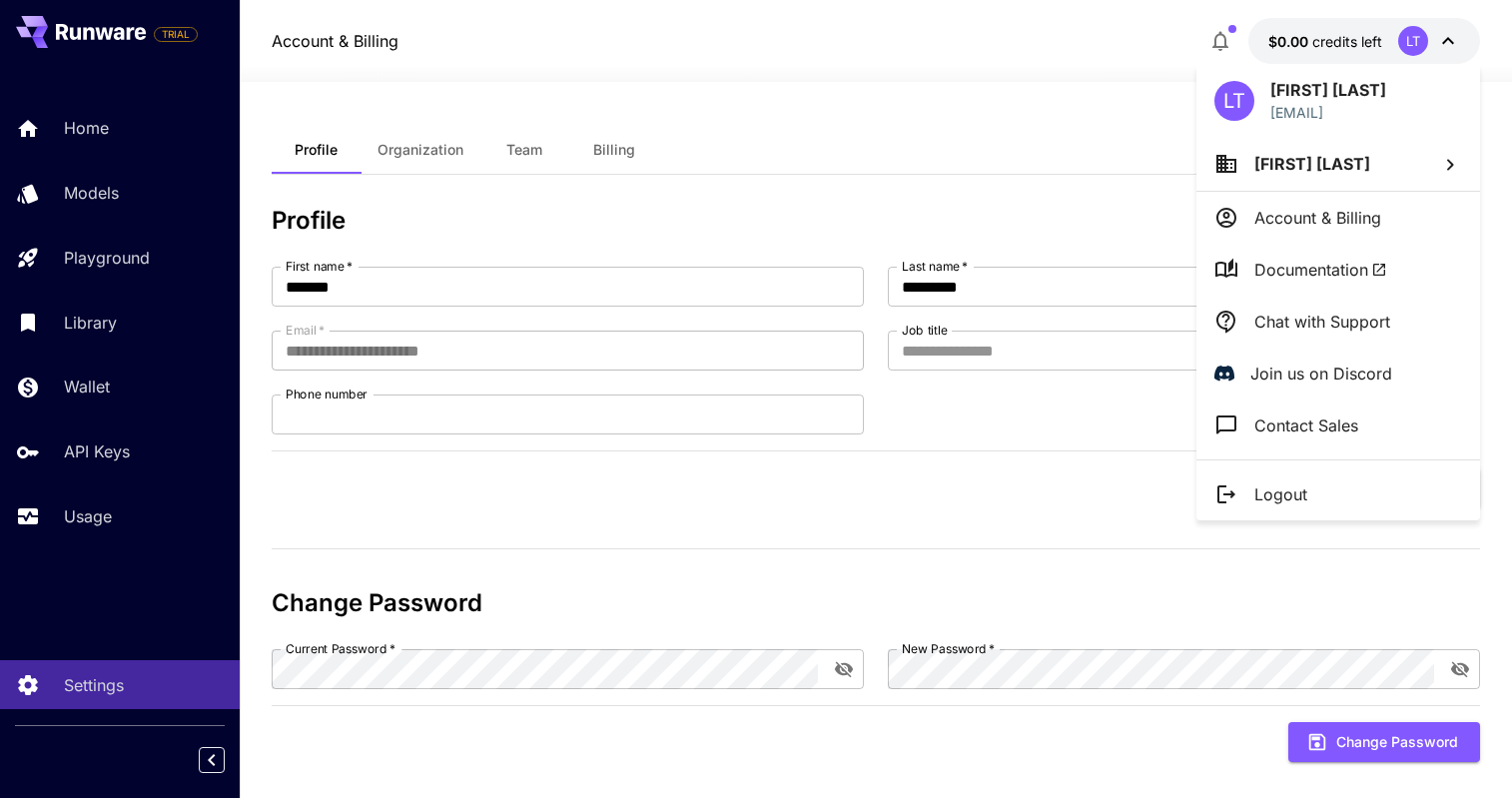 click on "Chat with Support" at bounding box center (1322, 322) 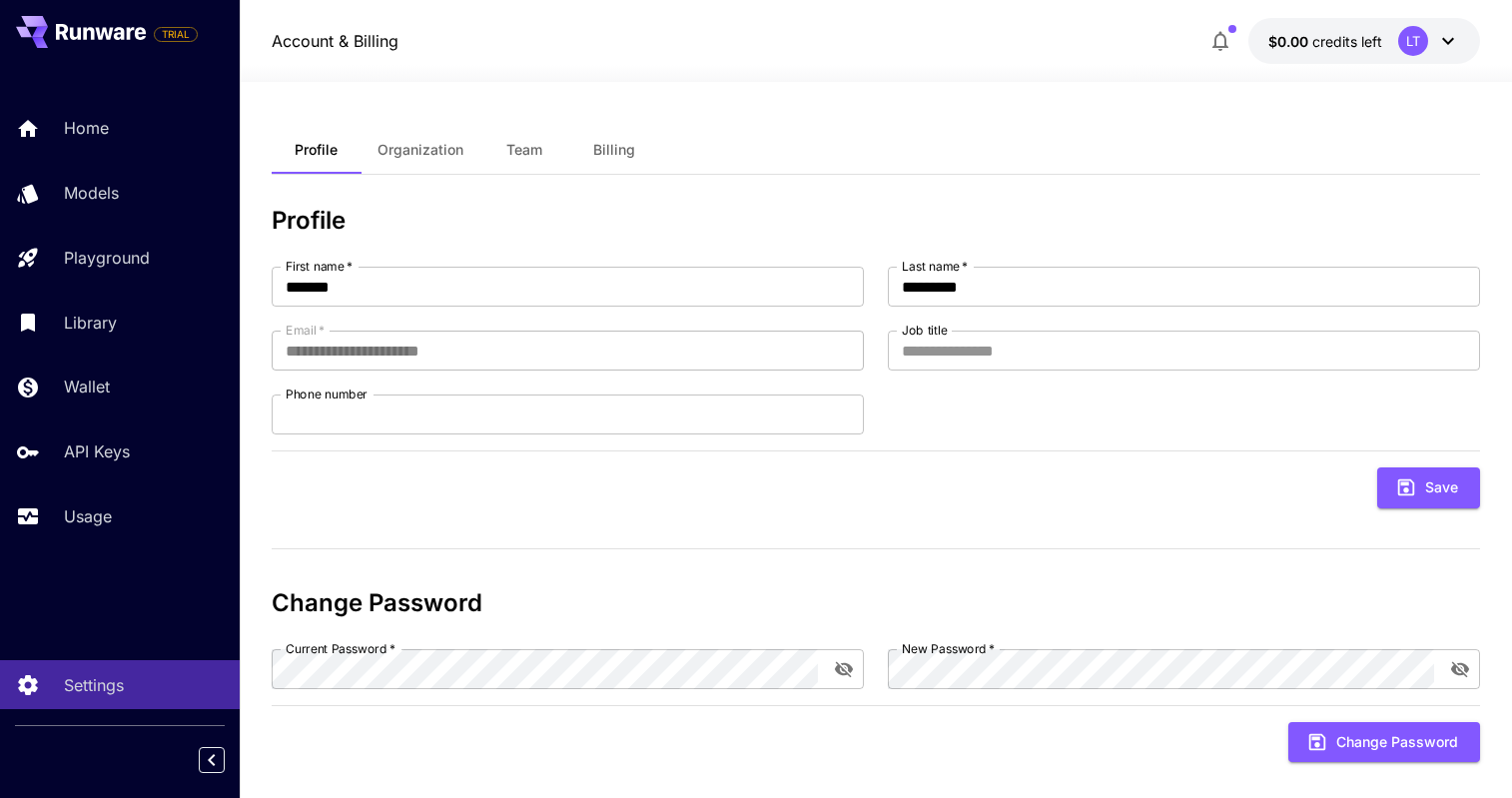 click on "Change Password Current Password   * Current Password   * New Password   * New Password   * Change Password" at bounding box center (876, 676) 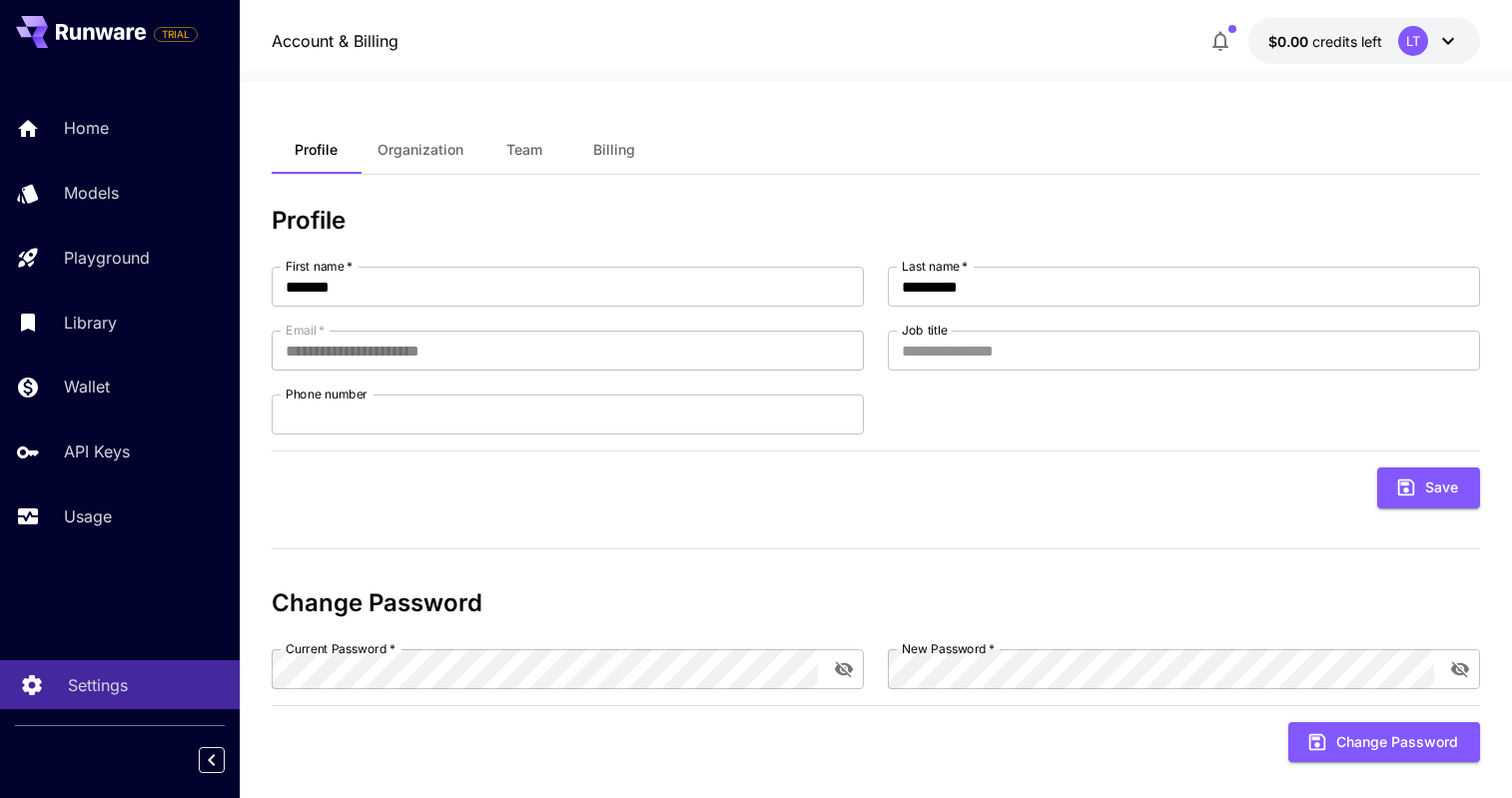 click on "Settings" at bounding box center [98, 685] 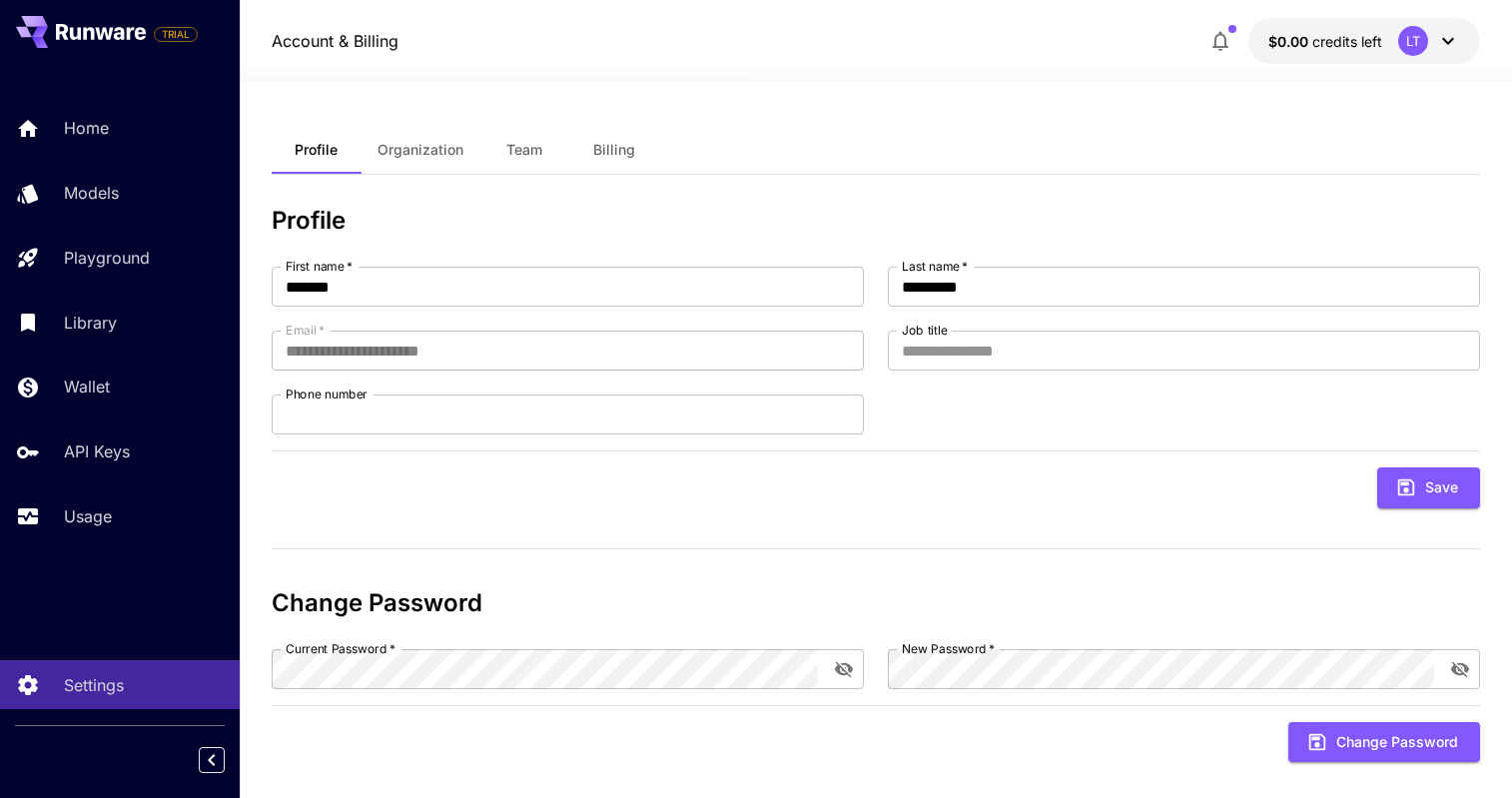 click on "Profile" at bounding box center [316, 150] 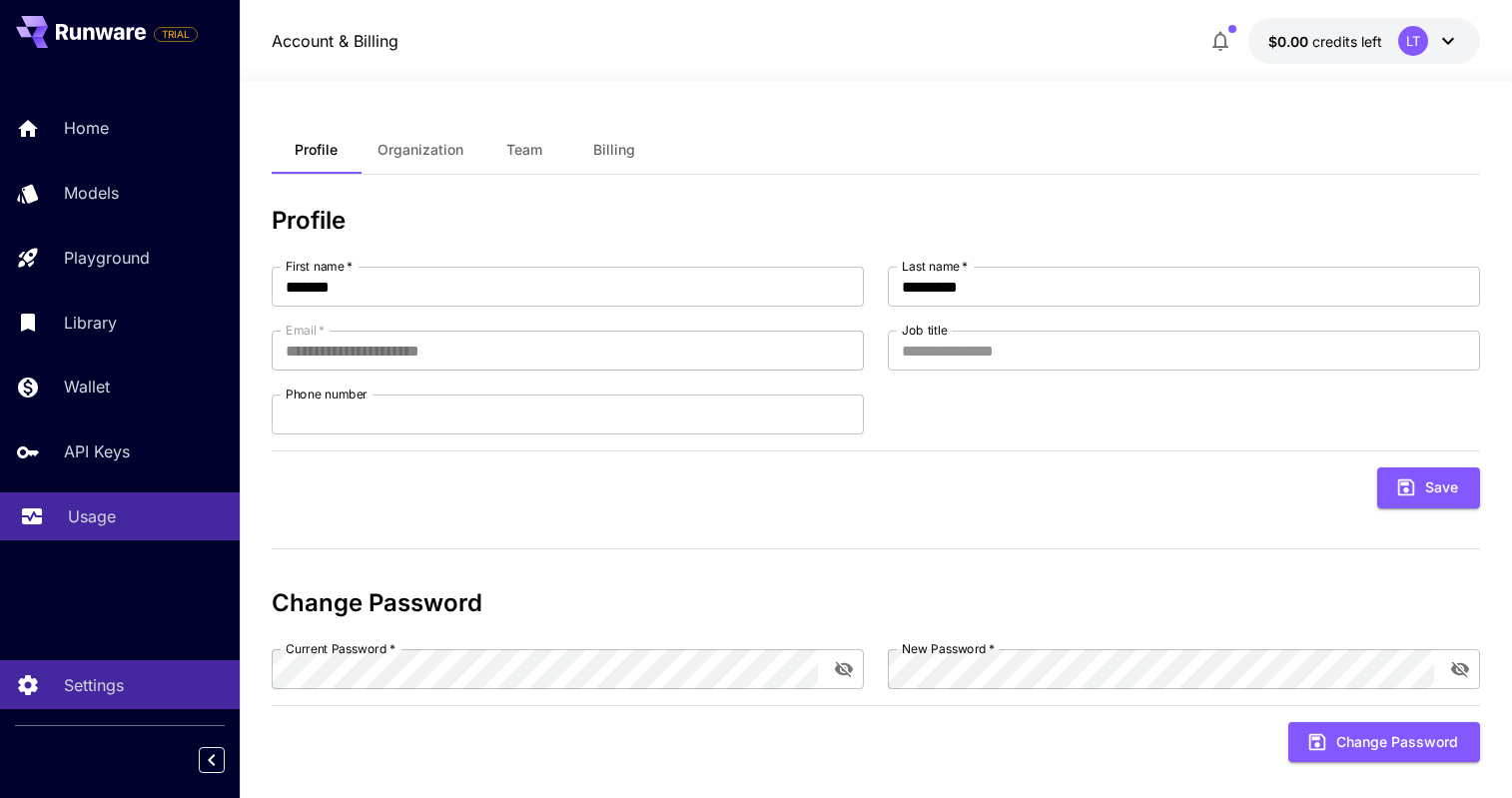 click on "Usage" at bounding box center [146, 516] 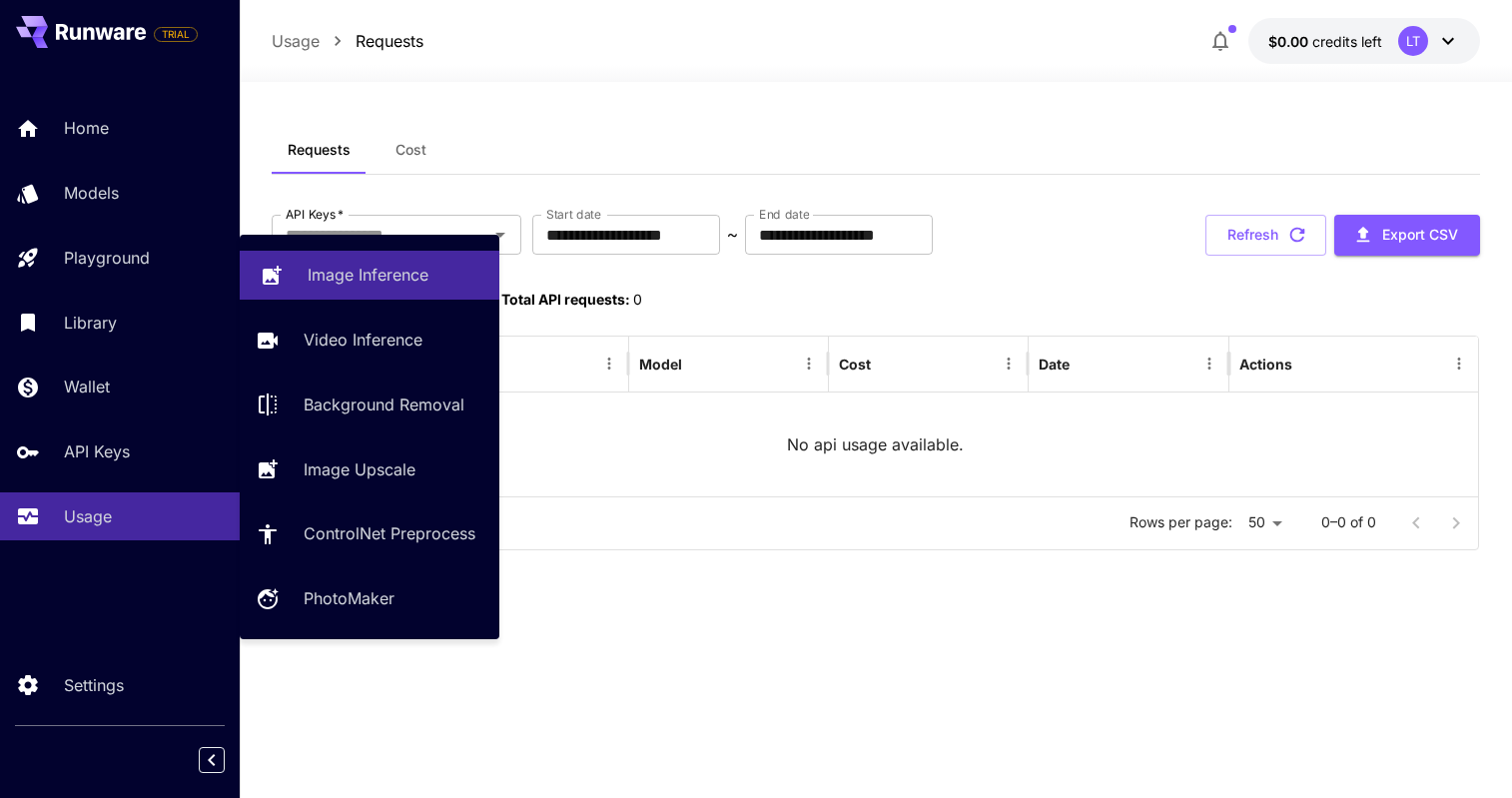 click on "Image Inference" at bounding box center (368, 275) 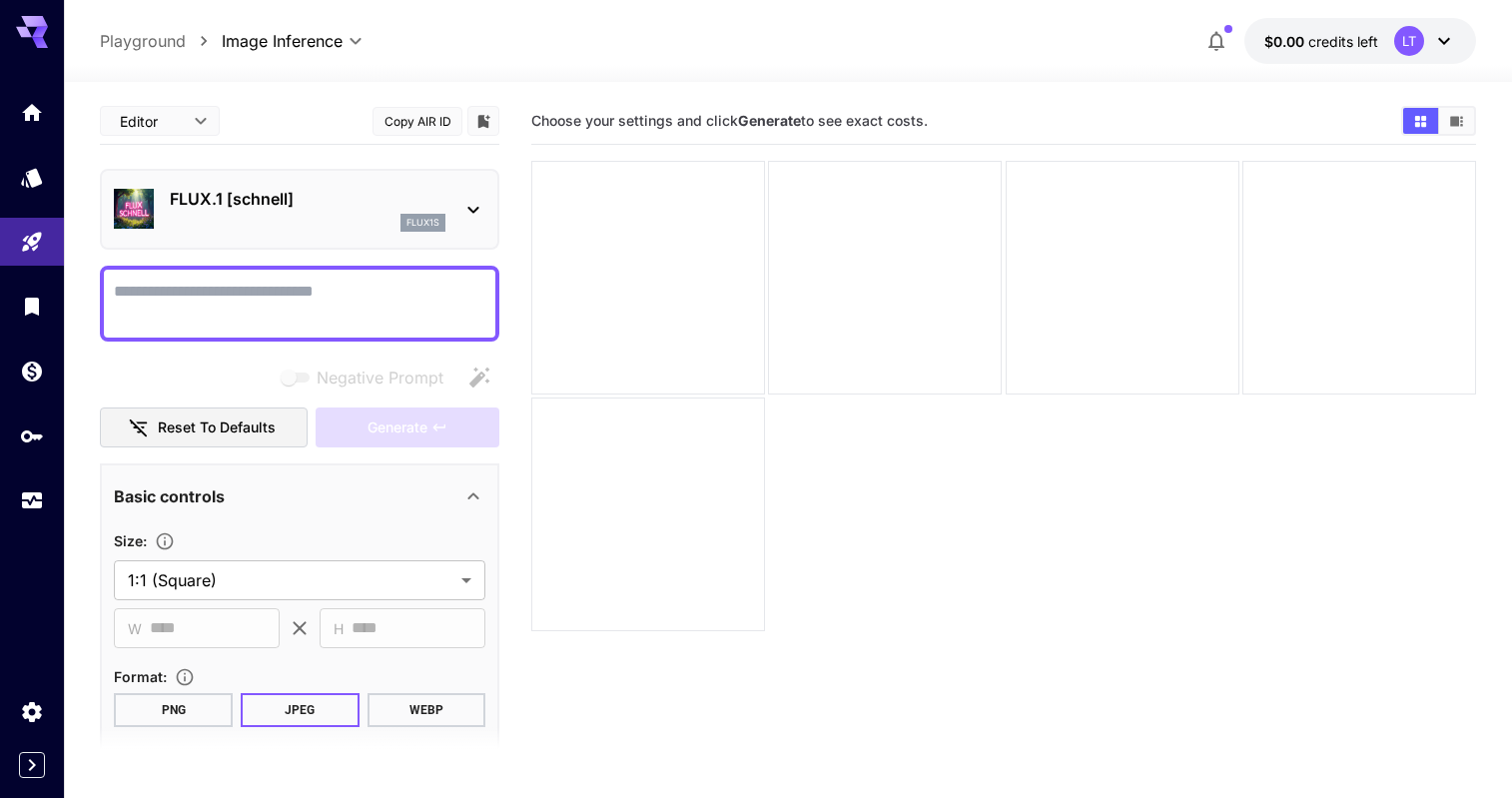 click 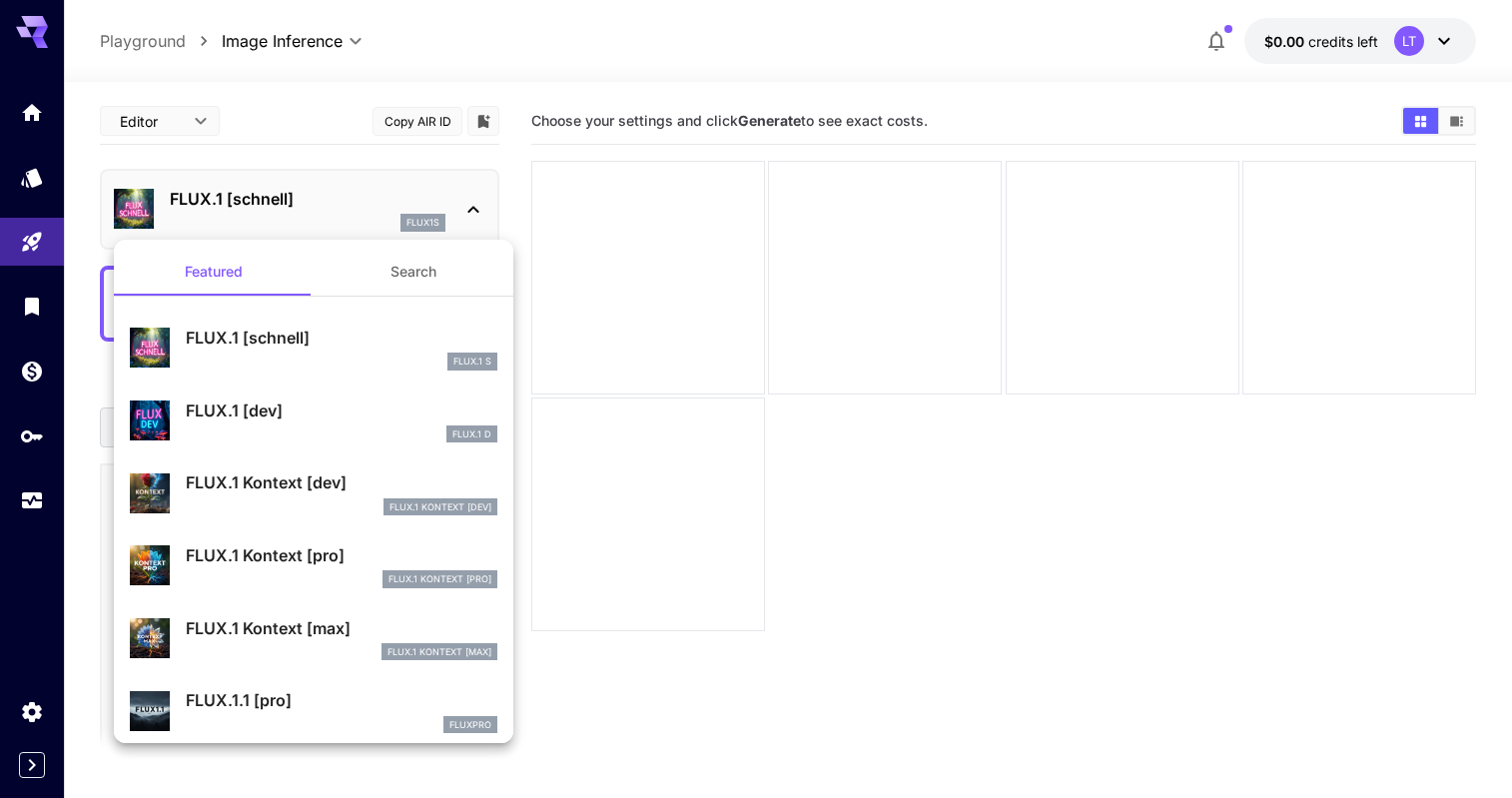 click on "FLUX.1 [schnell]" at bounding box center (342, 338) 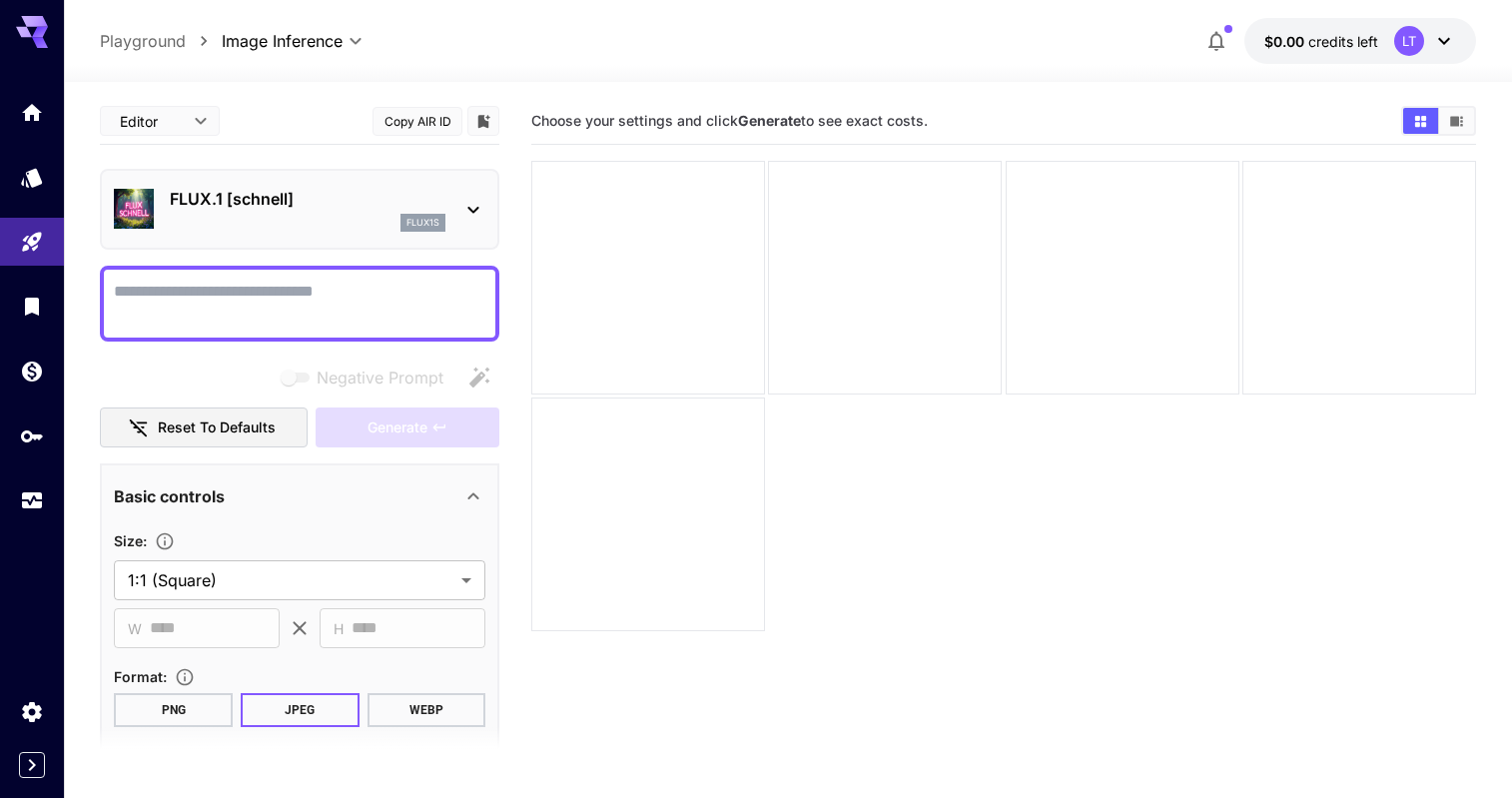 click at bounding box center [788, 70] 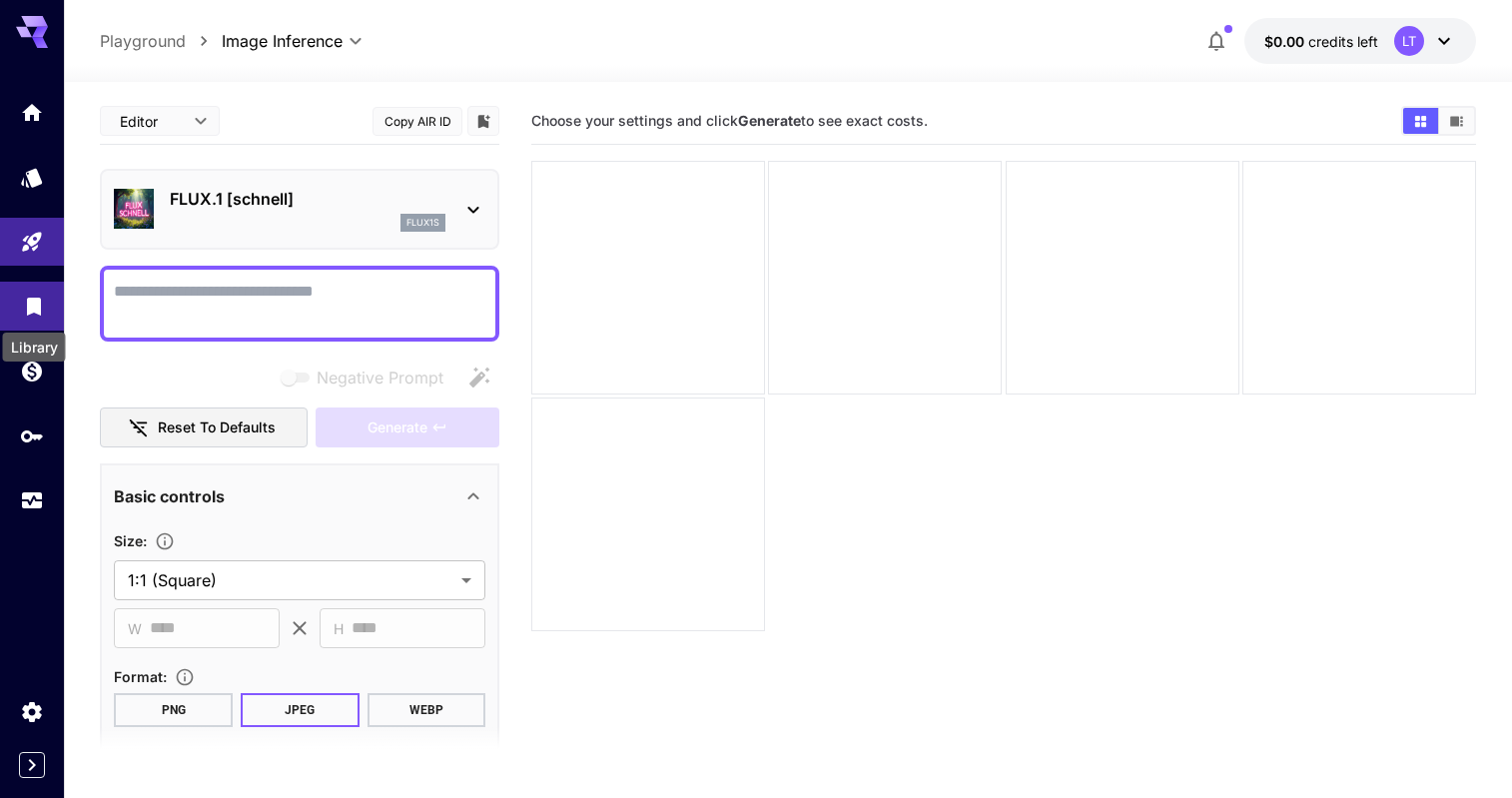click 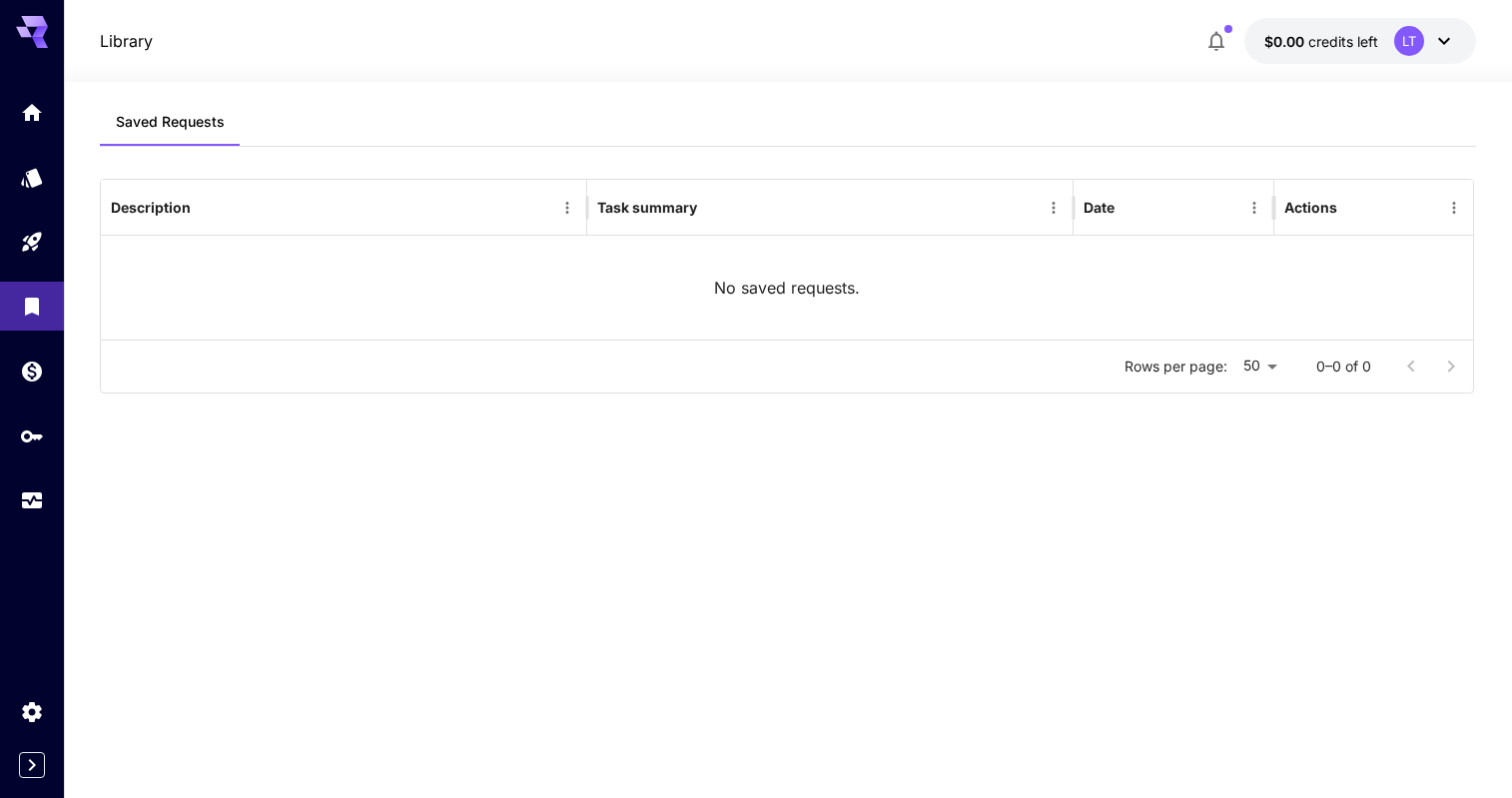 click on "Saved Requests Description Task summary Date Actions No saved requests. Rows per page: 50 ** 0–0 of 0" at bounding box center (788, 425) 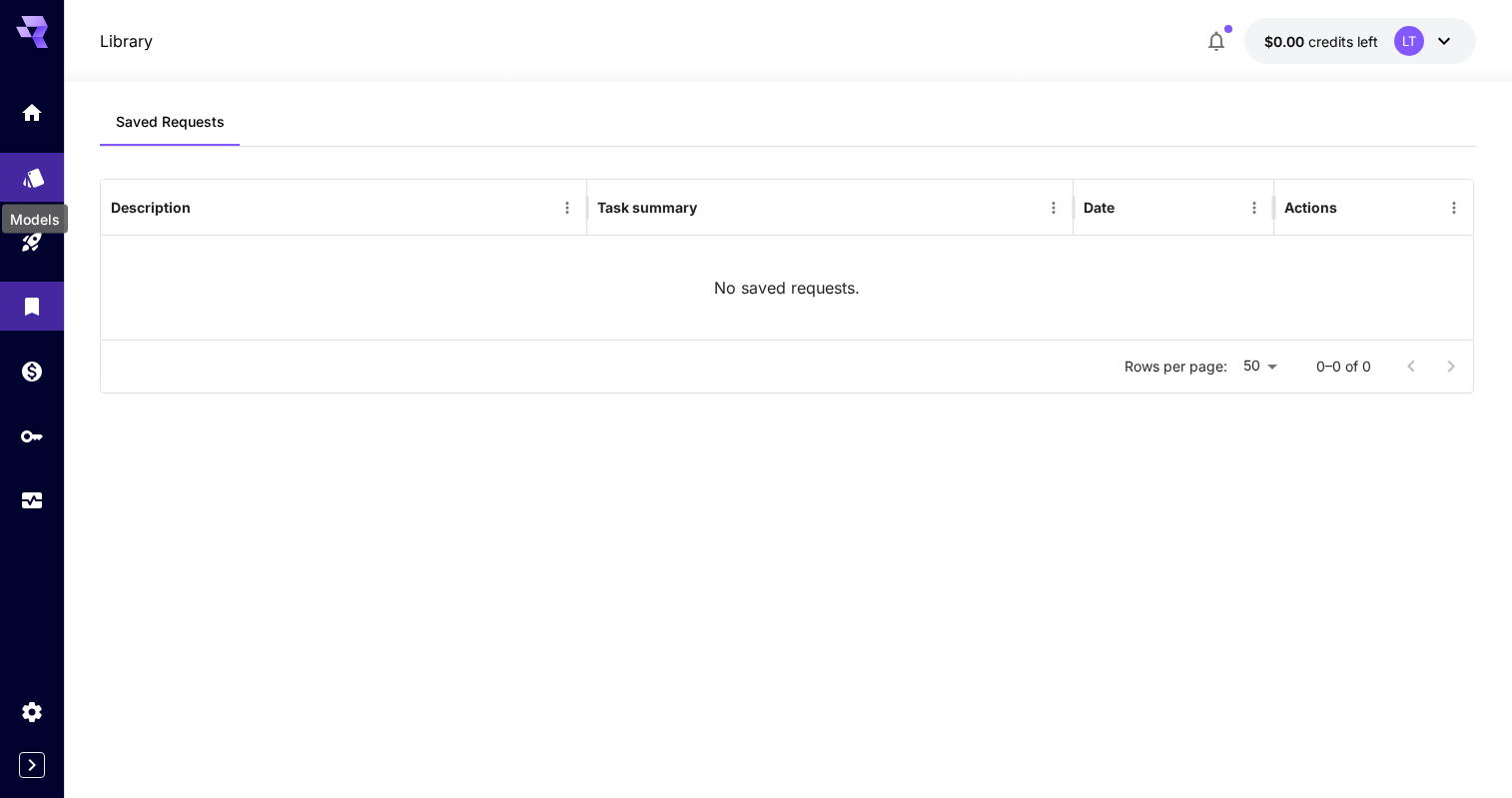 click 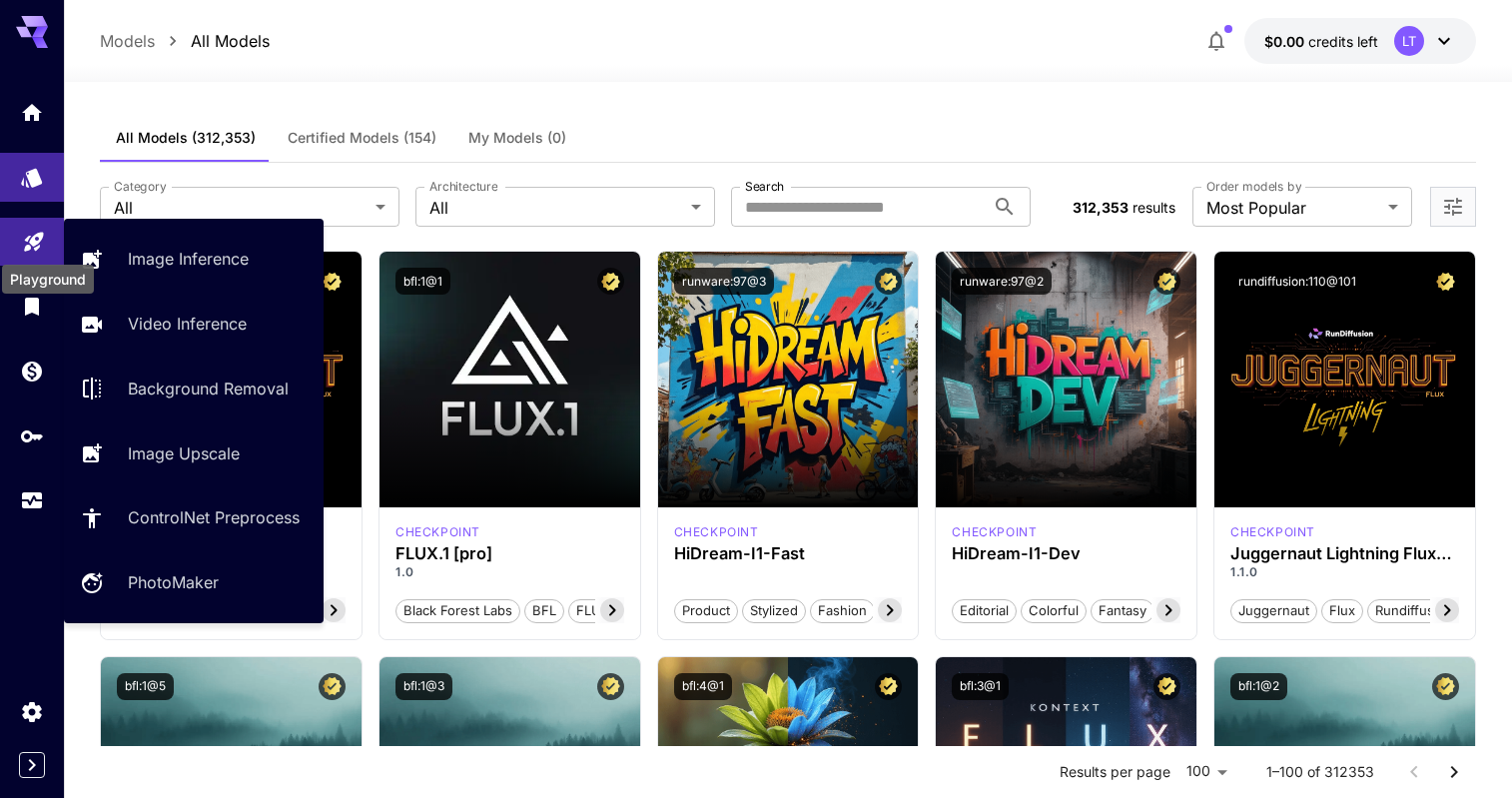 click 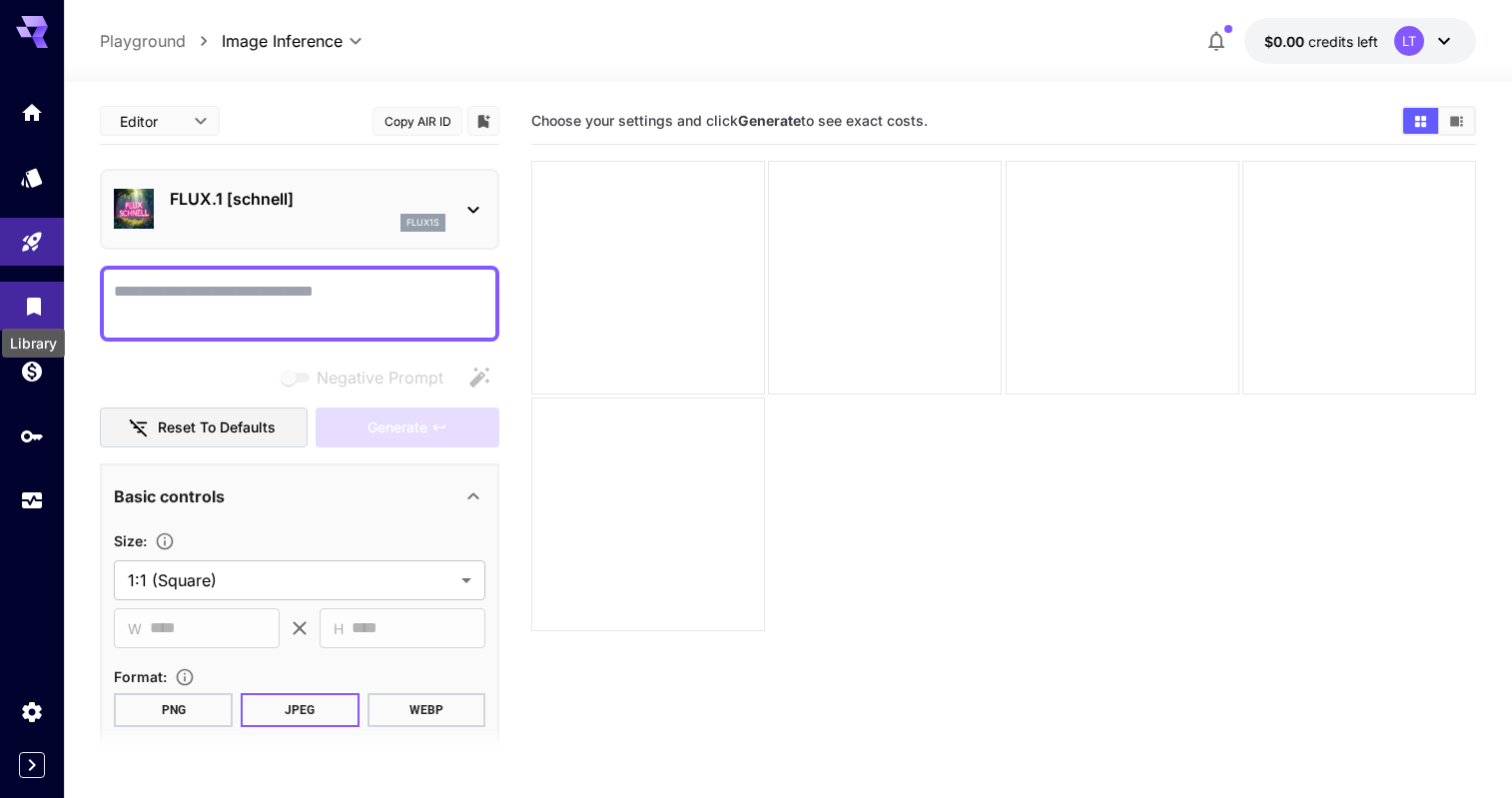click 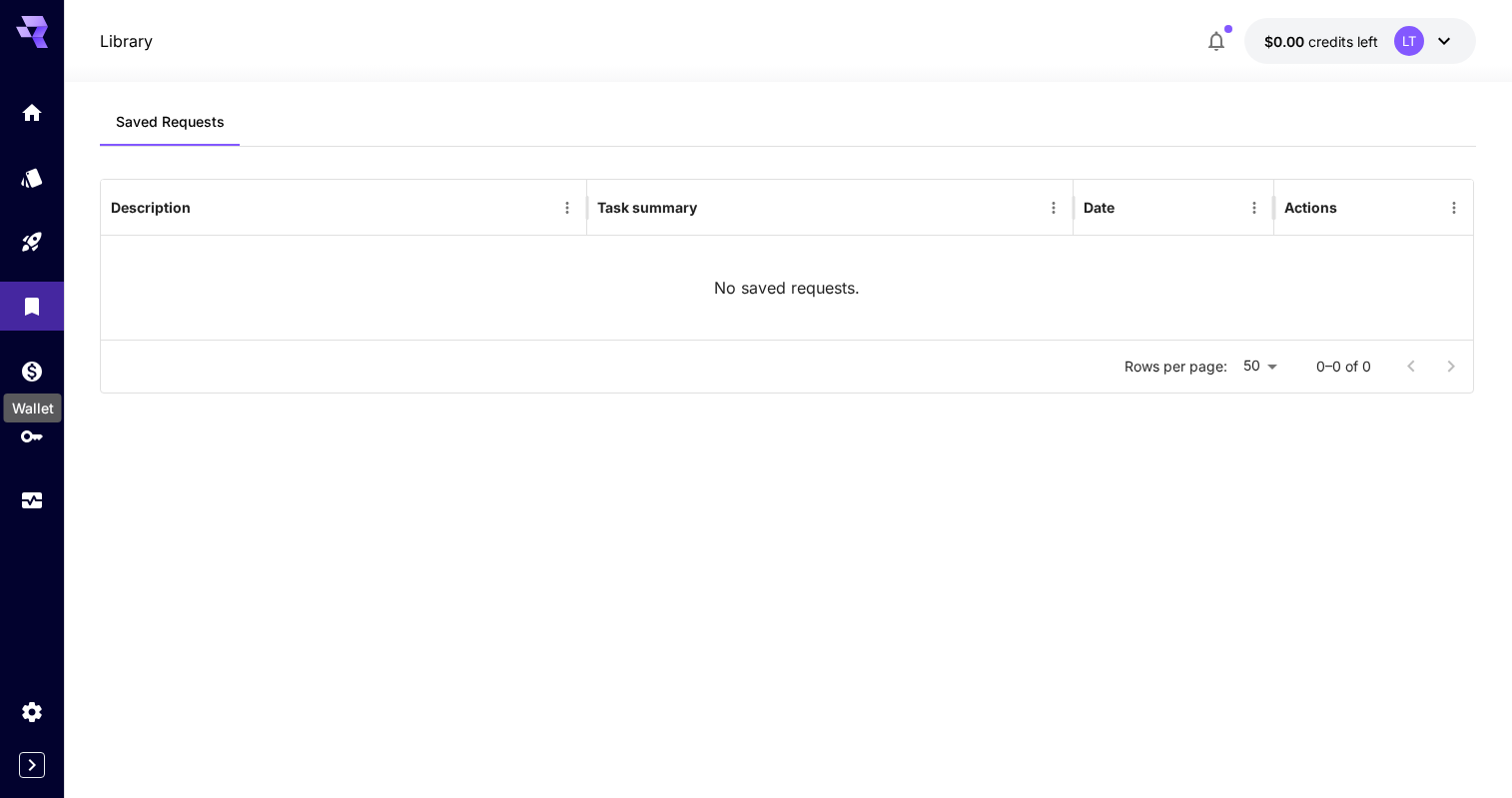 click on "Wallet" at bounding box center [33, 401] 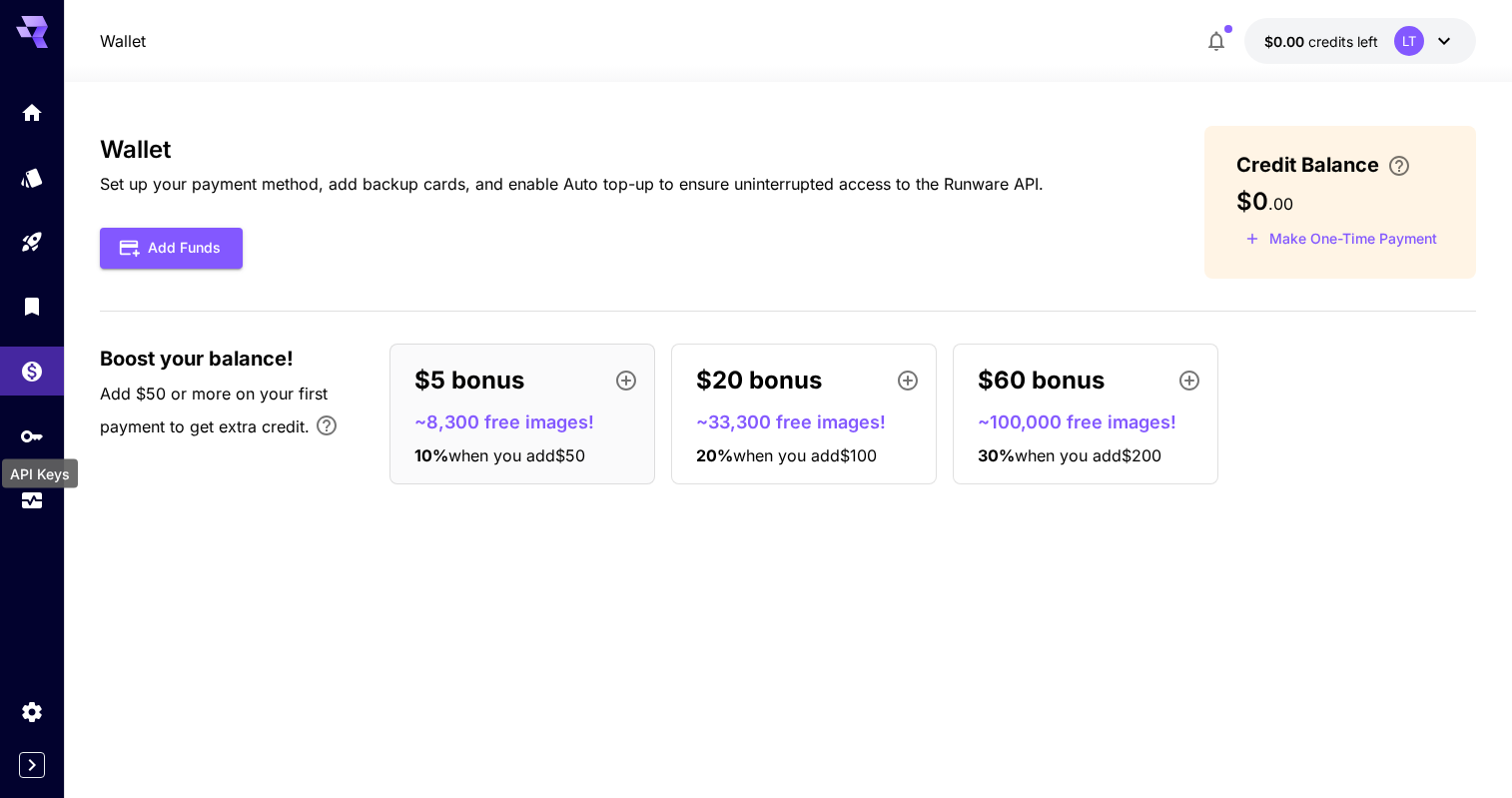 click on "API Keys" at bounding box center (40, 467) 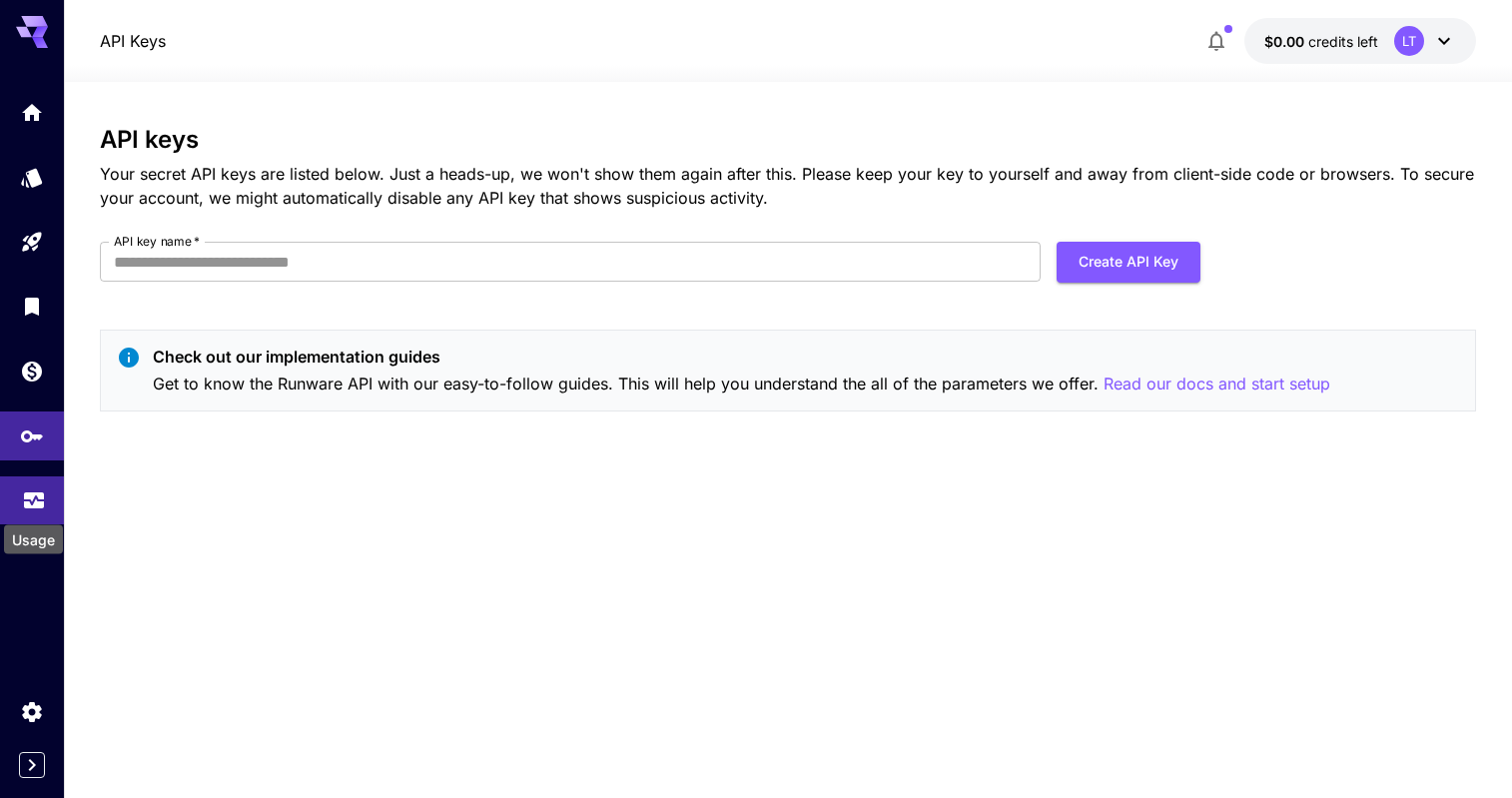 click 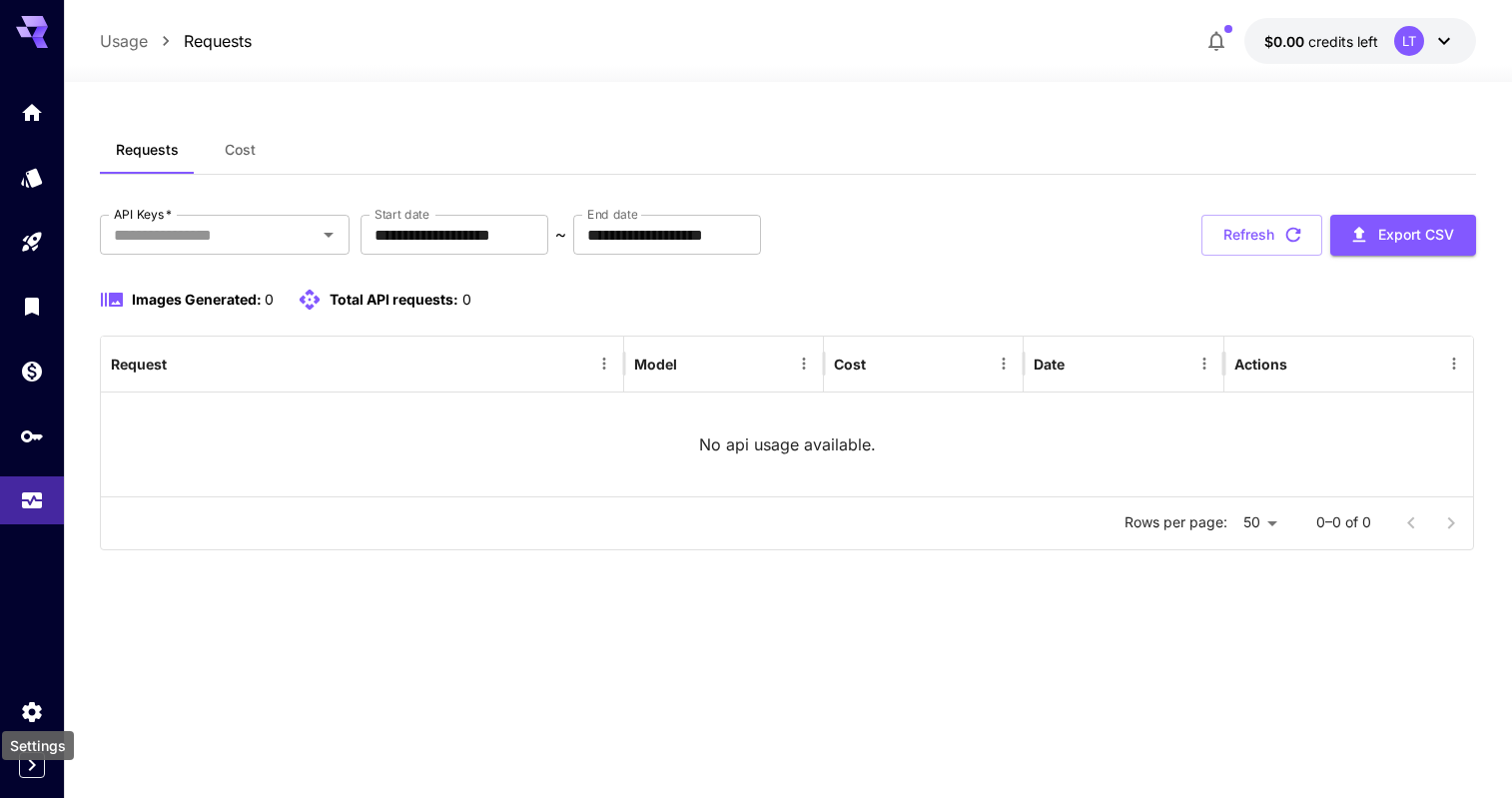 click on "Settings" at bounding box center [38, 739] 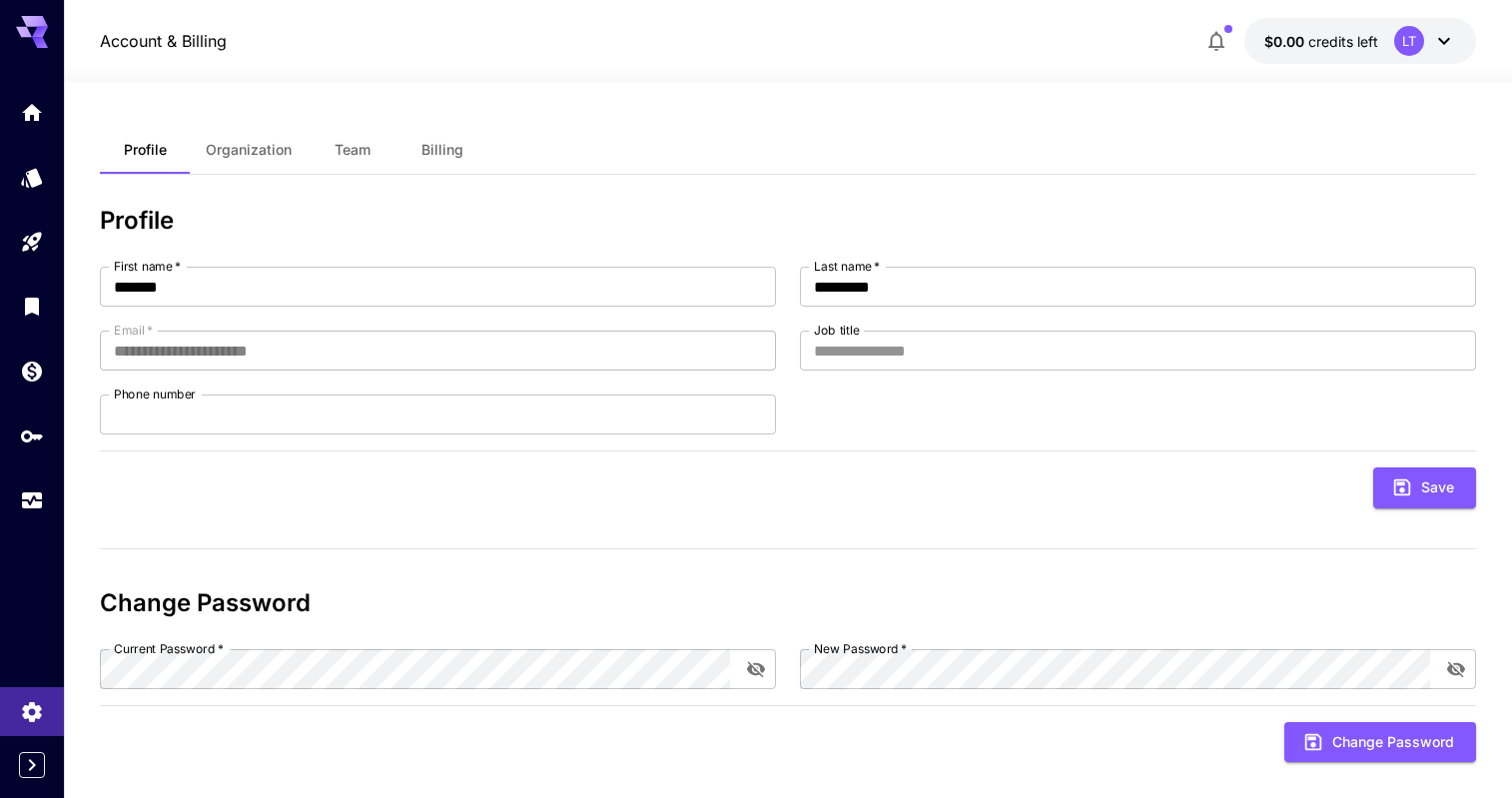 click 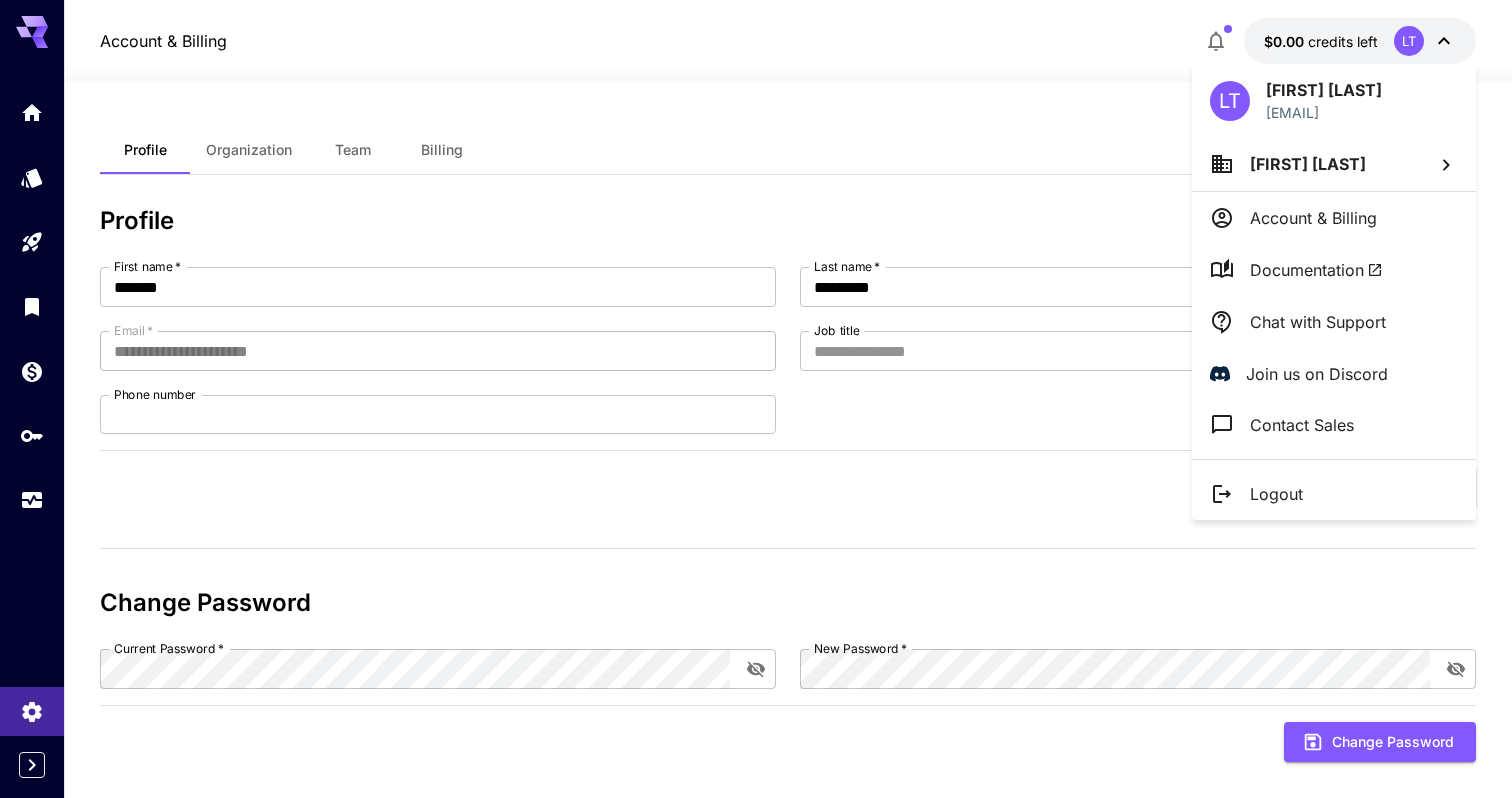 click on "Chat with Support" at bounding box center (1318, 322) 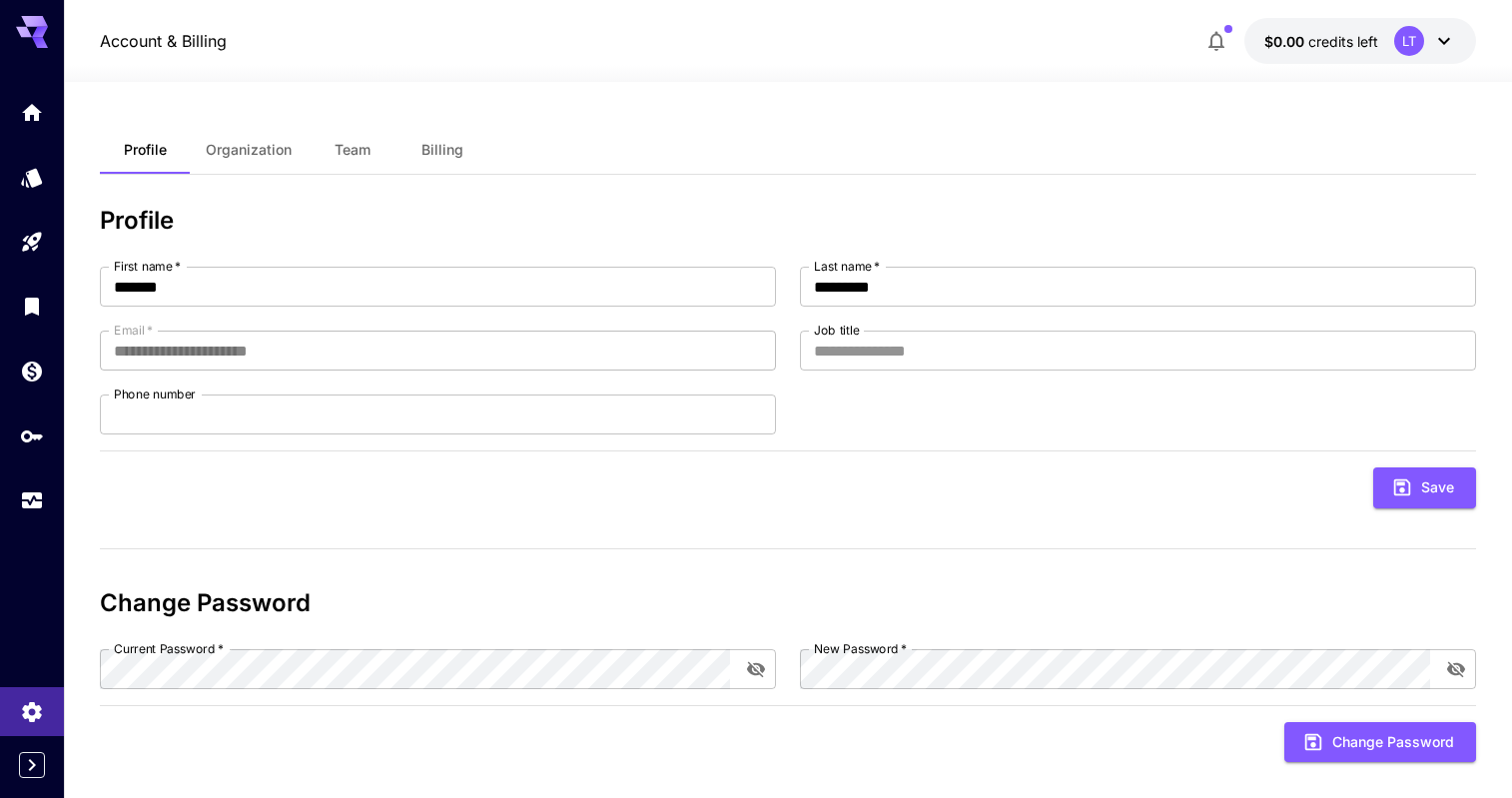 click on "Change Password" at bounding box center (788, 742) 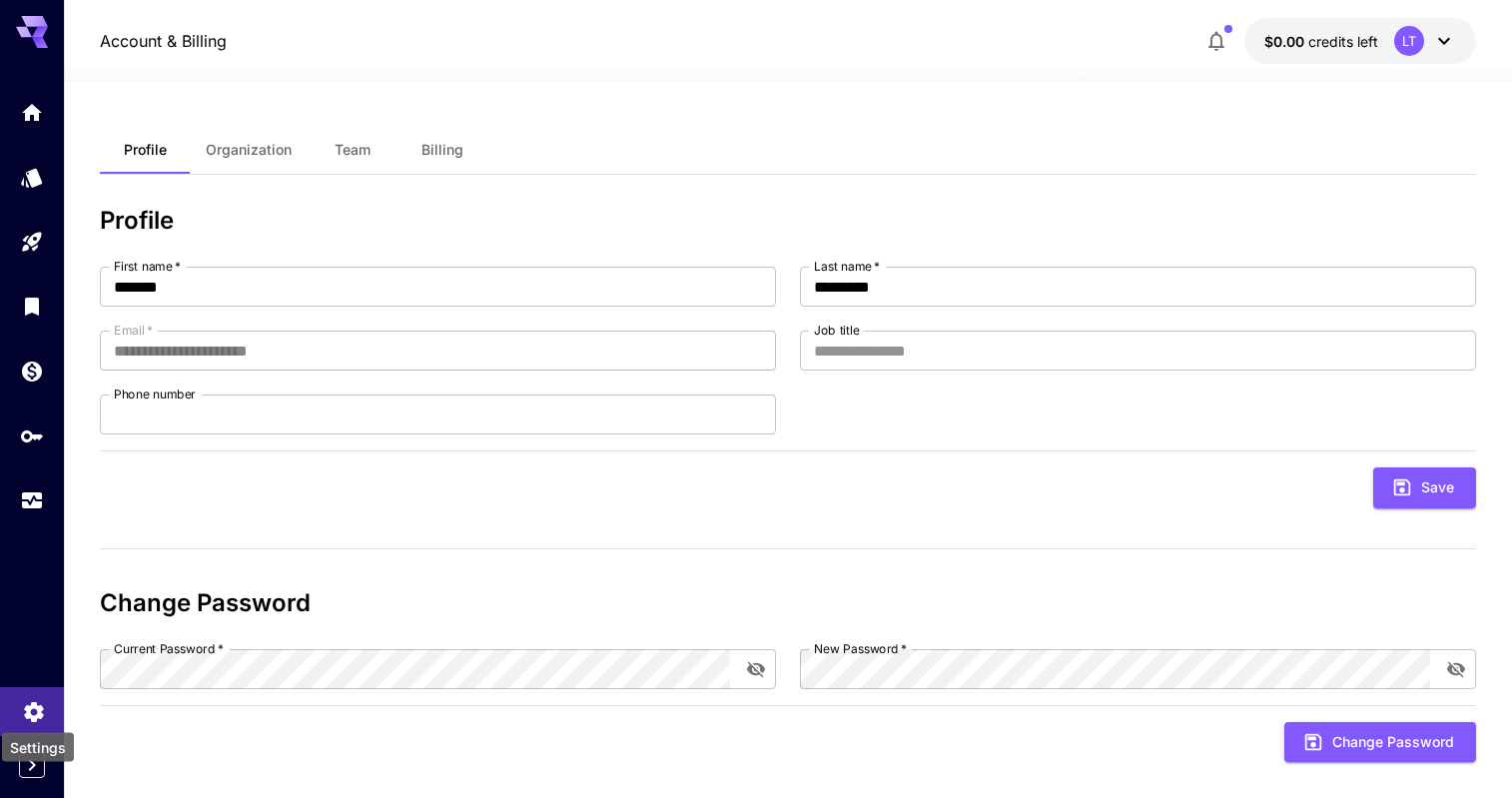 click 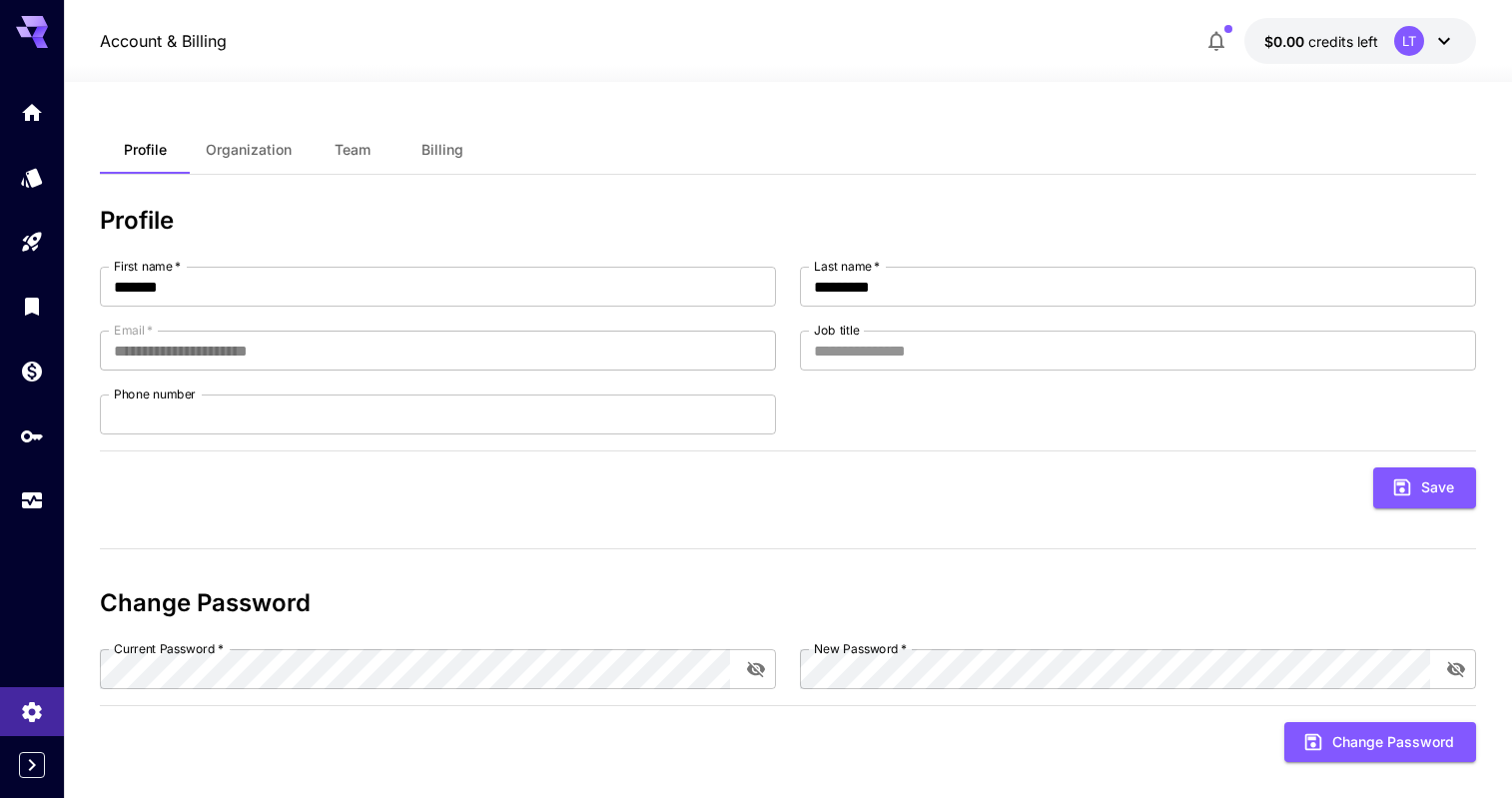 click at bounding box center (788, 70) 